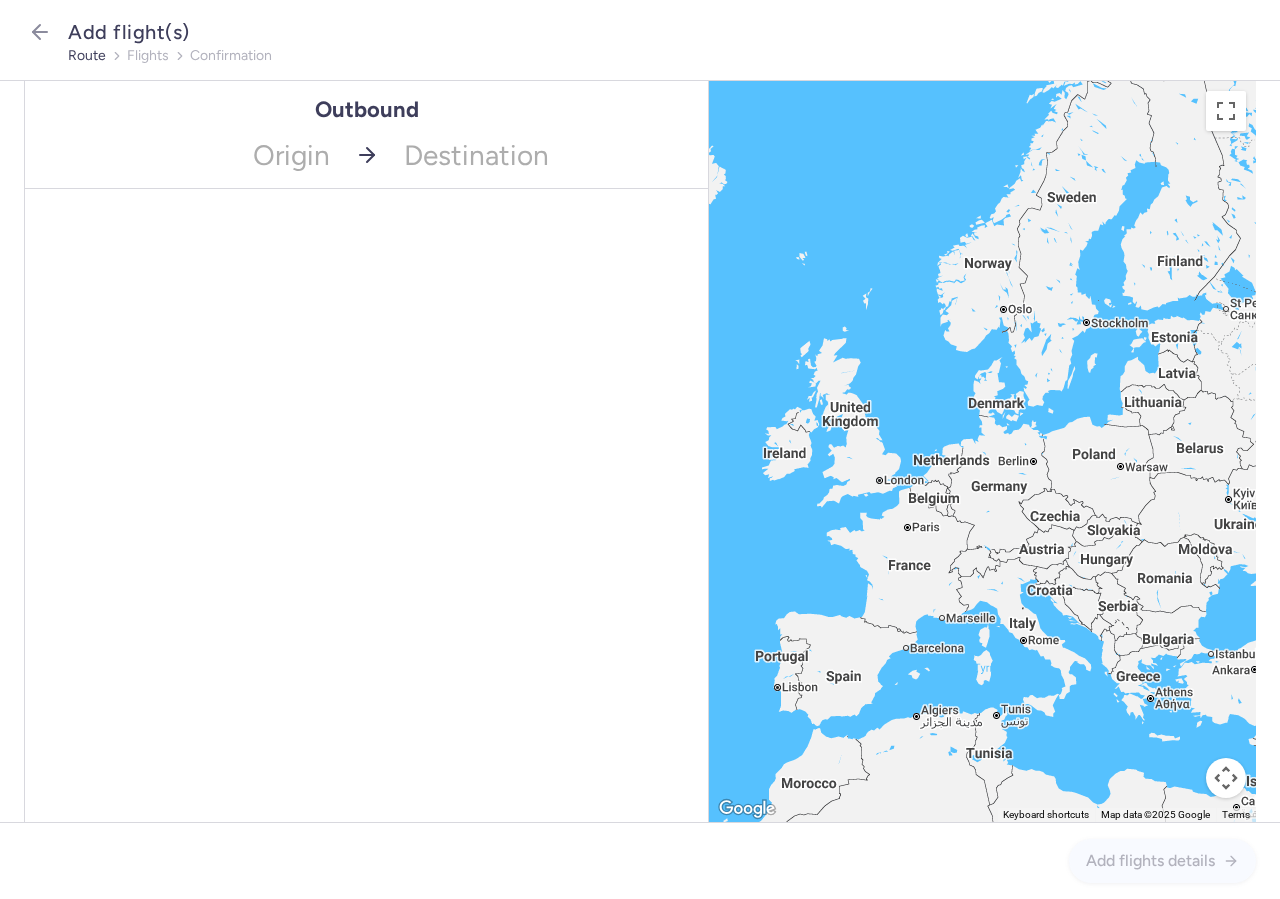 scroll, scrollTop: 0, scrollLeft: 0, axis: both 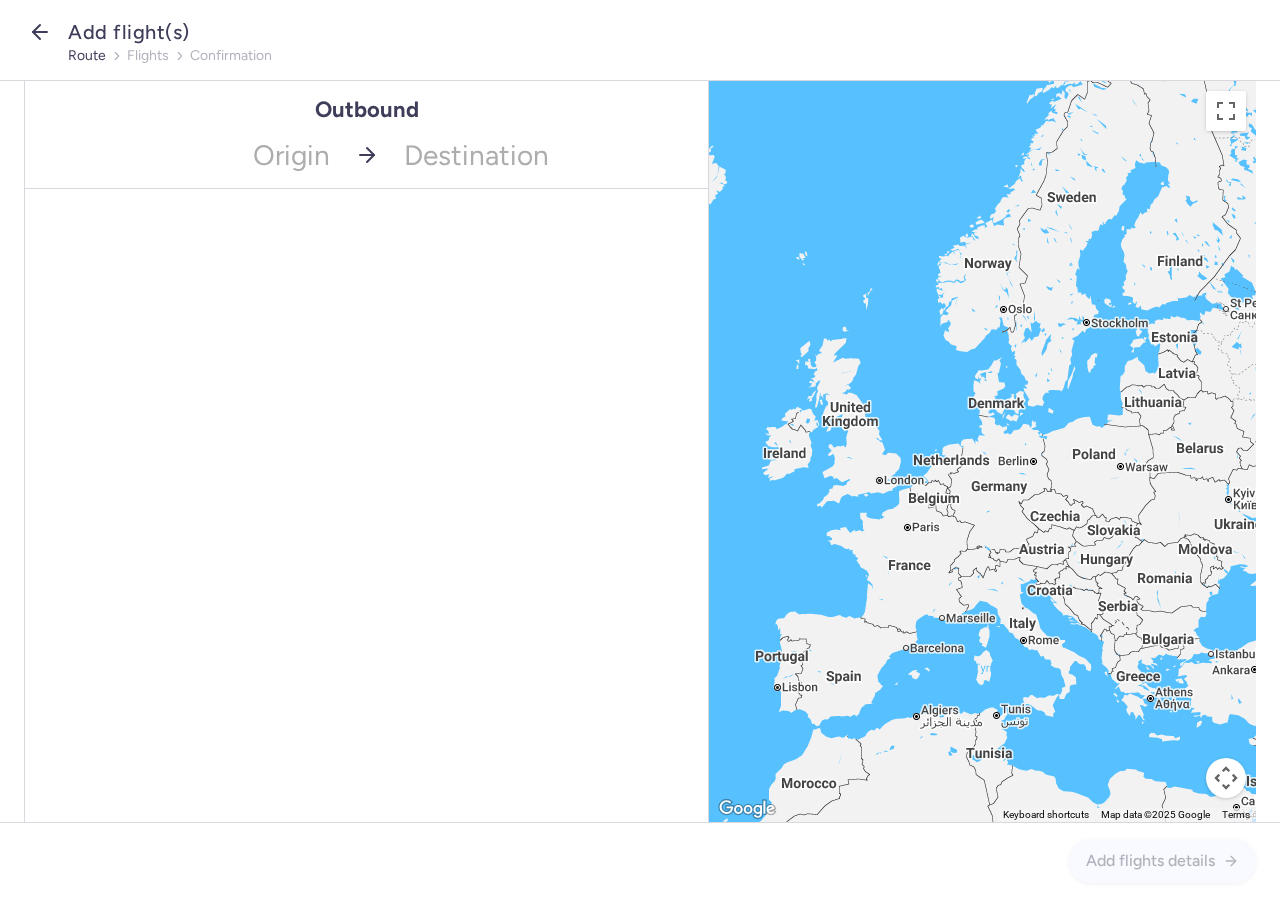 click 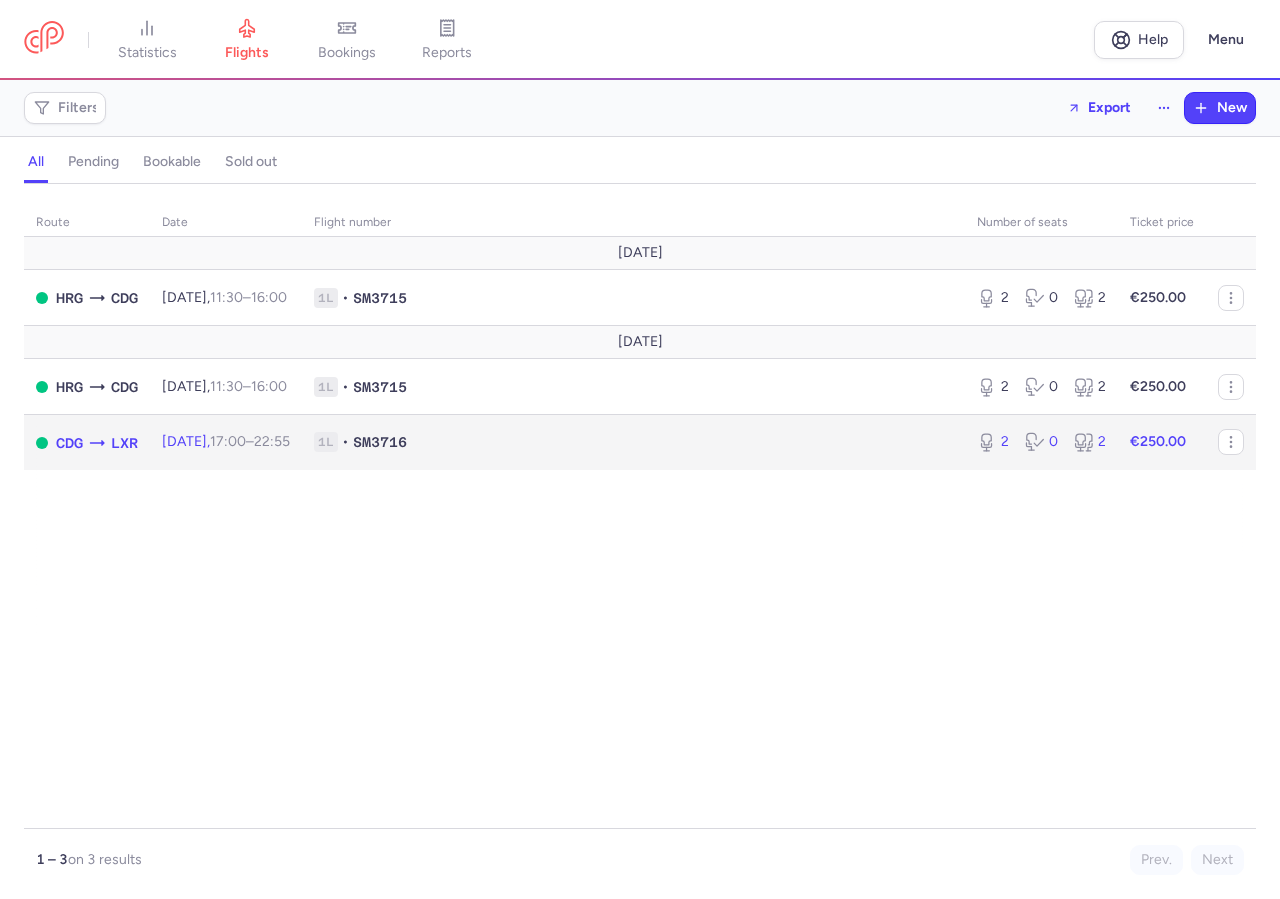 click on "1L • SM3716" 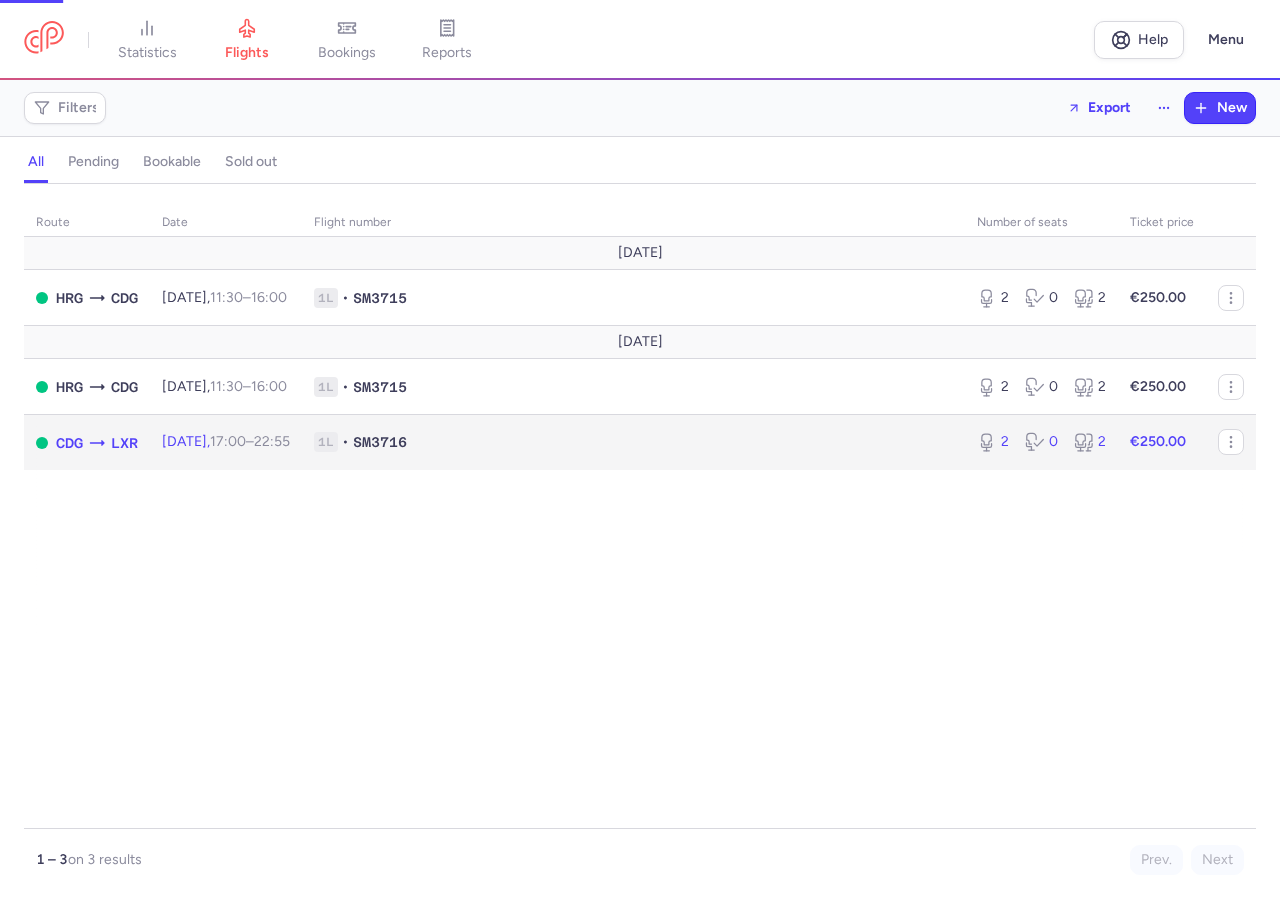 select on "hours" 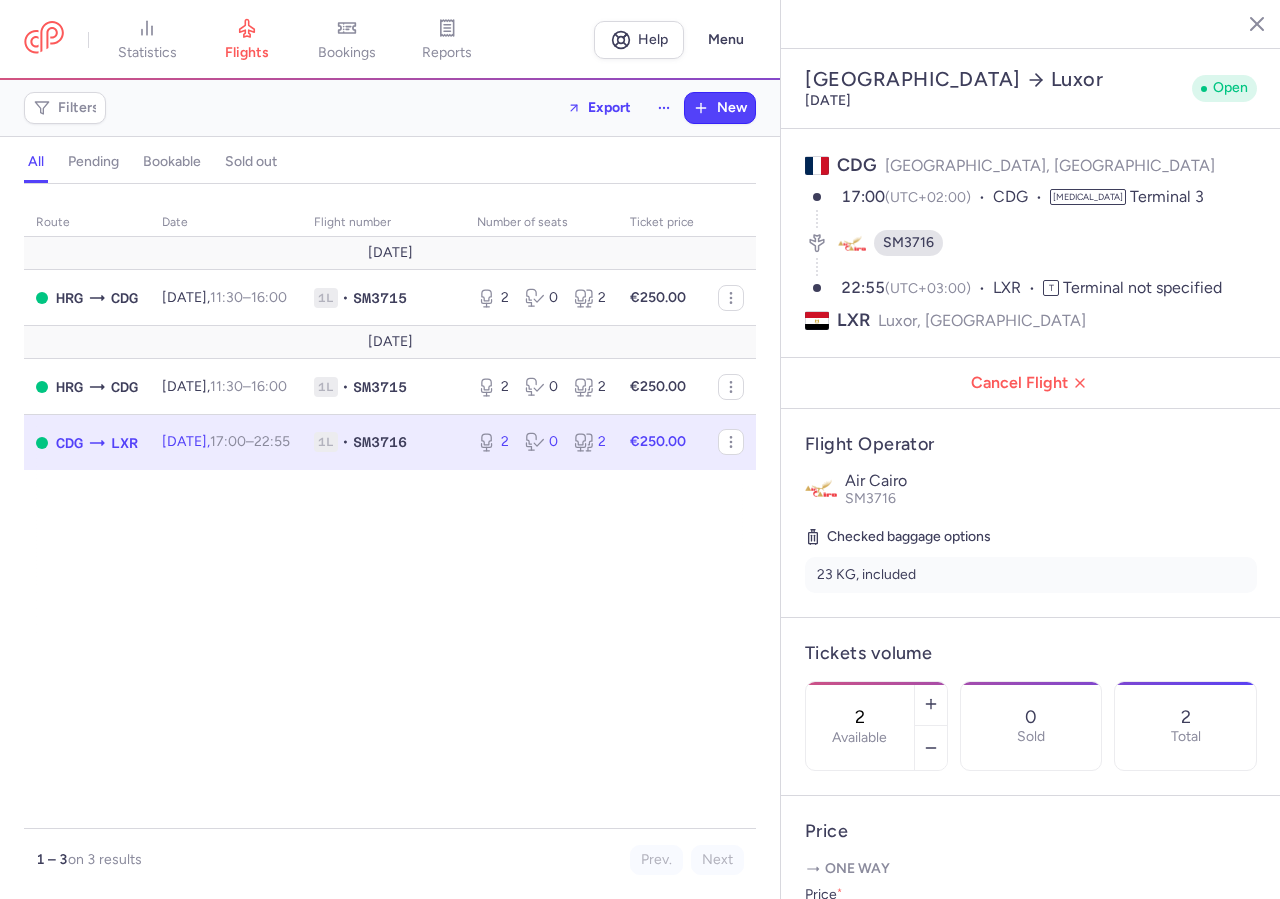 scroll, scrollTop: 482, scrollLeft: 0, axis: vertical 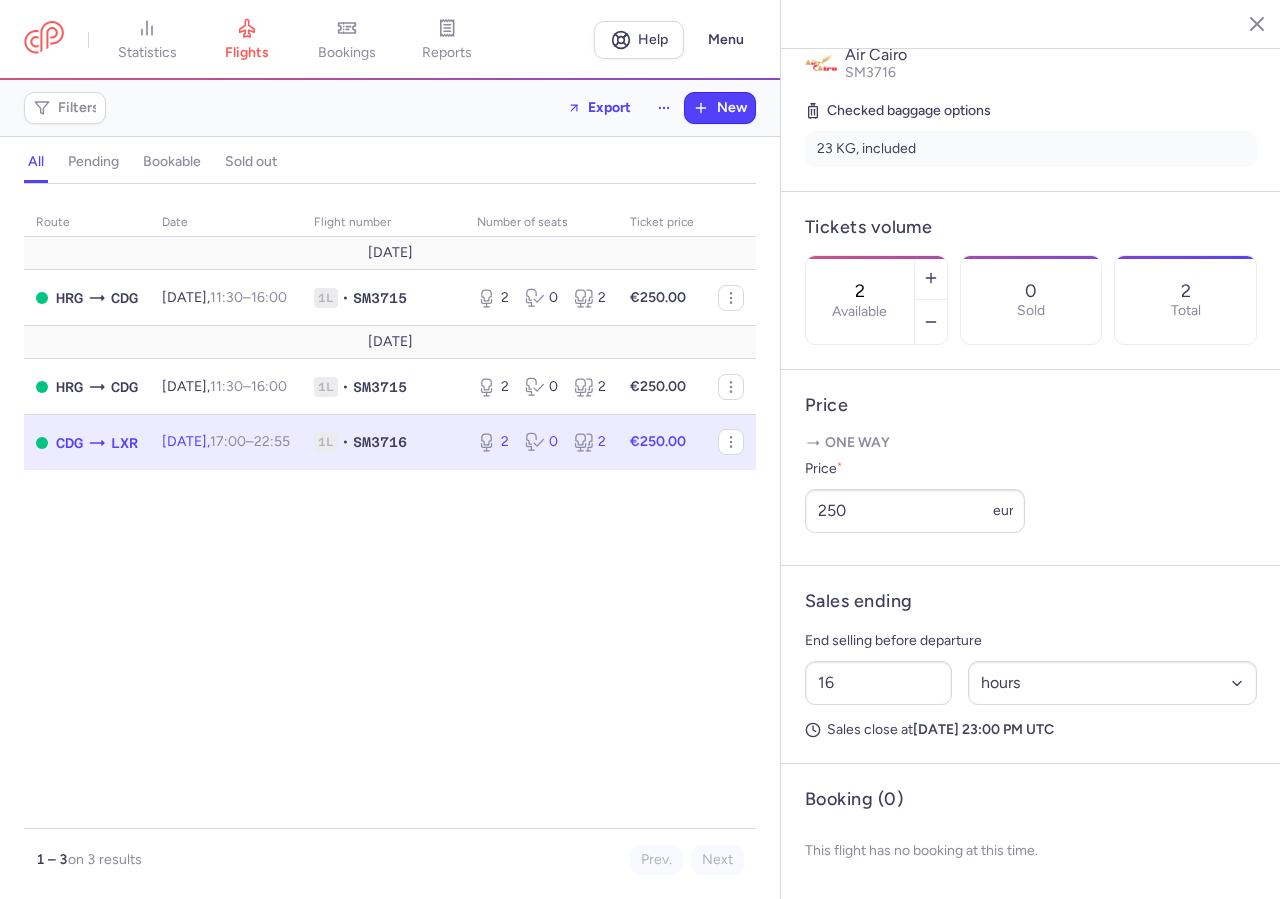 click 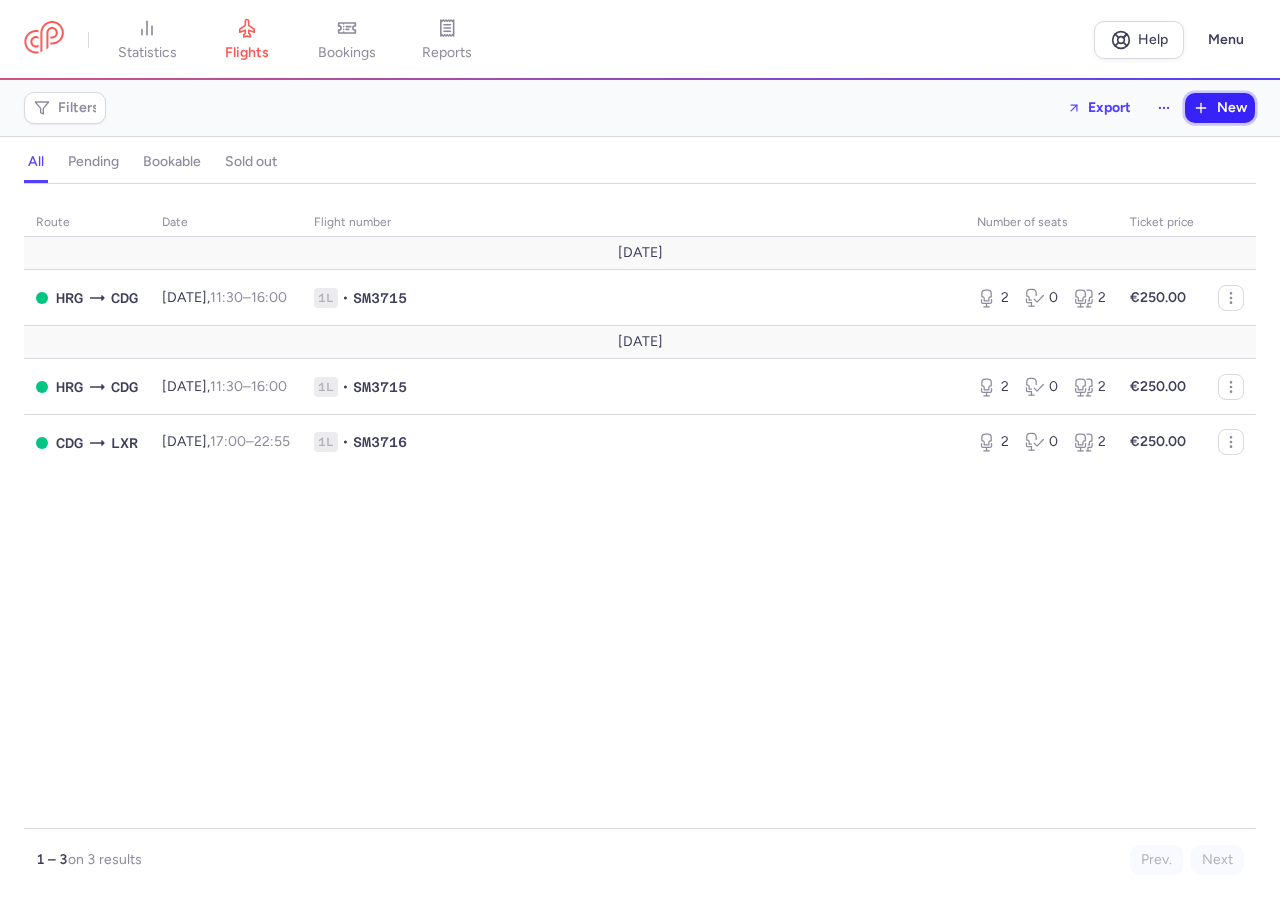 click on "New" at bounding box center (1232, 108) 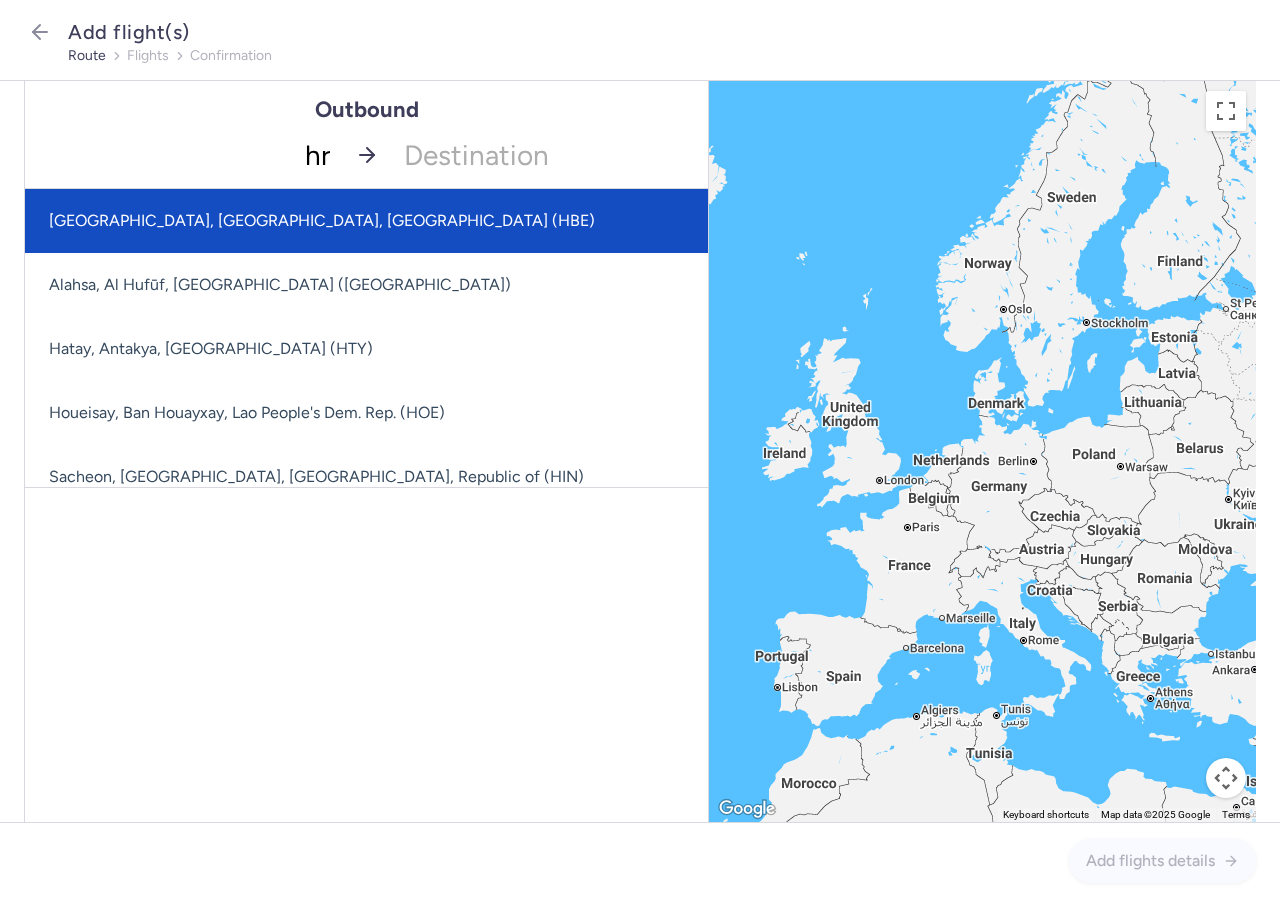 type on "hrg" 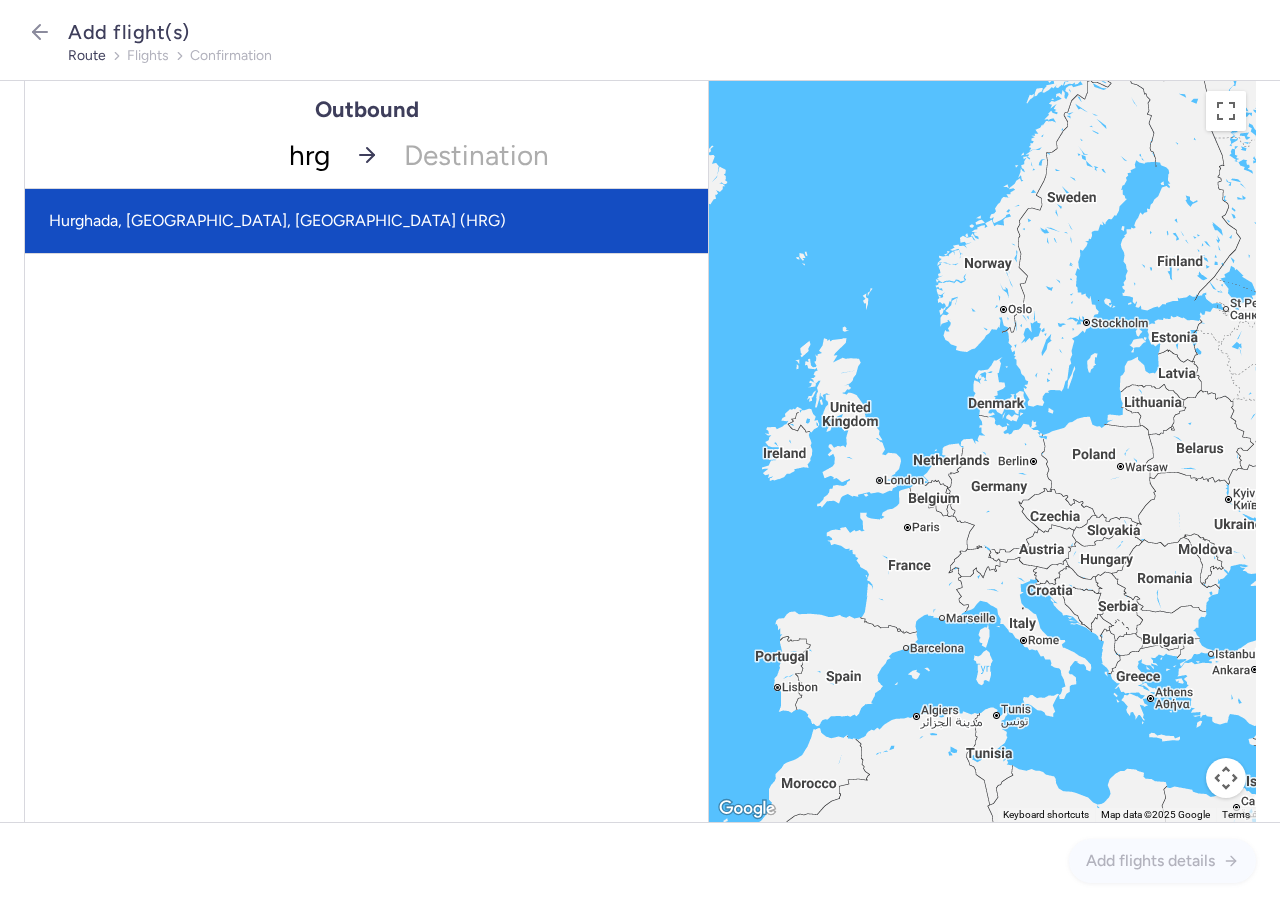 drag, startPoint x: 307, startPoint y: 227, endPoint x: 334, endPoint y: 218, distance: 28.460499 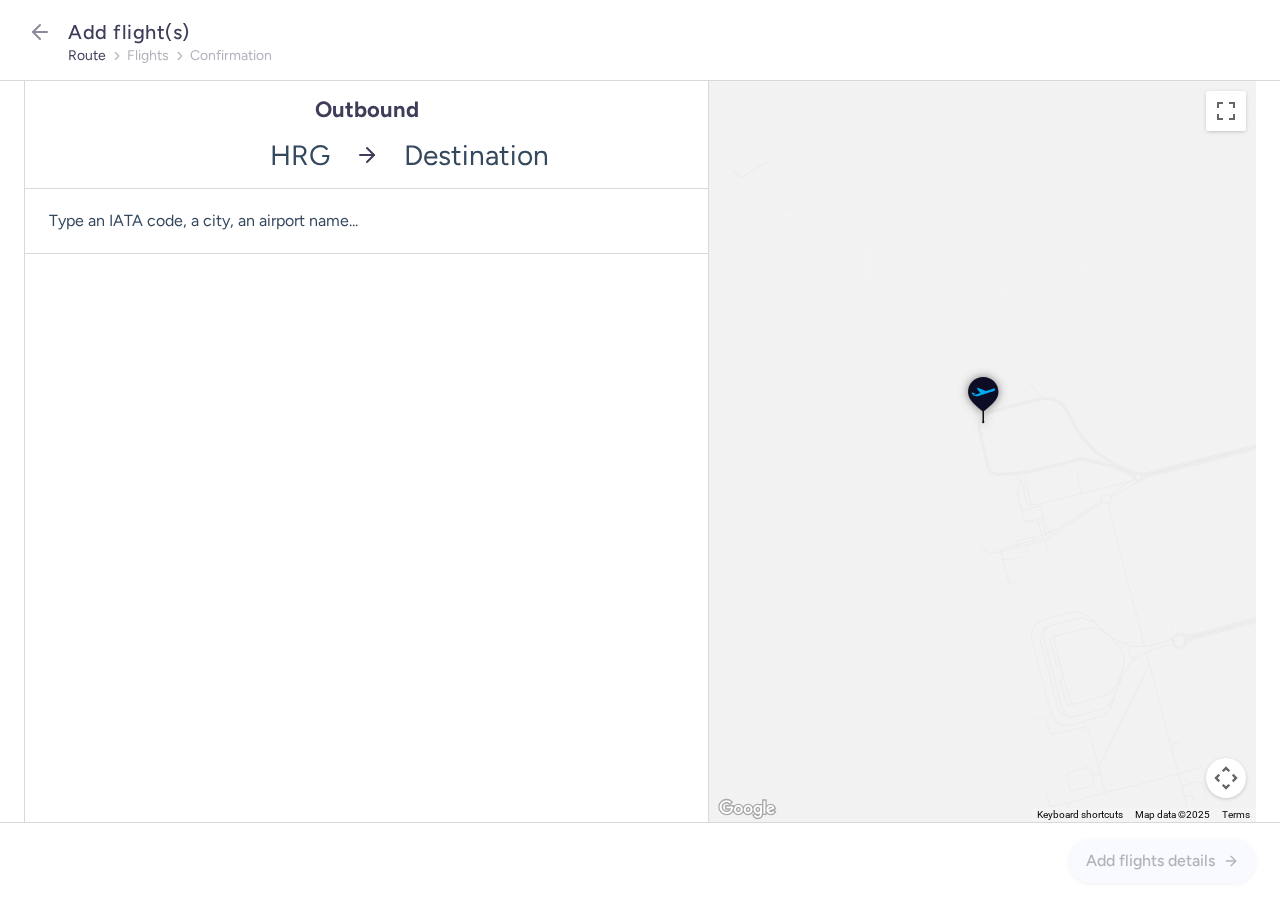 click 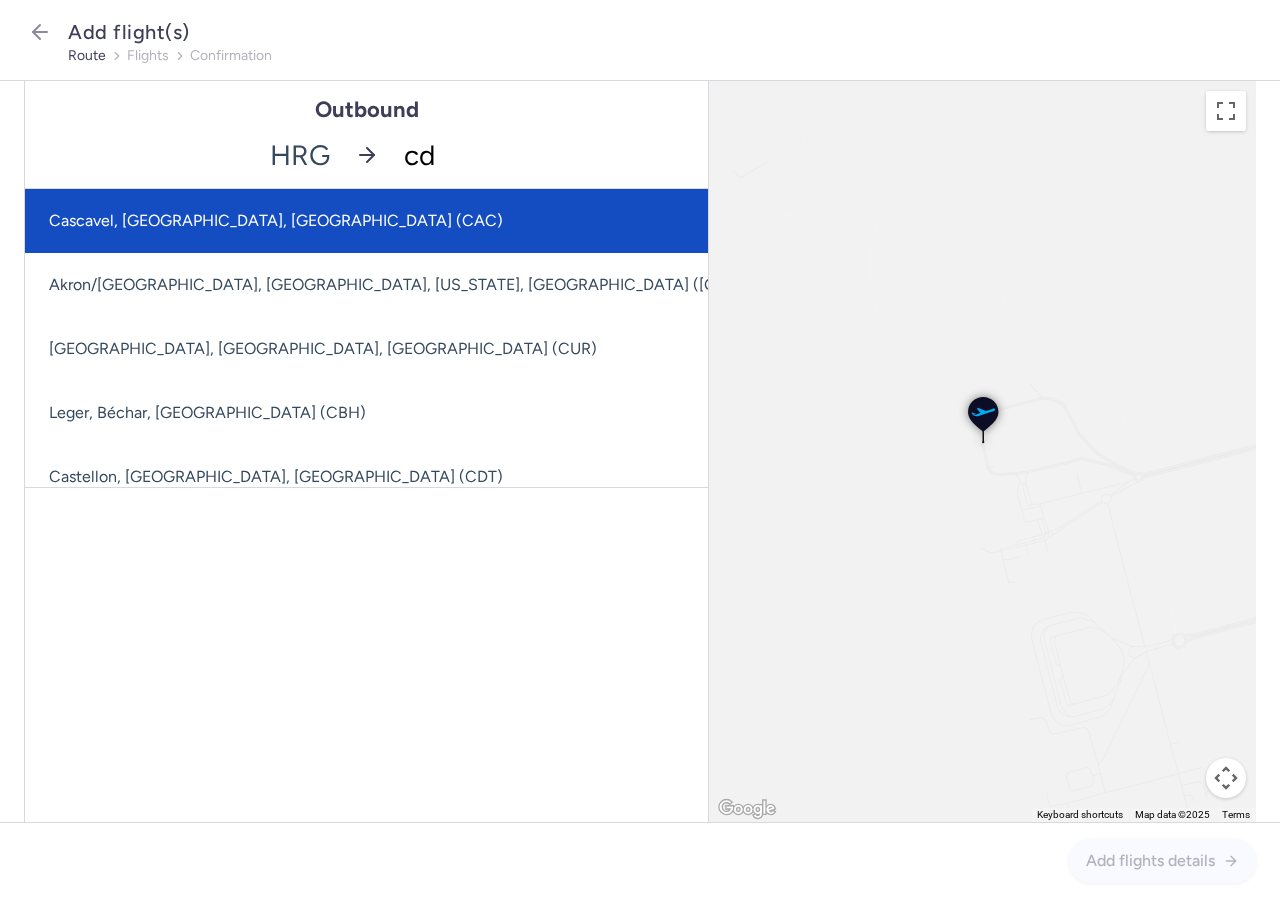 type on "cdg" 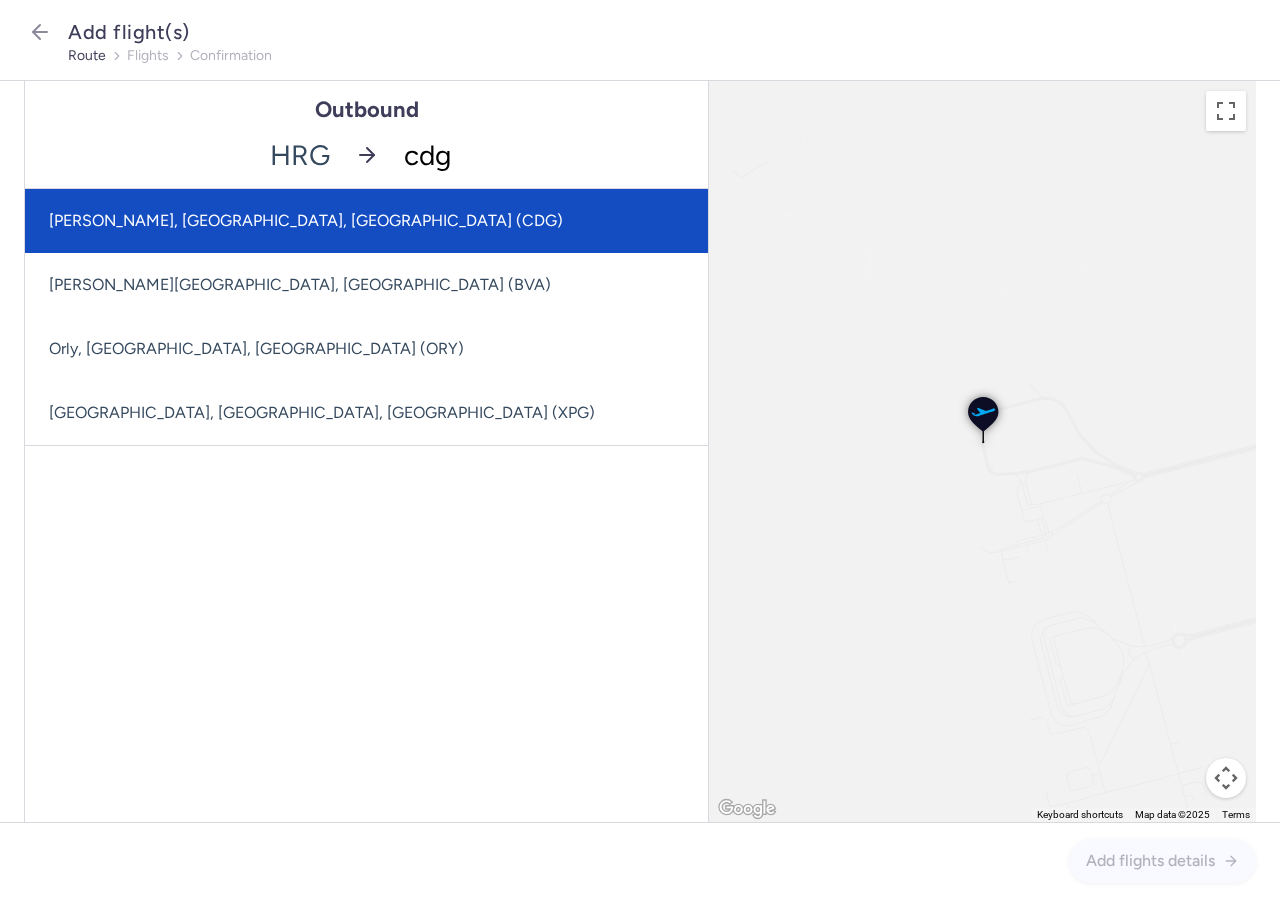 click on "[PERSON_NAME], [GEOGRAPHIC_DATA], [GEOGRAPHIC_DATA] (CDG)" at bounding box center [366, 221] 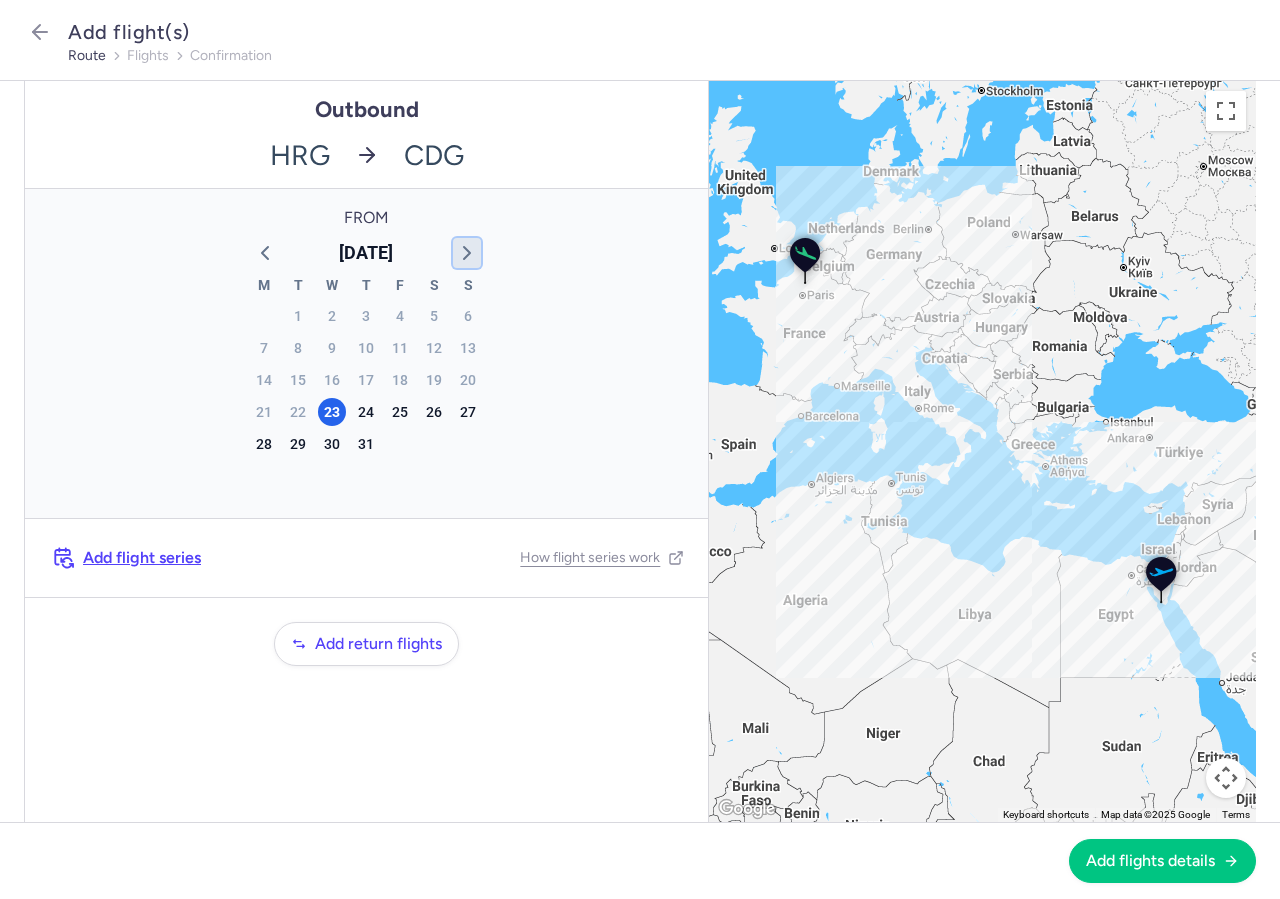 click 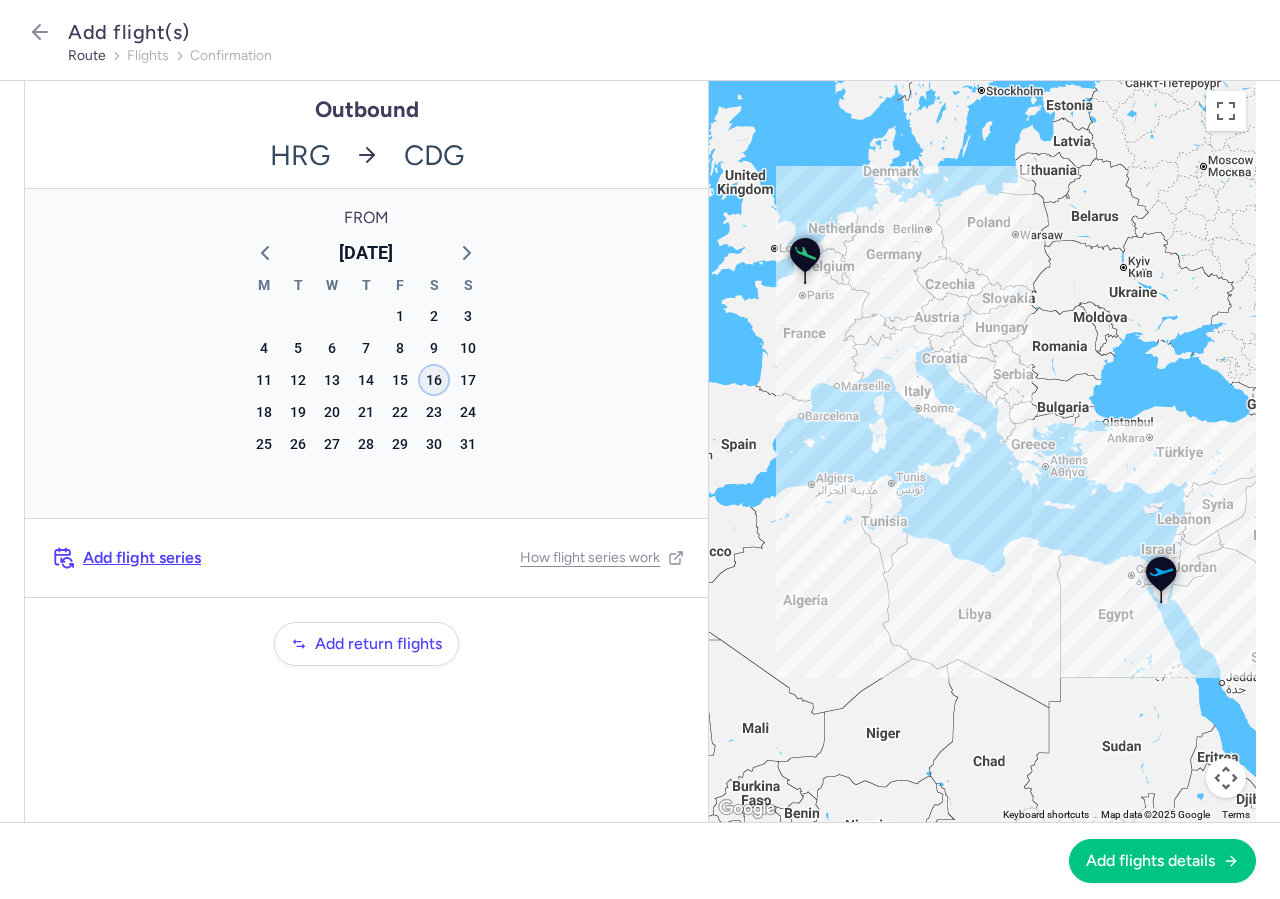 click on "16" 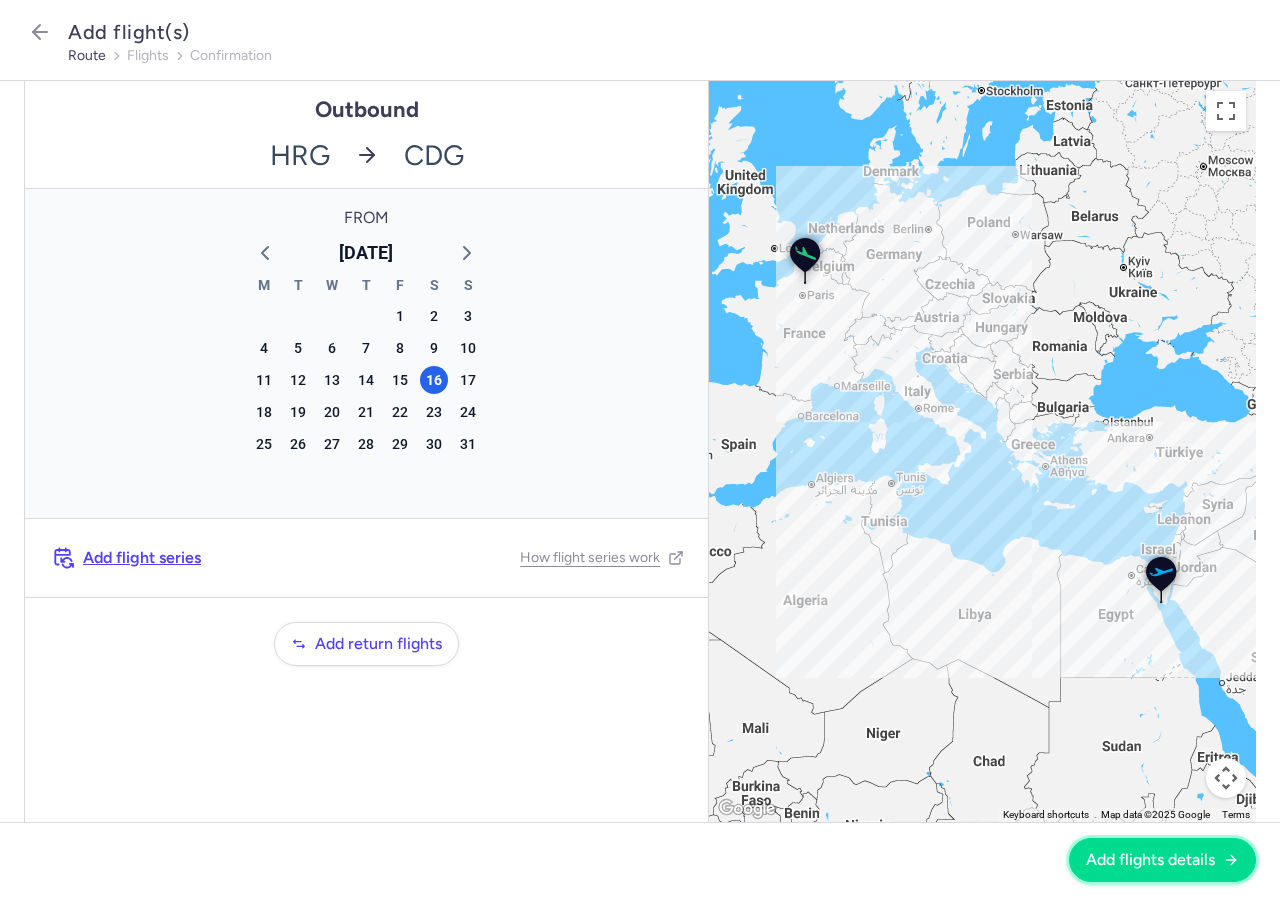 click on "Add flights details" at bounding box center [1162, 860] 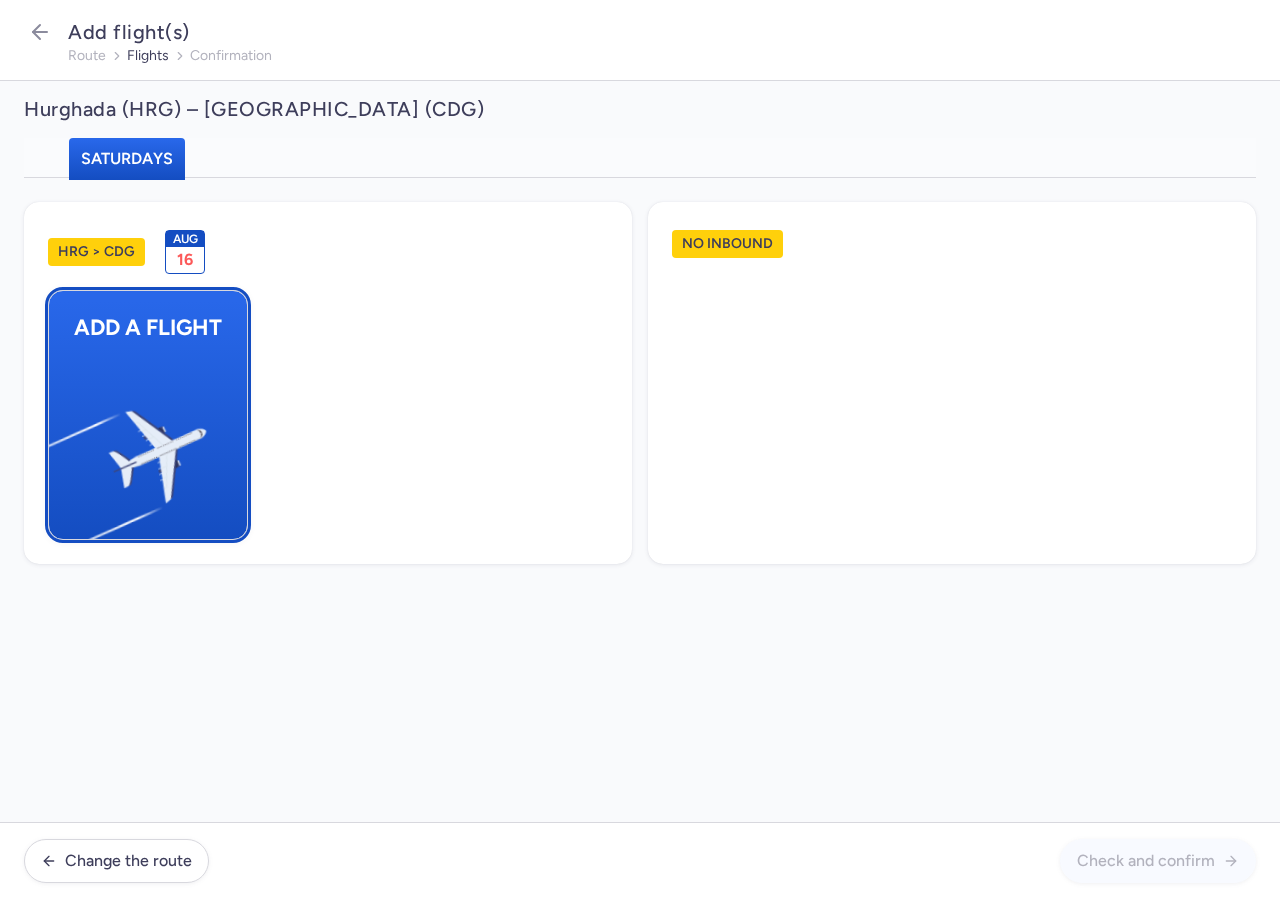 click at bounding box center (59, 448) 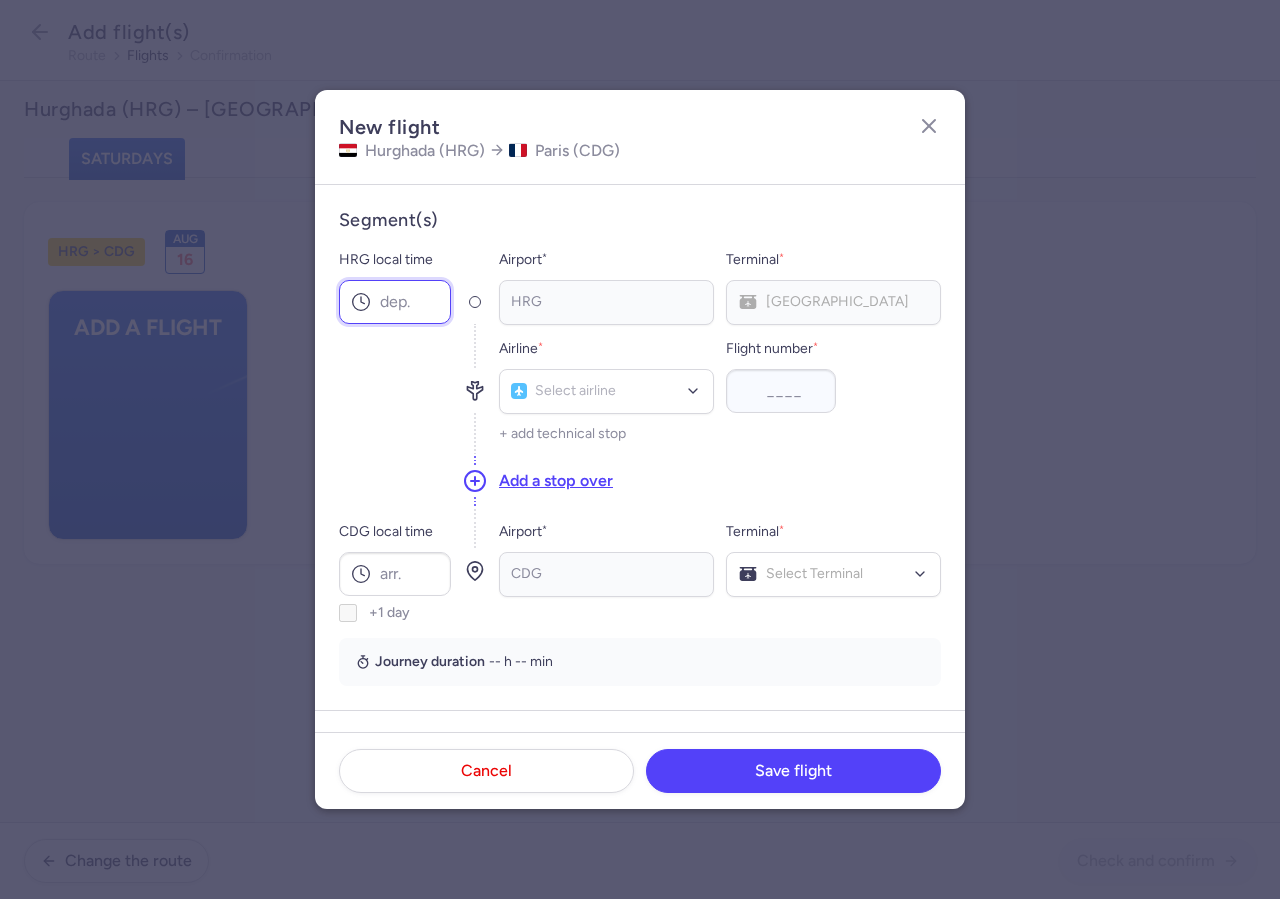 click on "HRG local time" at bounding box center (395, 302) 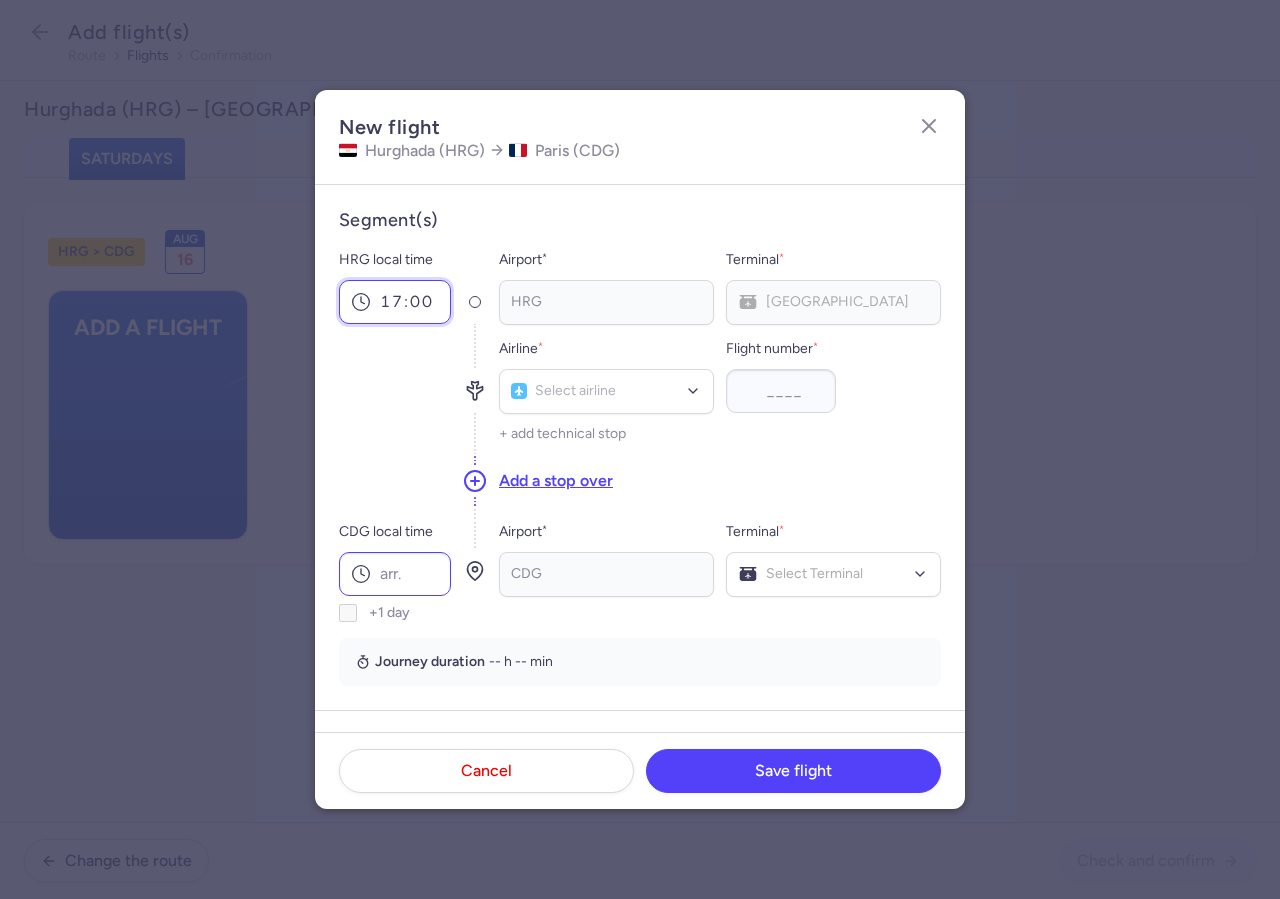 type on "17:00" 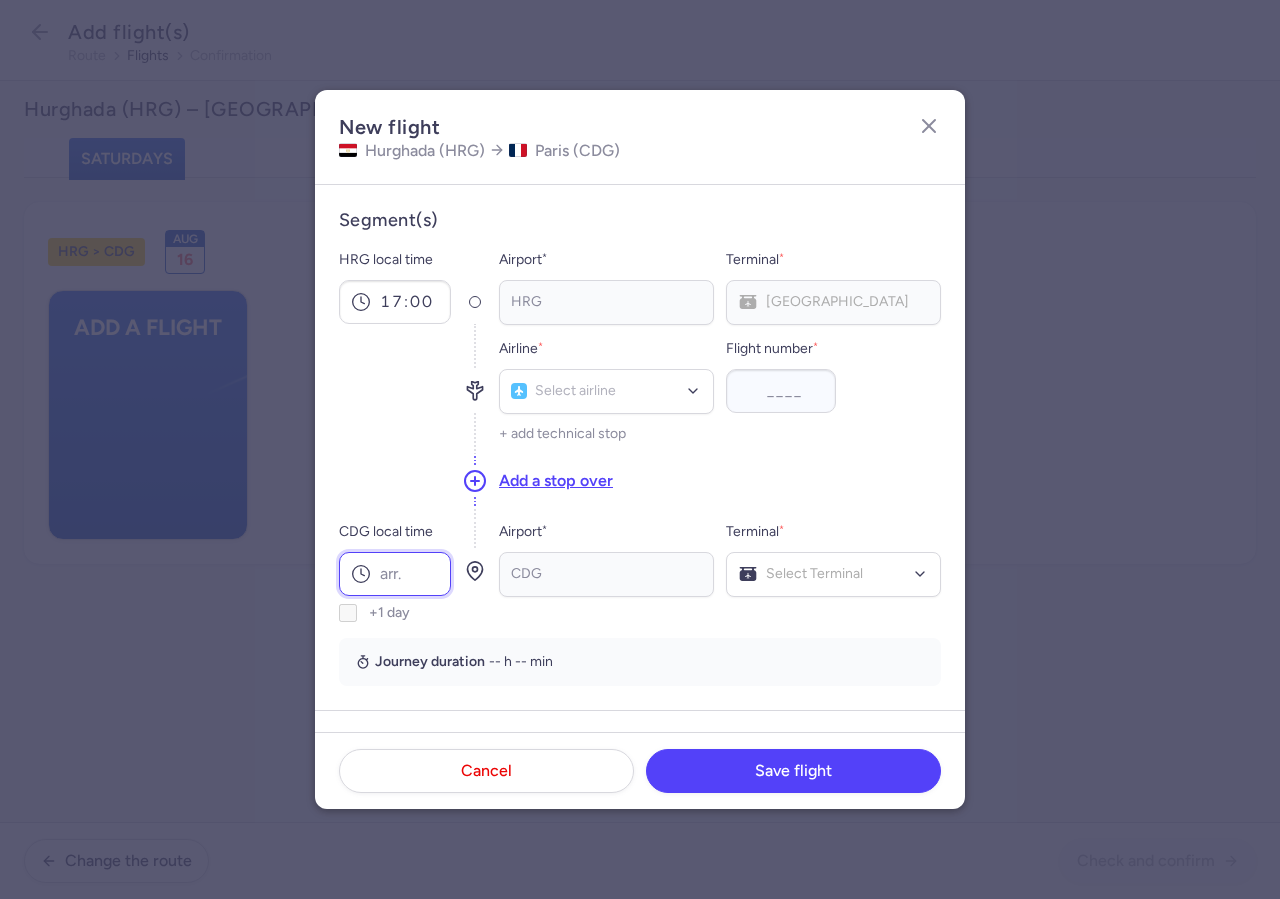 click on "CDG local time" at bounding box center [395, 574] 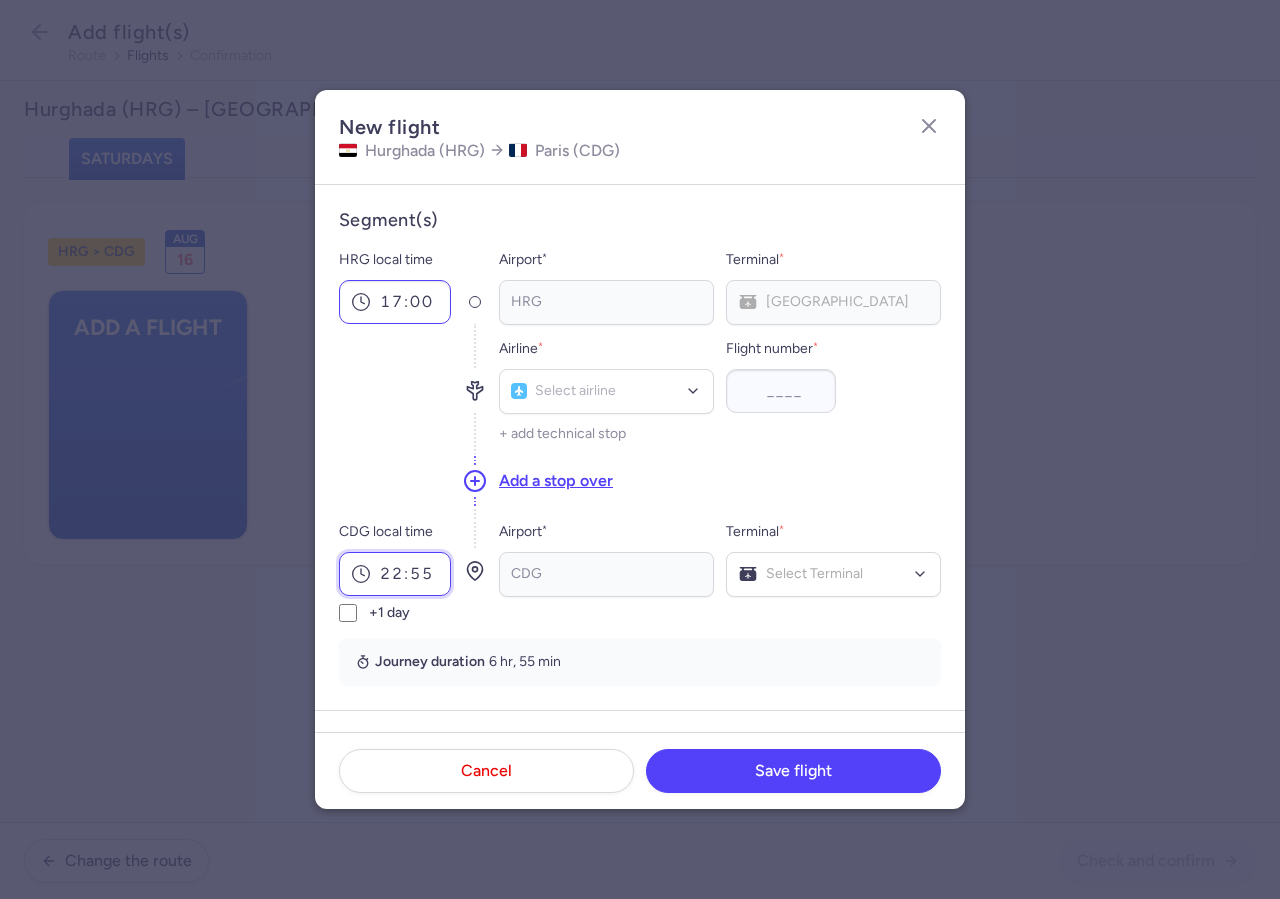 type on "22:55" 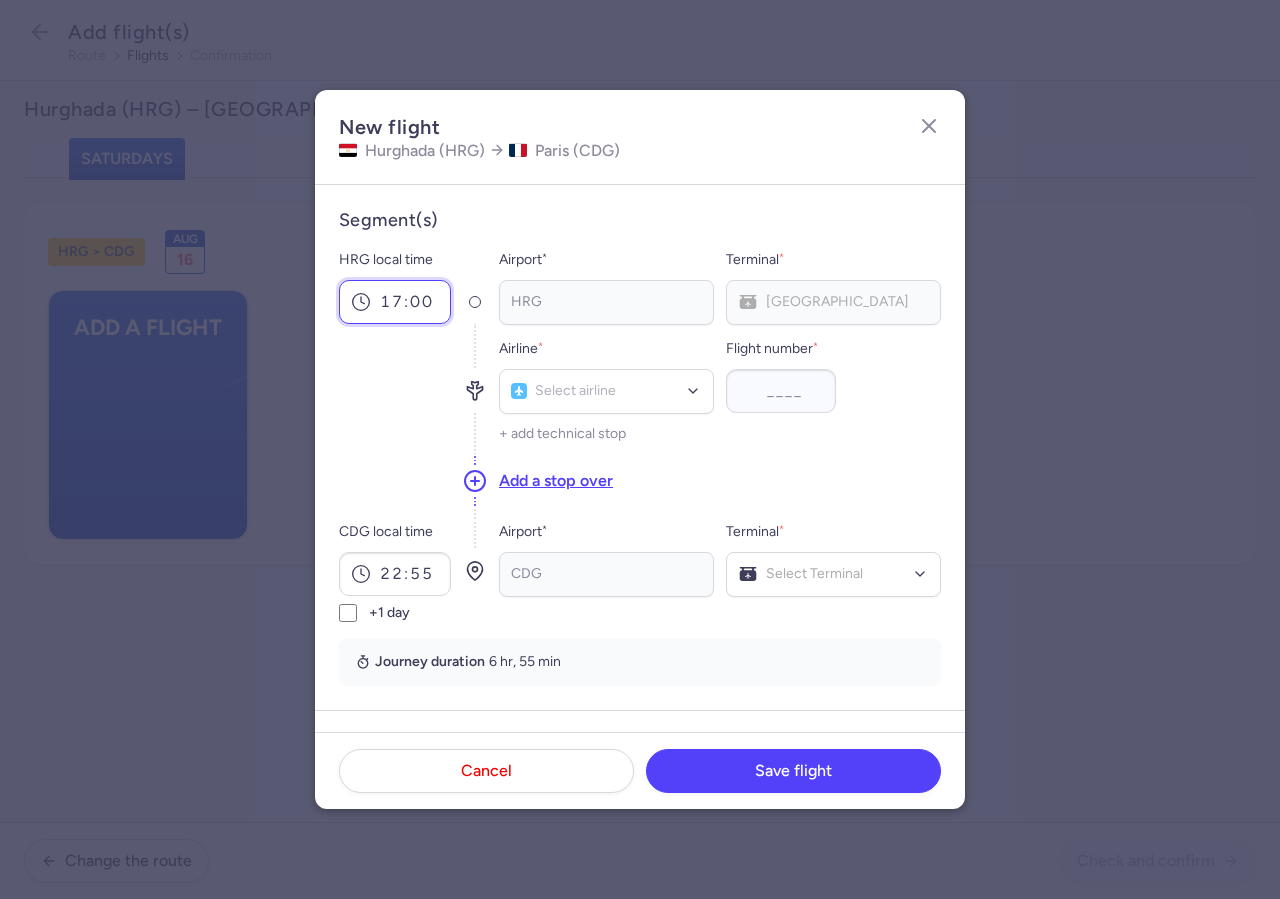 click on "17:00" at bounding box center [395, 302] 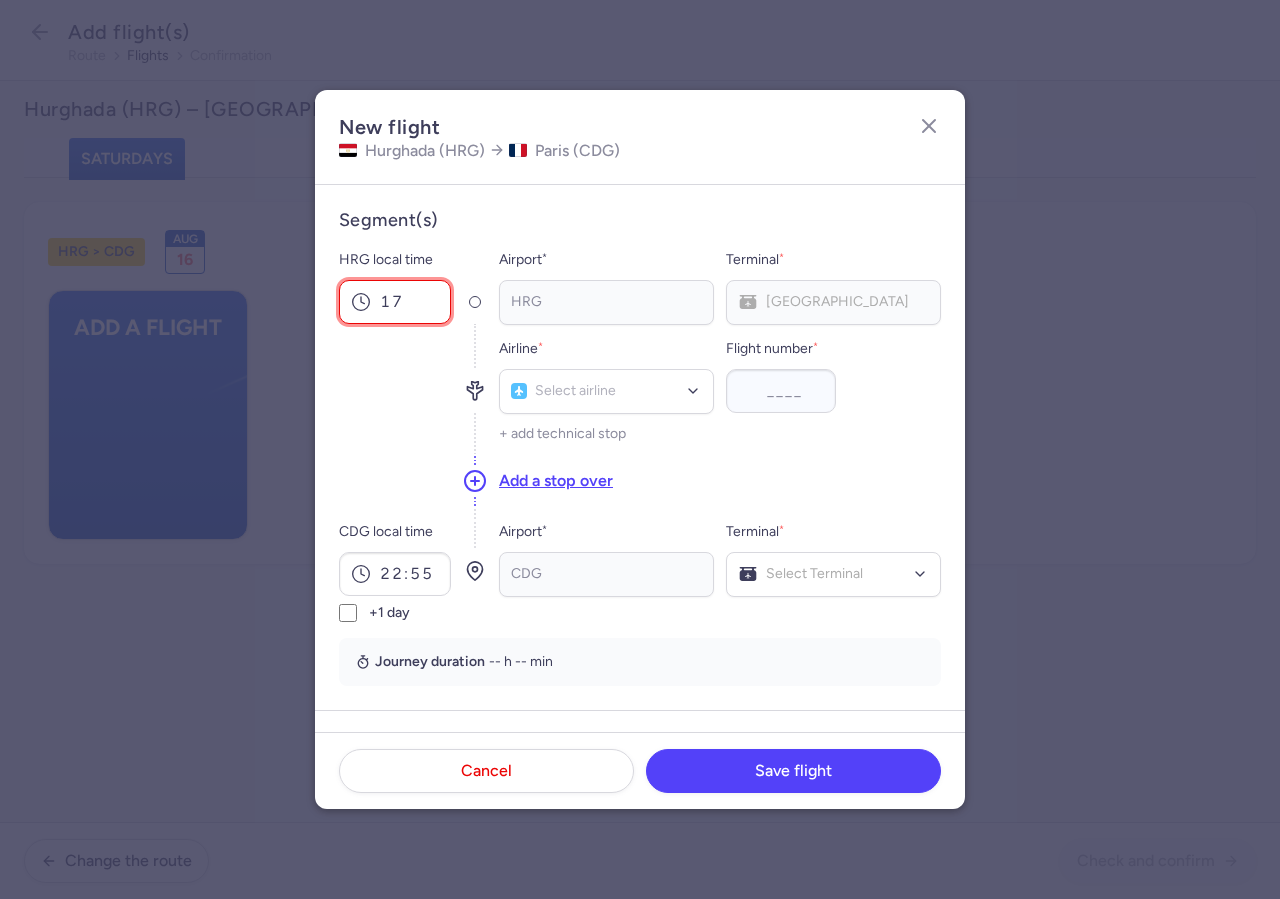 type on "1" 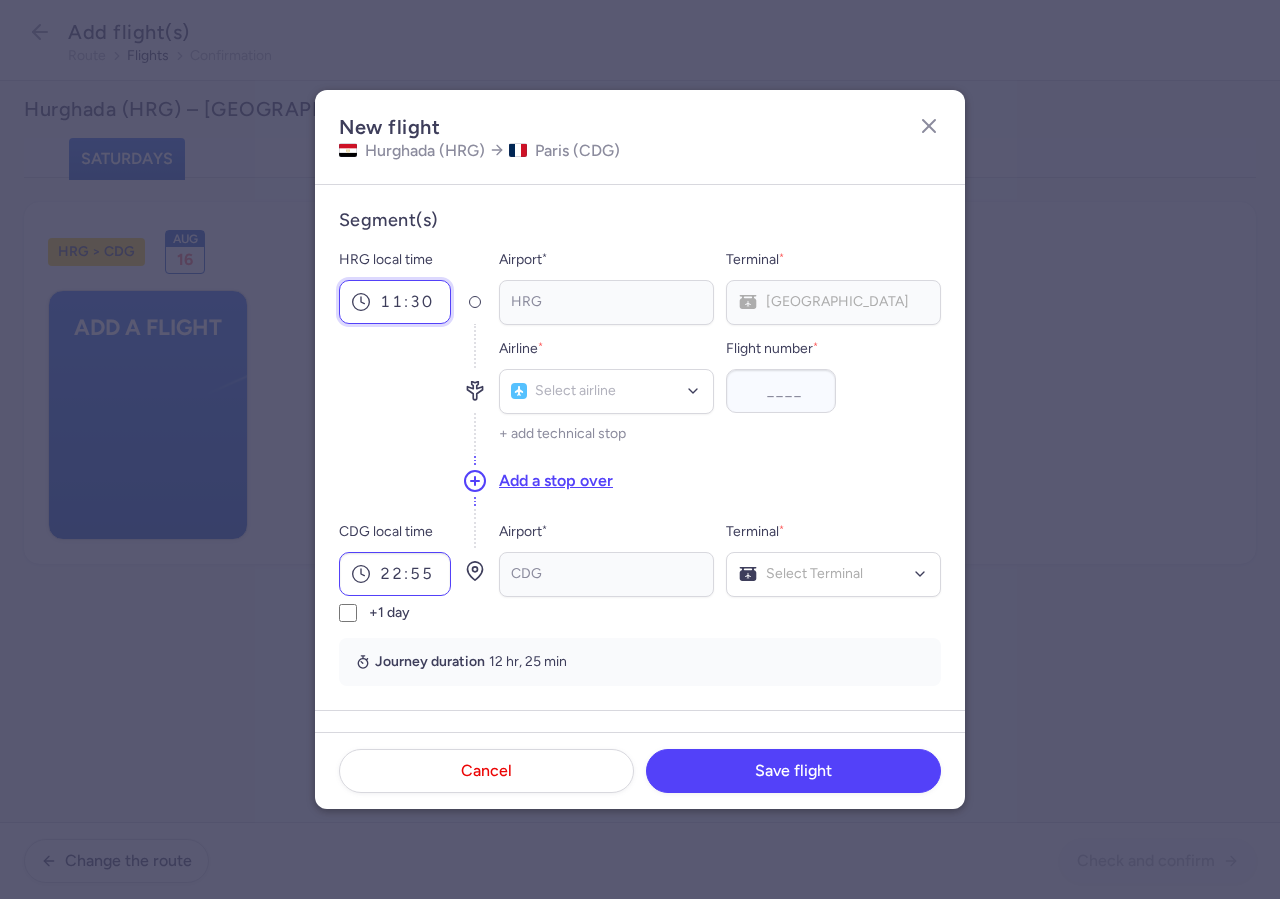 type on "11:30" 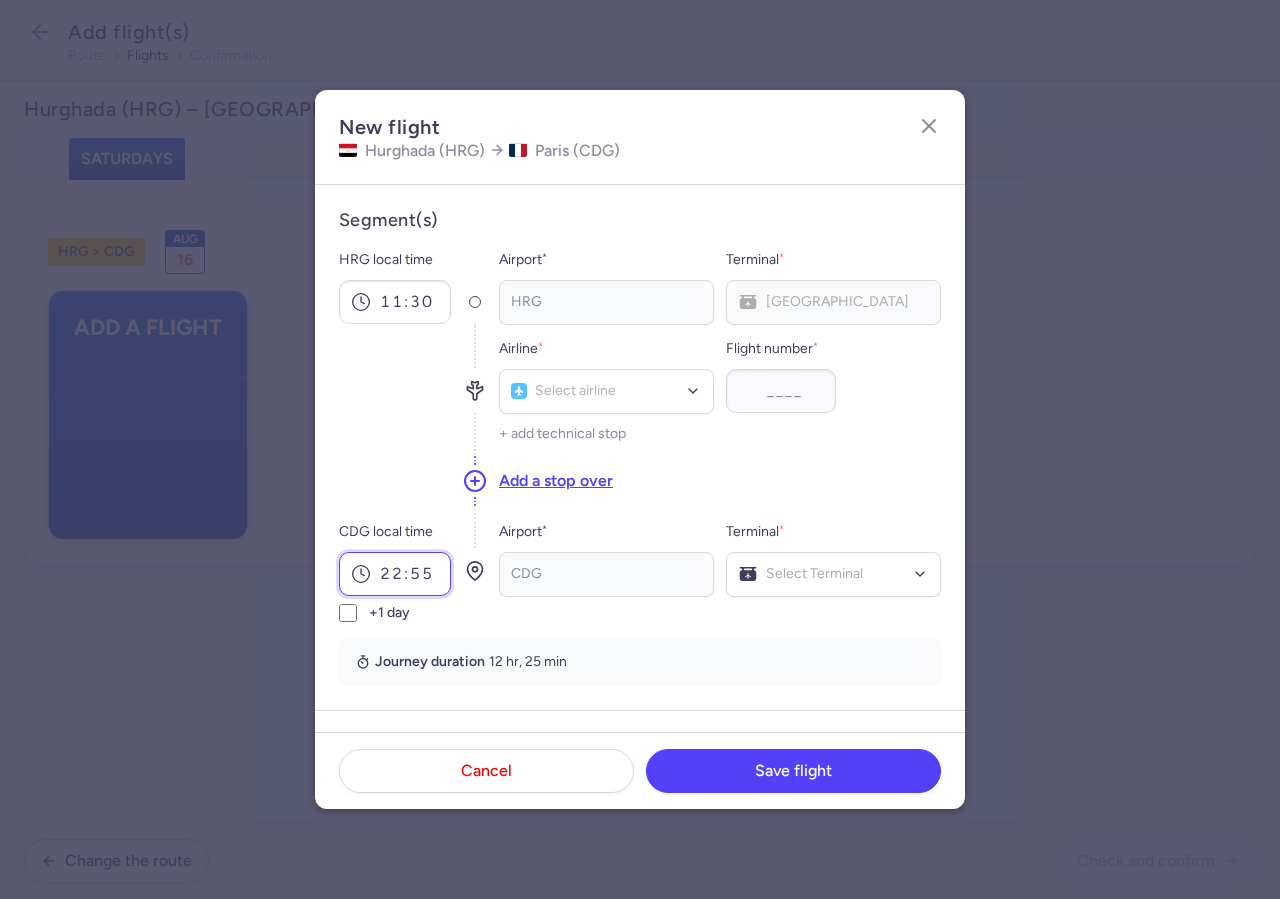 click on "22:55" at bounding box center (395, 574) 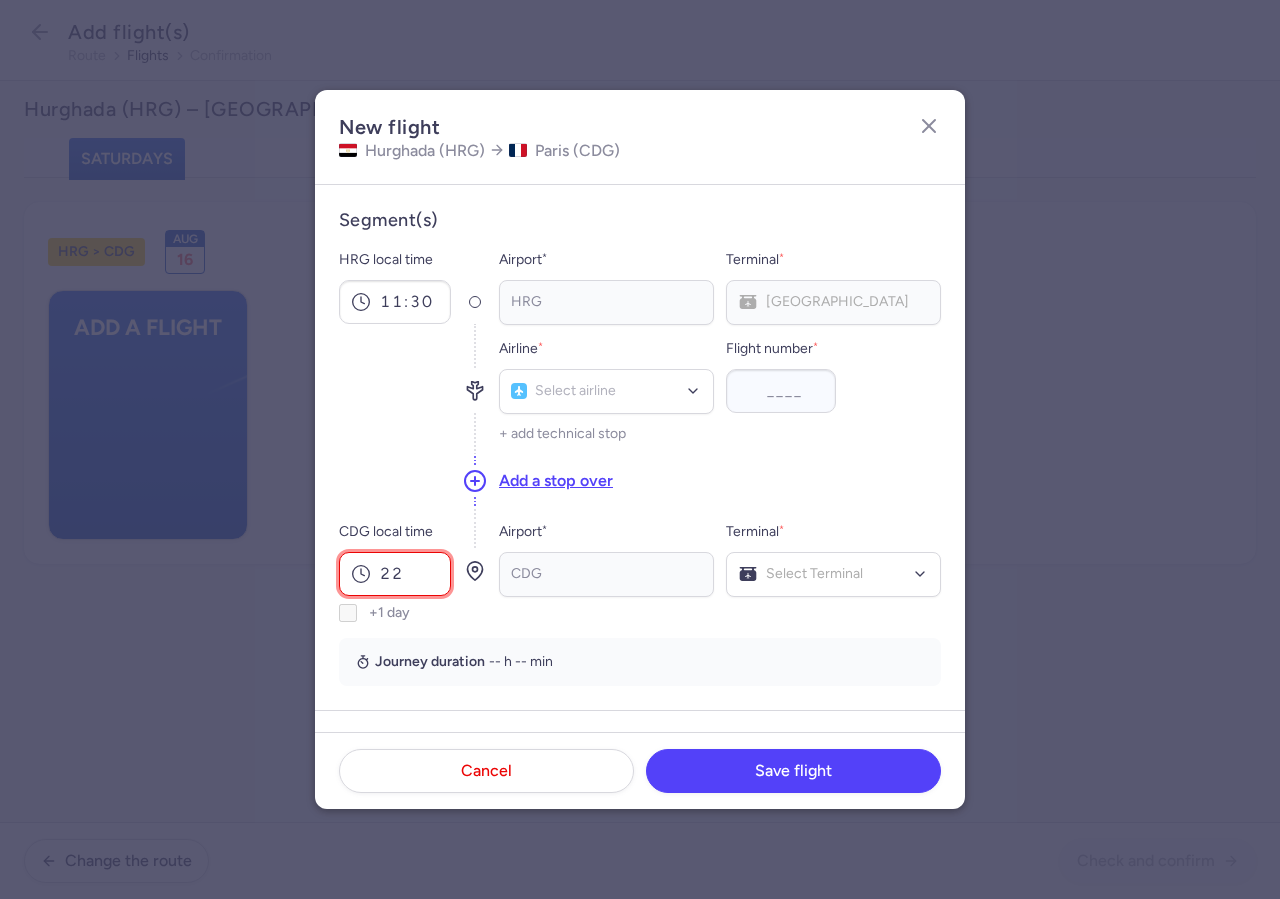 type on "2" 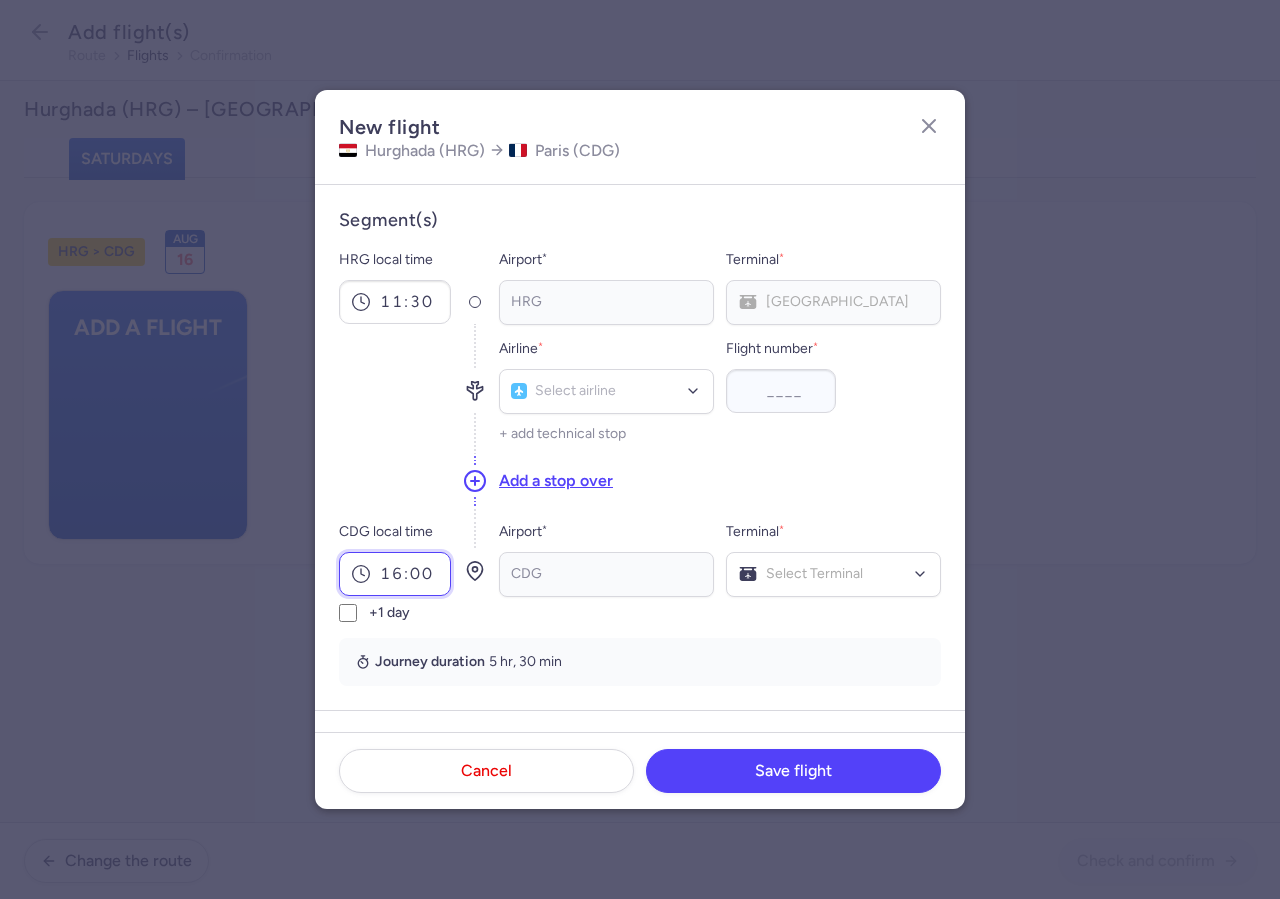 type on "16:00" 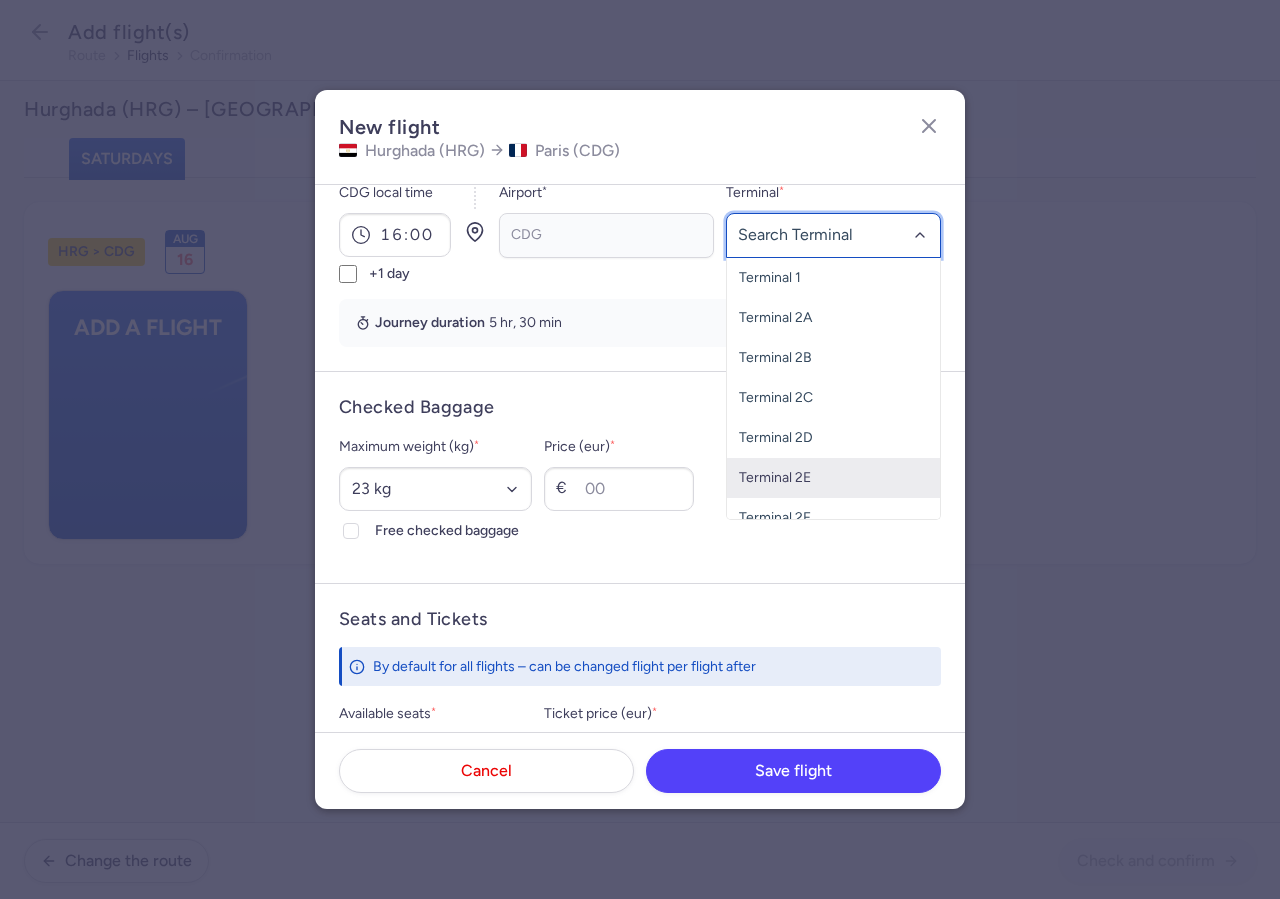 scroll, scrollTop: 197, scrollLeft: 0, axis: vertical 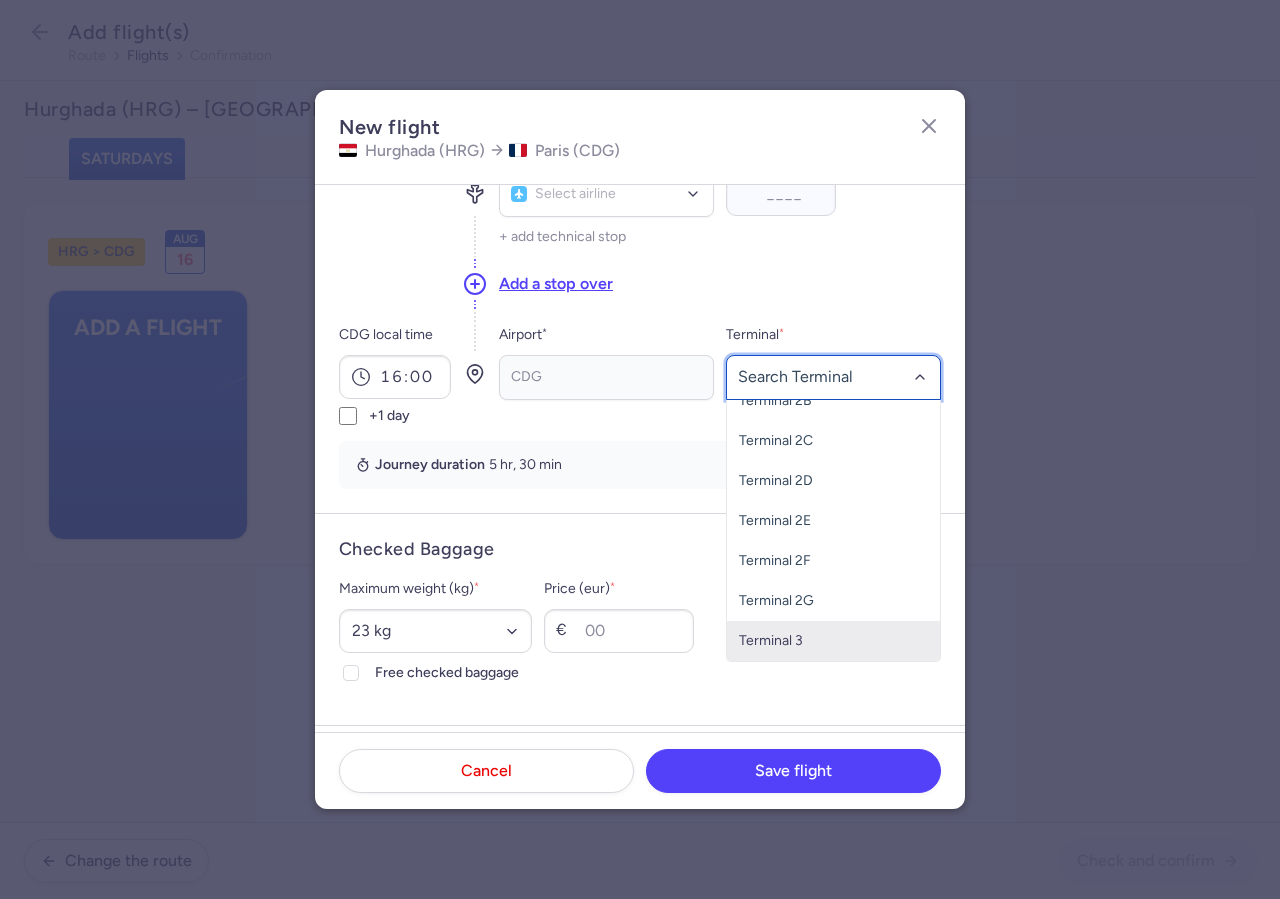 click on "Terminal 3" at bounding box center (833, 641) 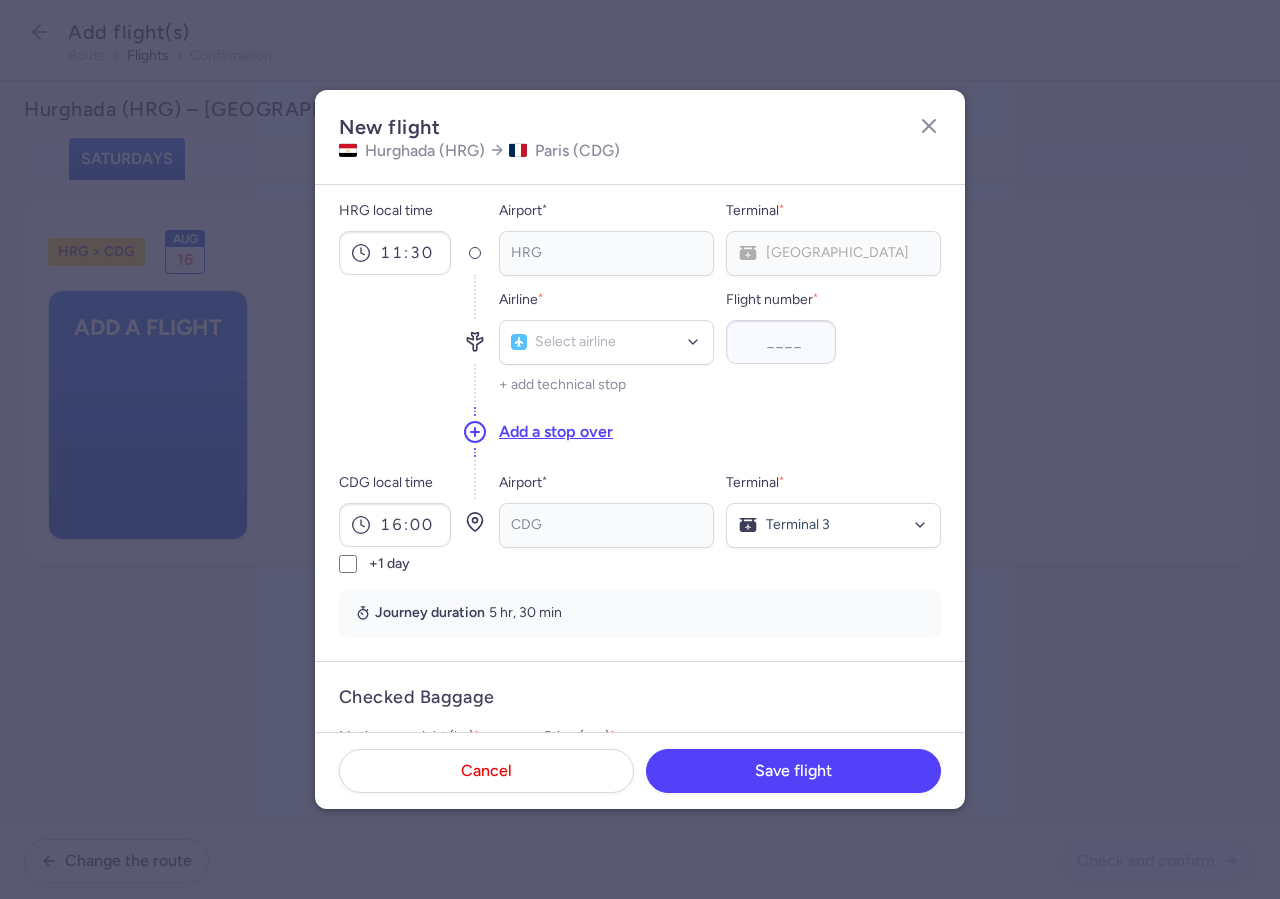 scroll, scrollTop: 0, scrollLeft: 0, axis: both 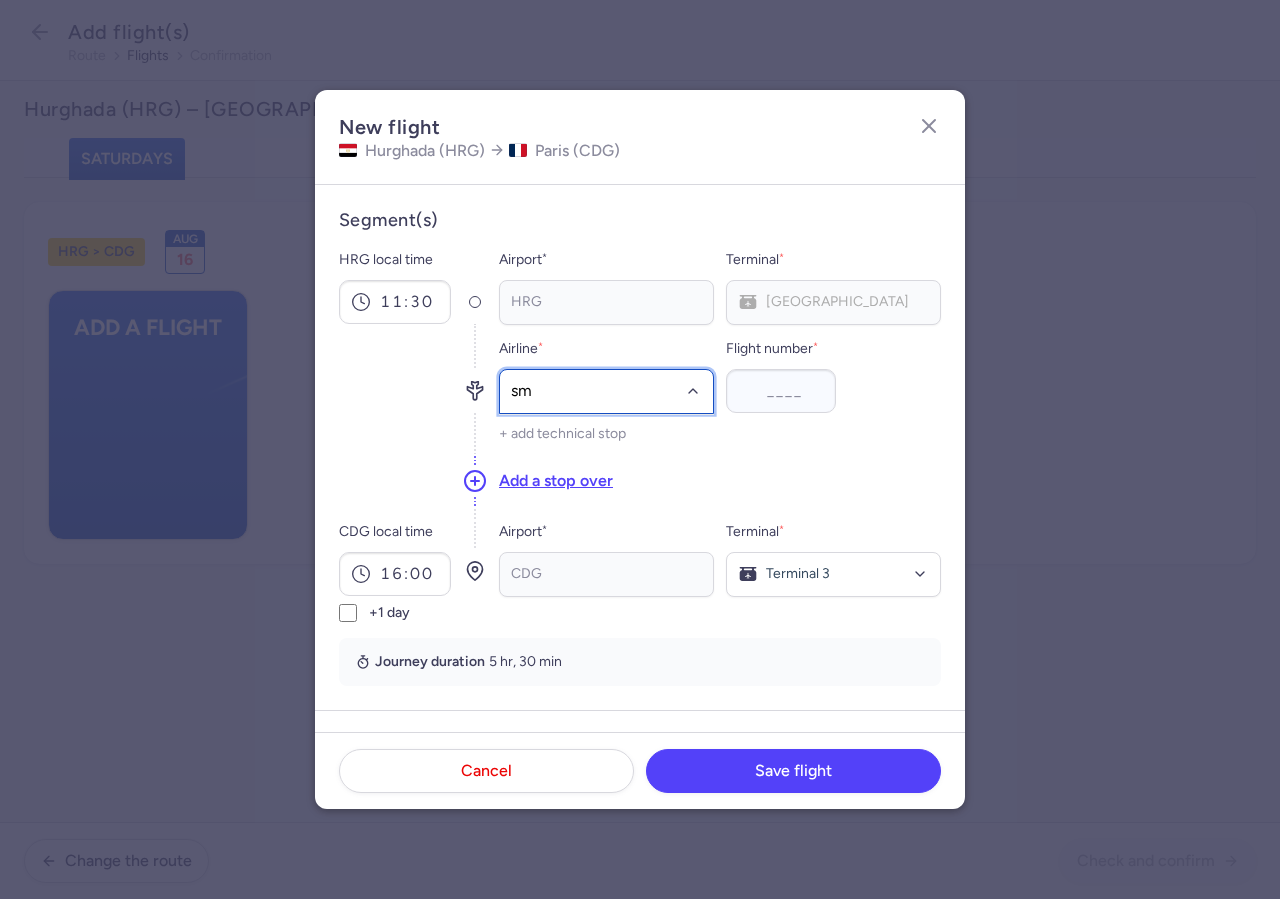 type on "sm" 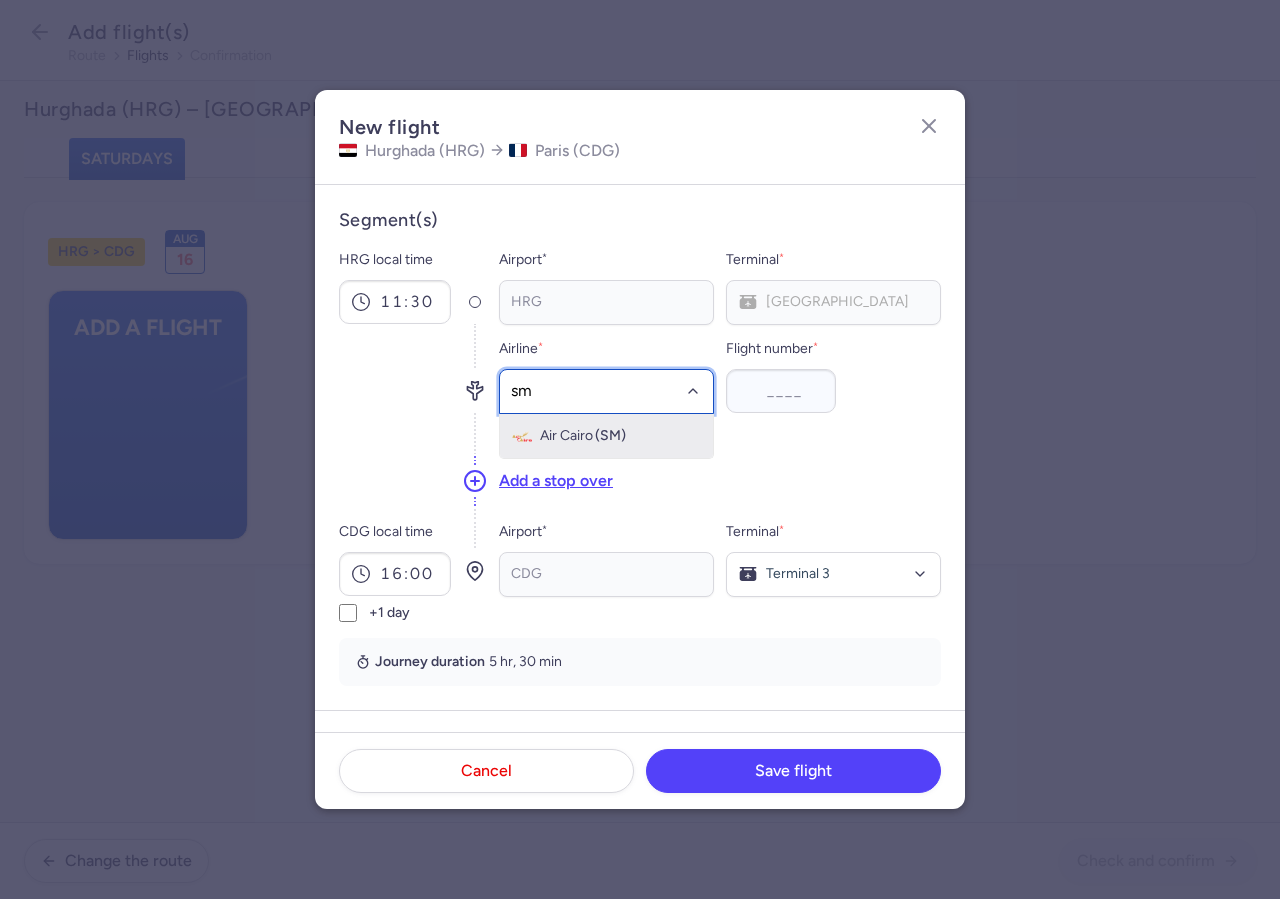 click on "Air Cairo (SM)" at bounding box center [606, 436] 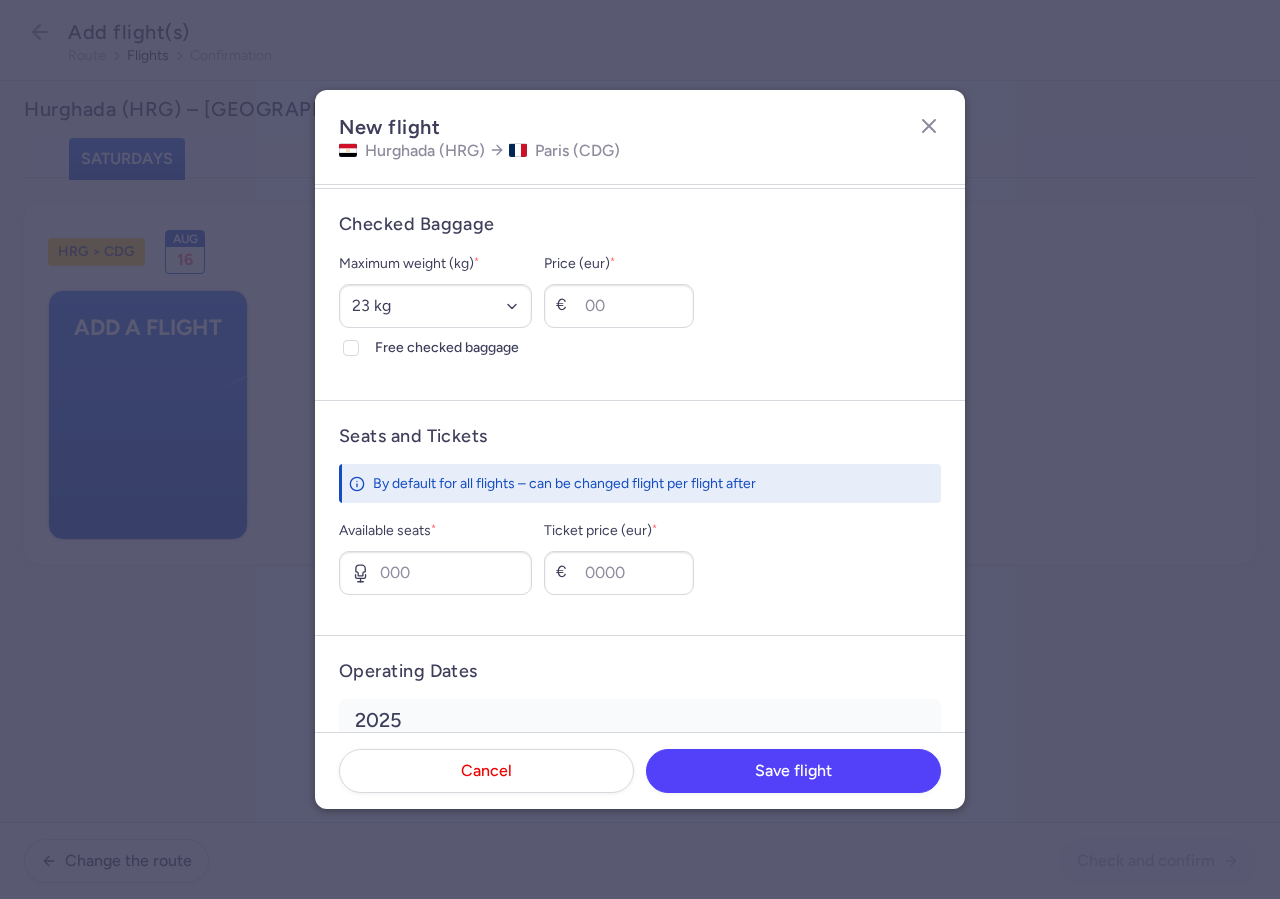 scroll, scrollTop: 570, scrollLeft: 0, axis: vertical 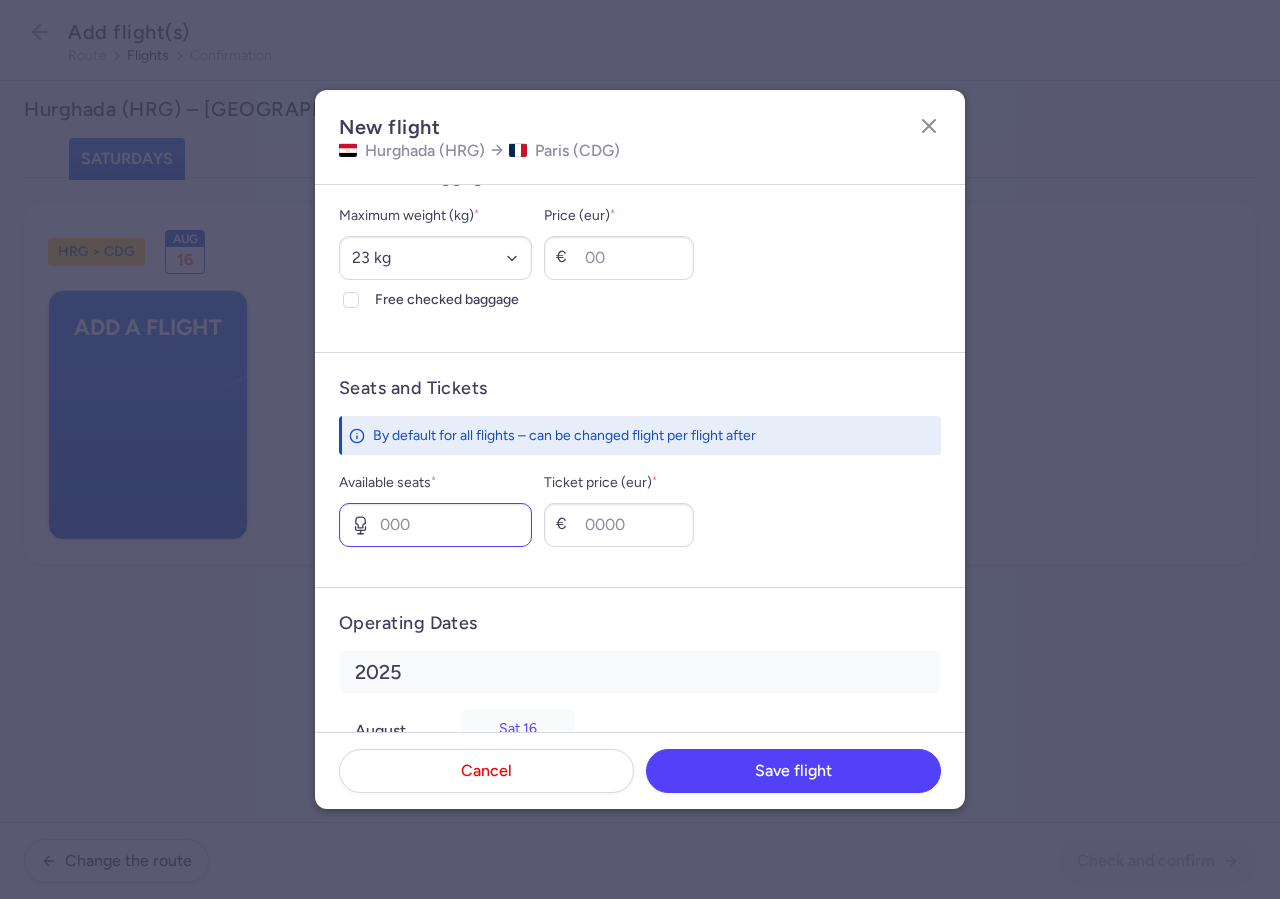 type on "3715" 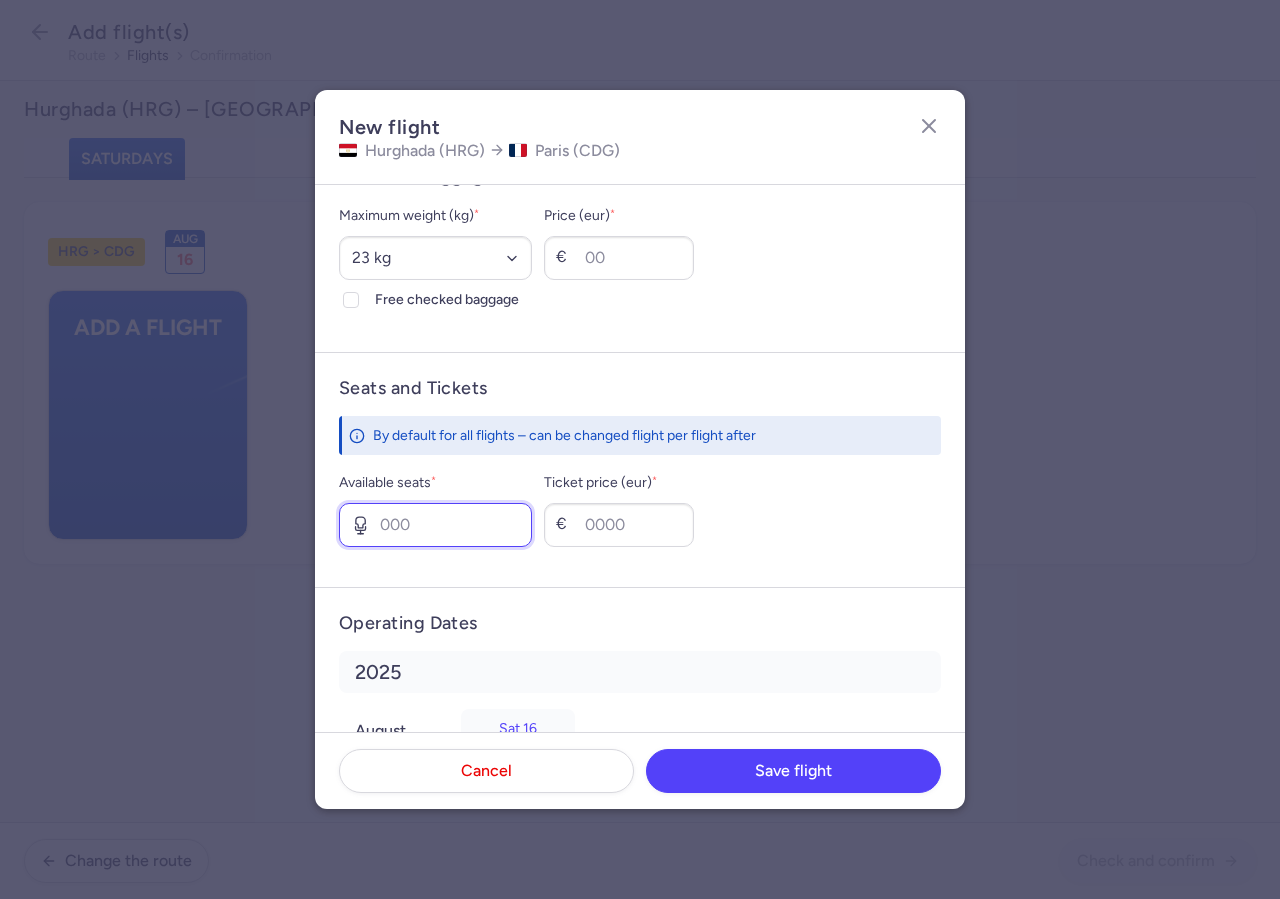 click on "Available seats  *" at bounding box center [435, 525] 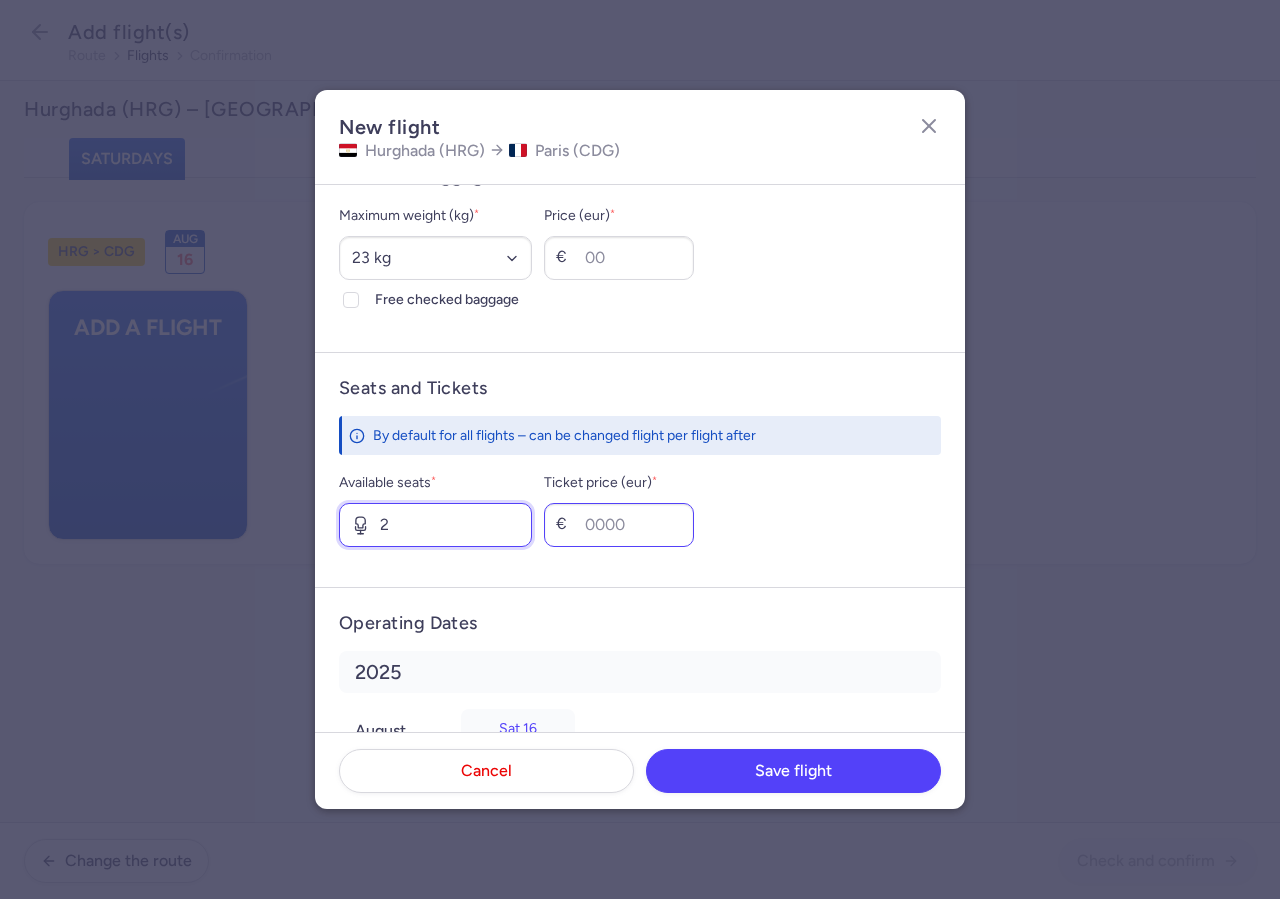 type on "2" 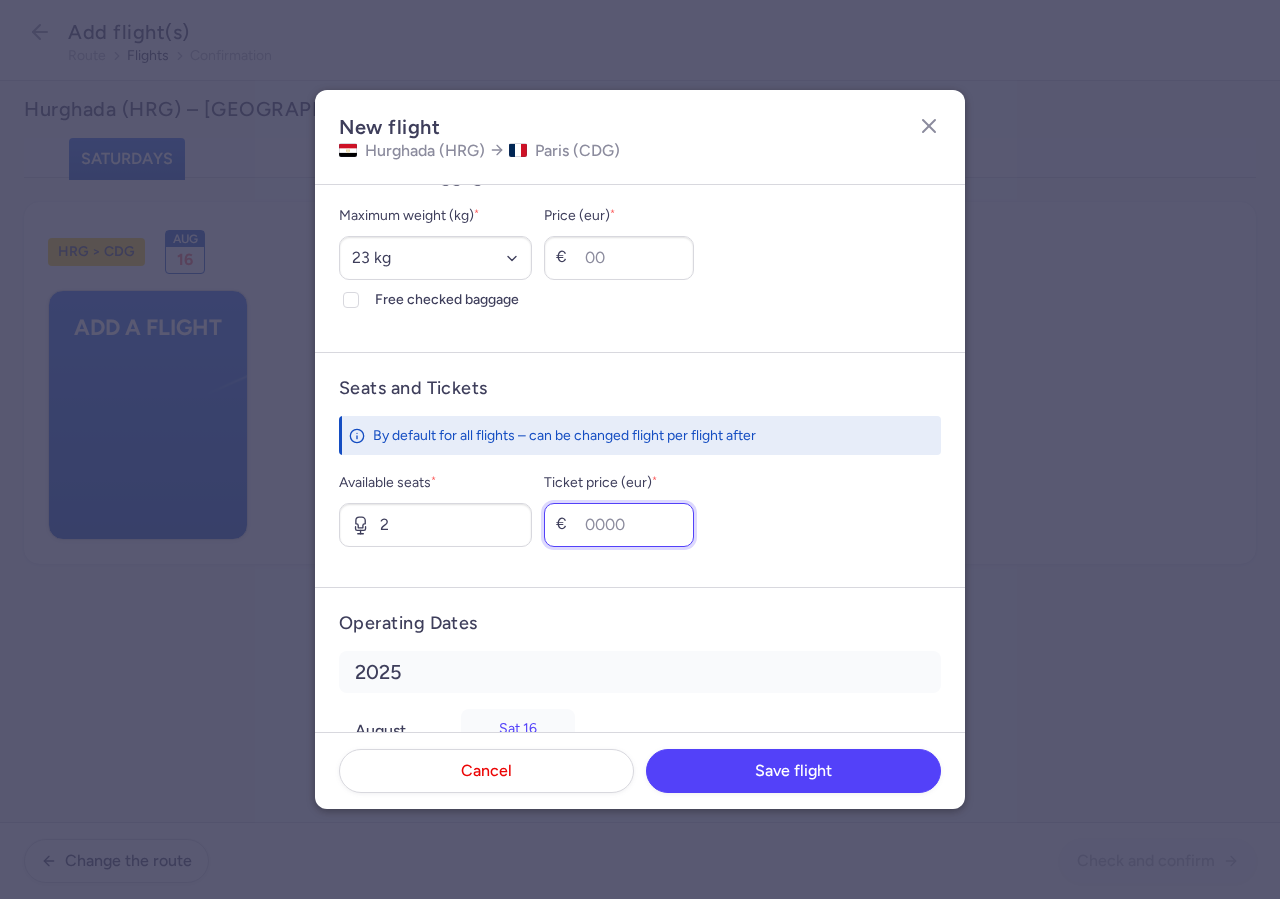 click on "Ticket price (eur)  *" at bounding box center [619, 525] 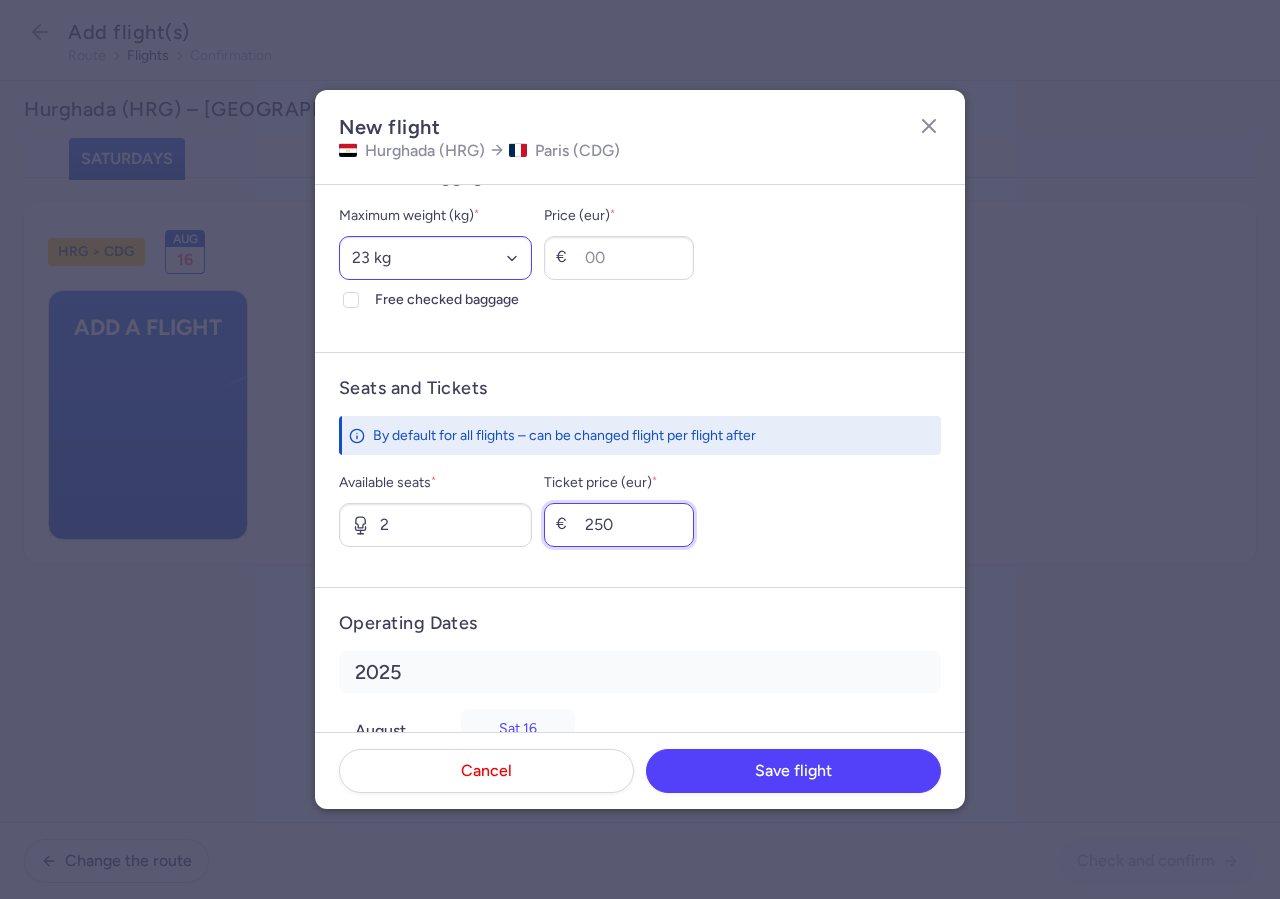 type on "250" 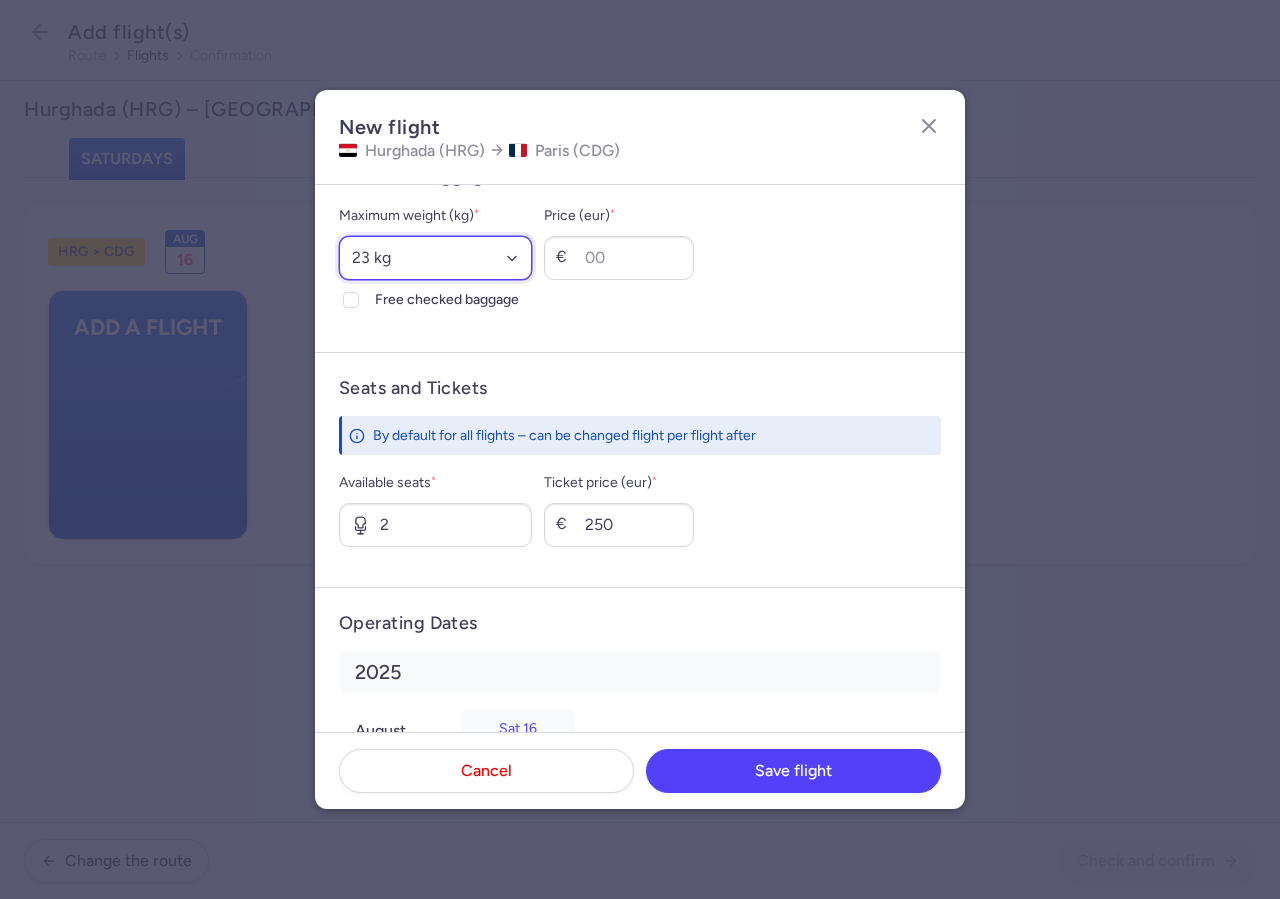 click on "Select an option 15 kg 16 kg 17 kg 18 kg 19 kg 20 kg 21 kg 22 kg 23 kg 24 kg 25 kg 26 kg 27 kg 28 kg 29 kg 30 kg 31 kg 32 kg 33 kg 34 kg 35 kg" at bounding box center (435, 258) 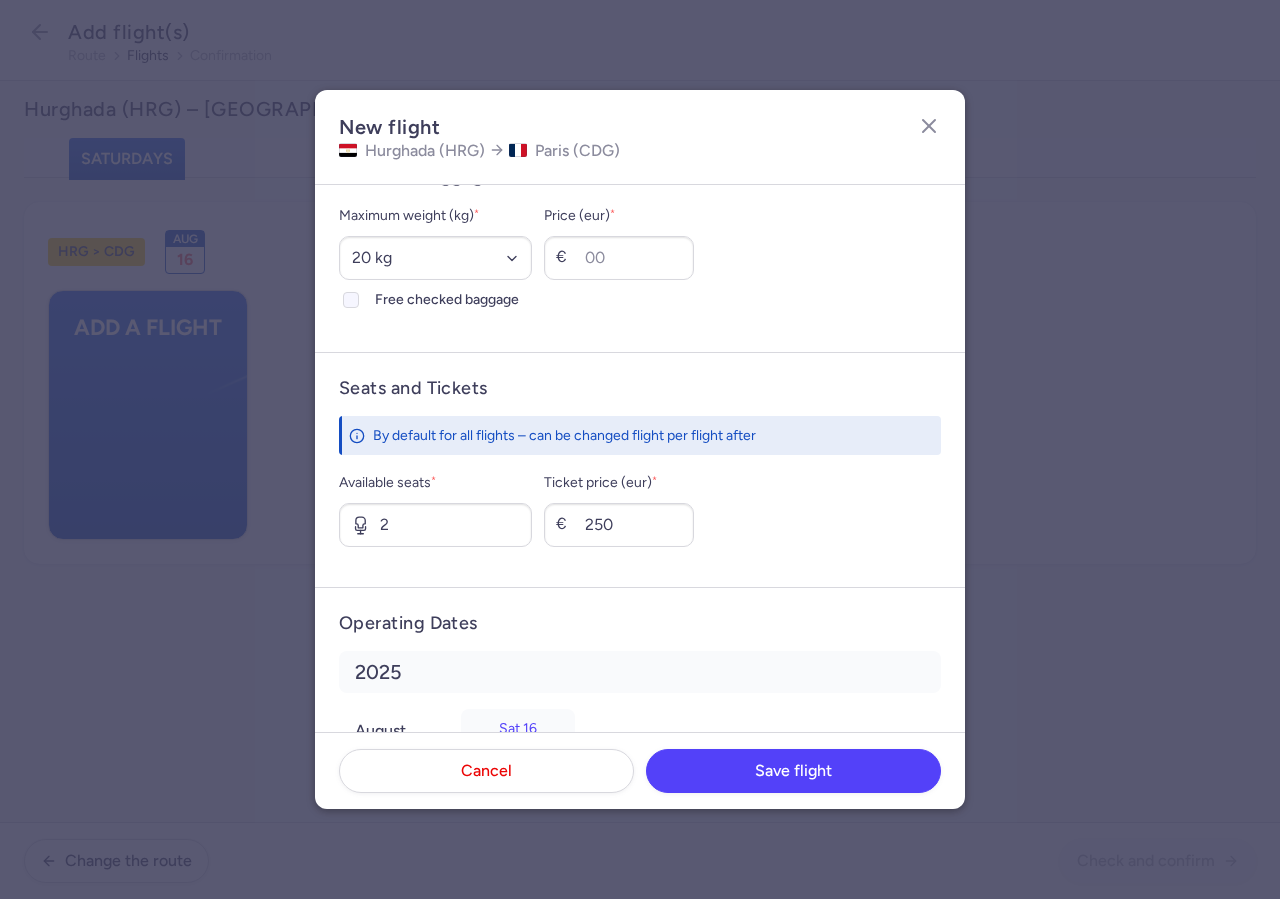 click 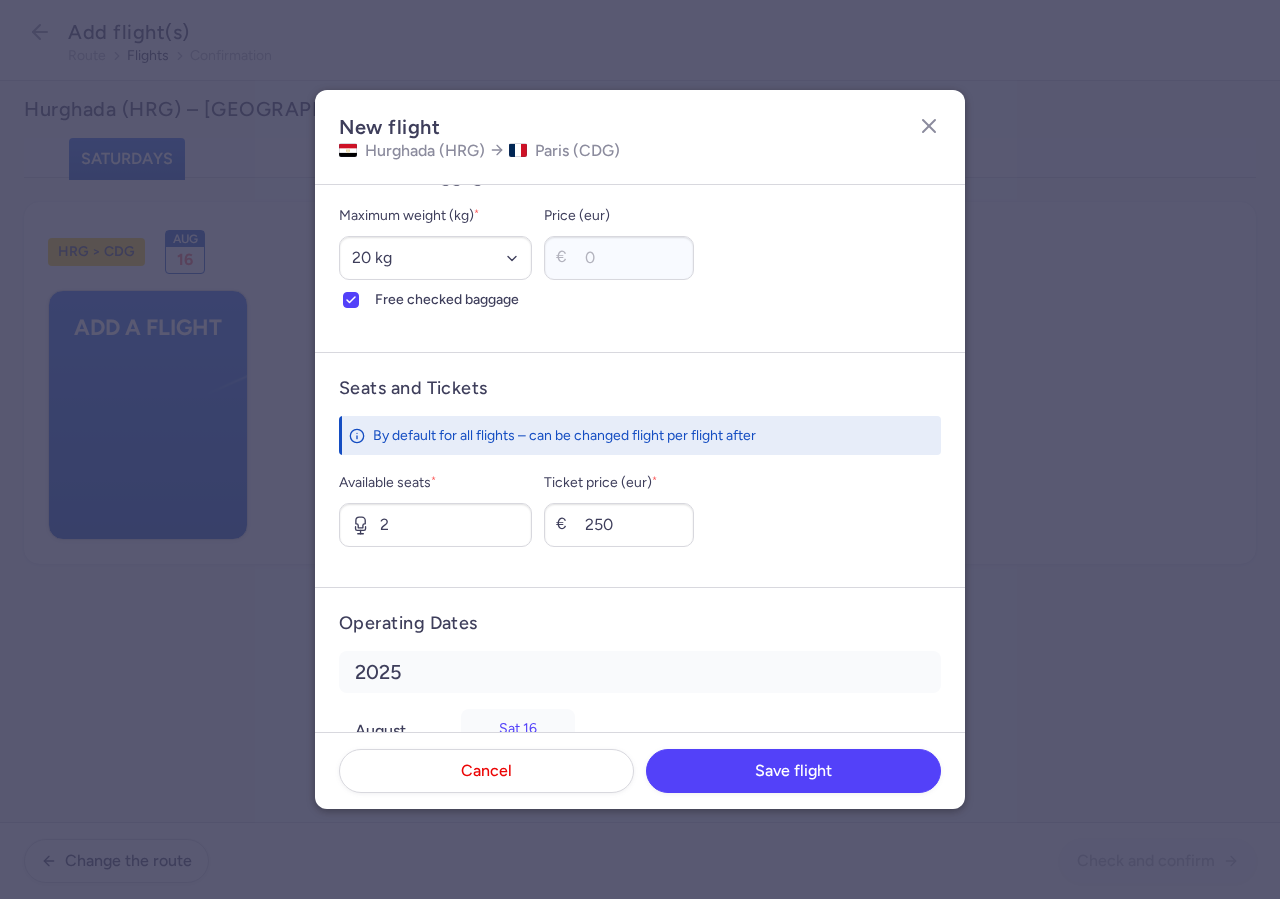scroll, scrollTop: 653, scrollLeft: 0, axis: vertical 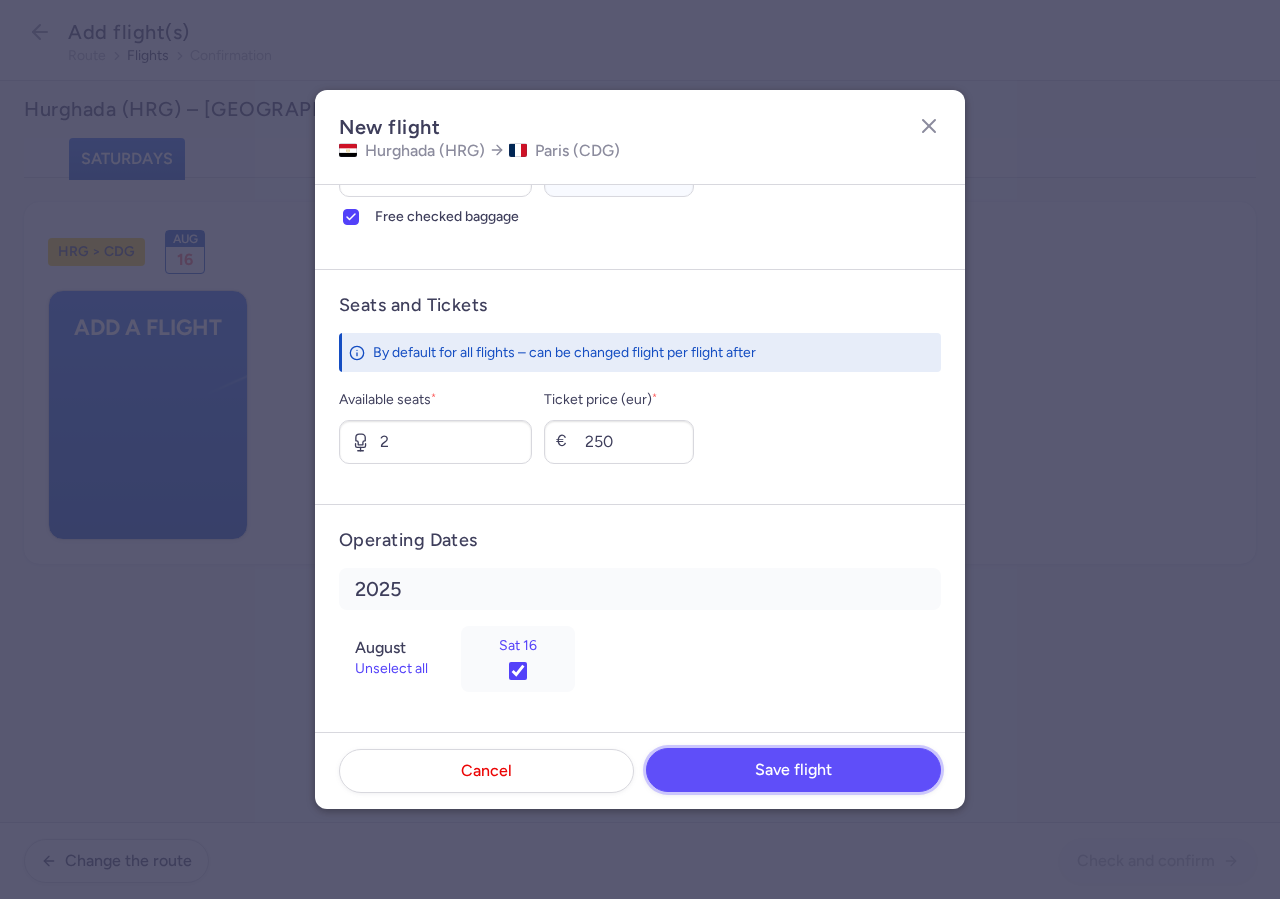 click on "Save flight" at bounding box center (793, 770) 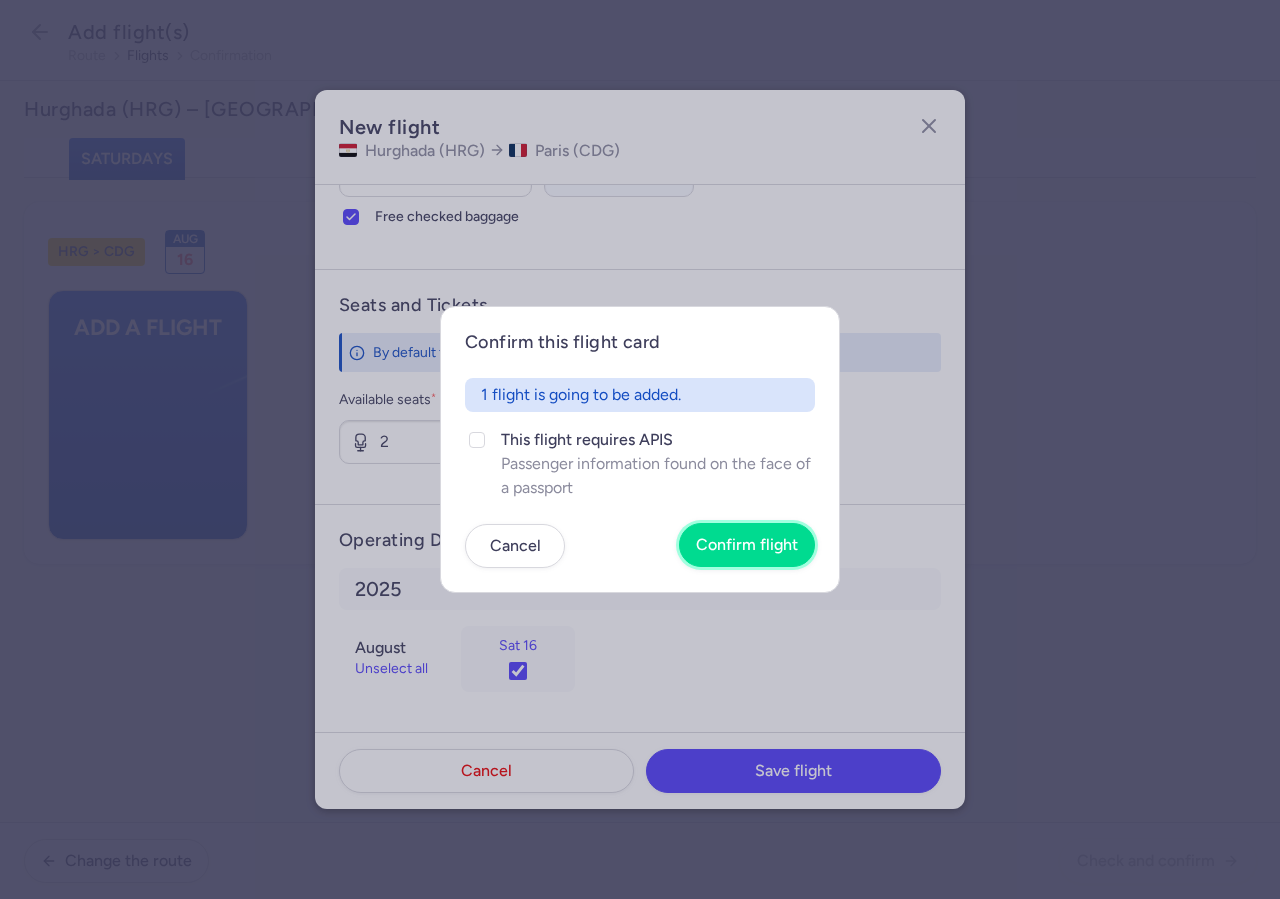 click on "Confirm flight" at bounding box center (747, 545) 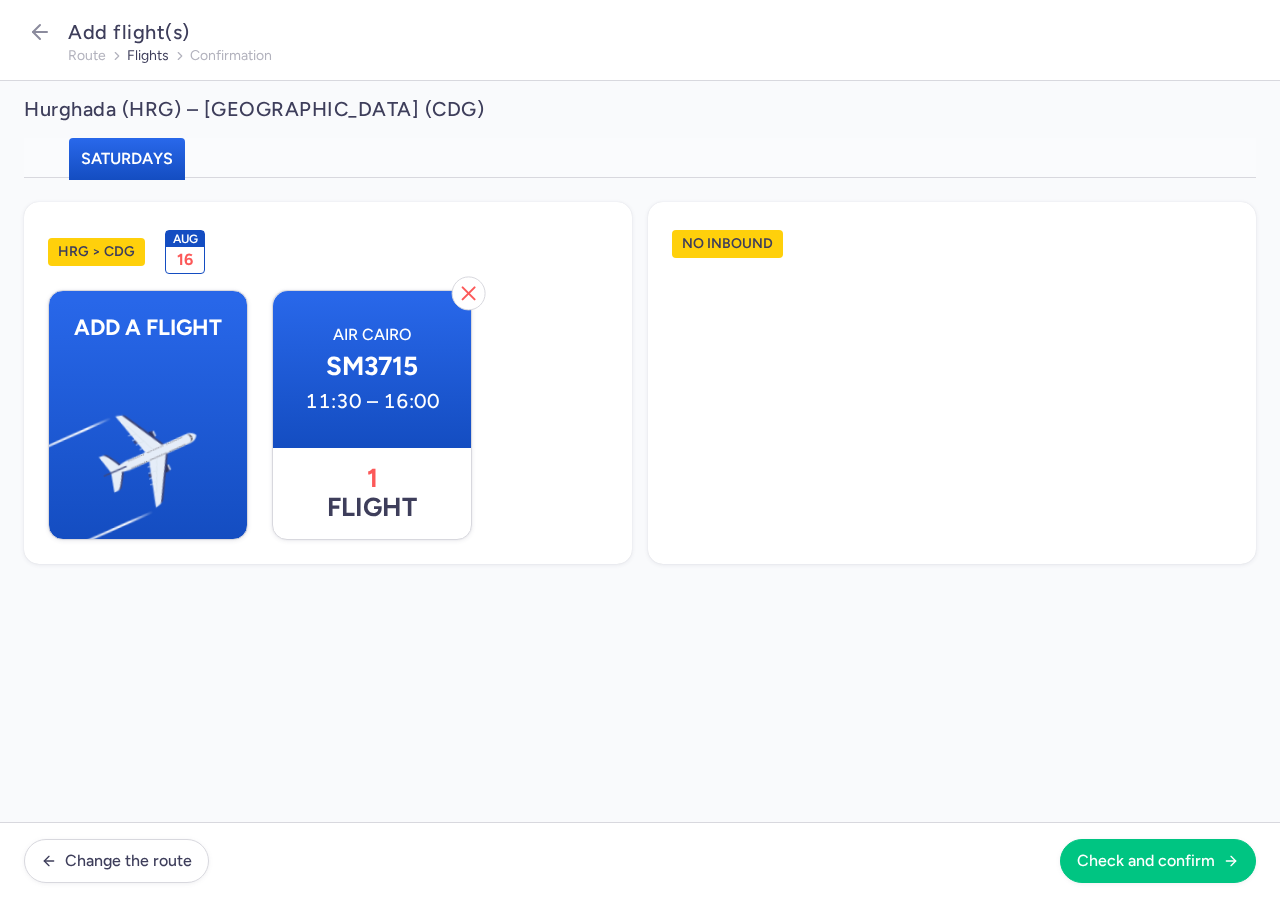 scroll, scrollTop: 653, scrollLeft: 0, axis: vertical 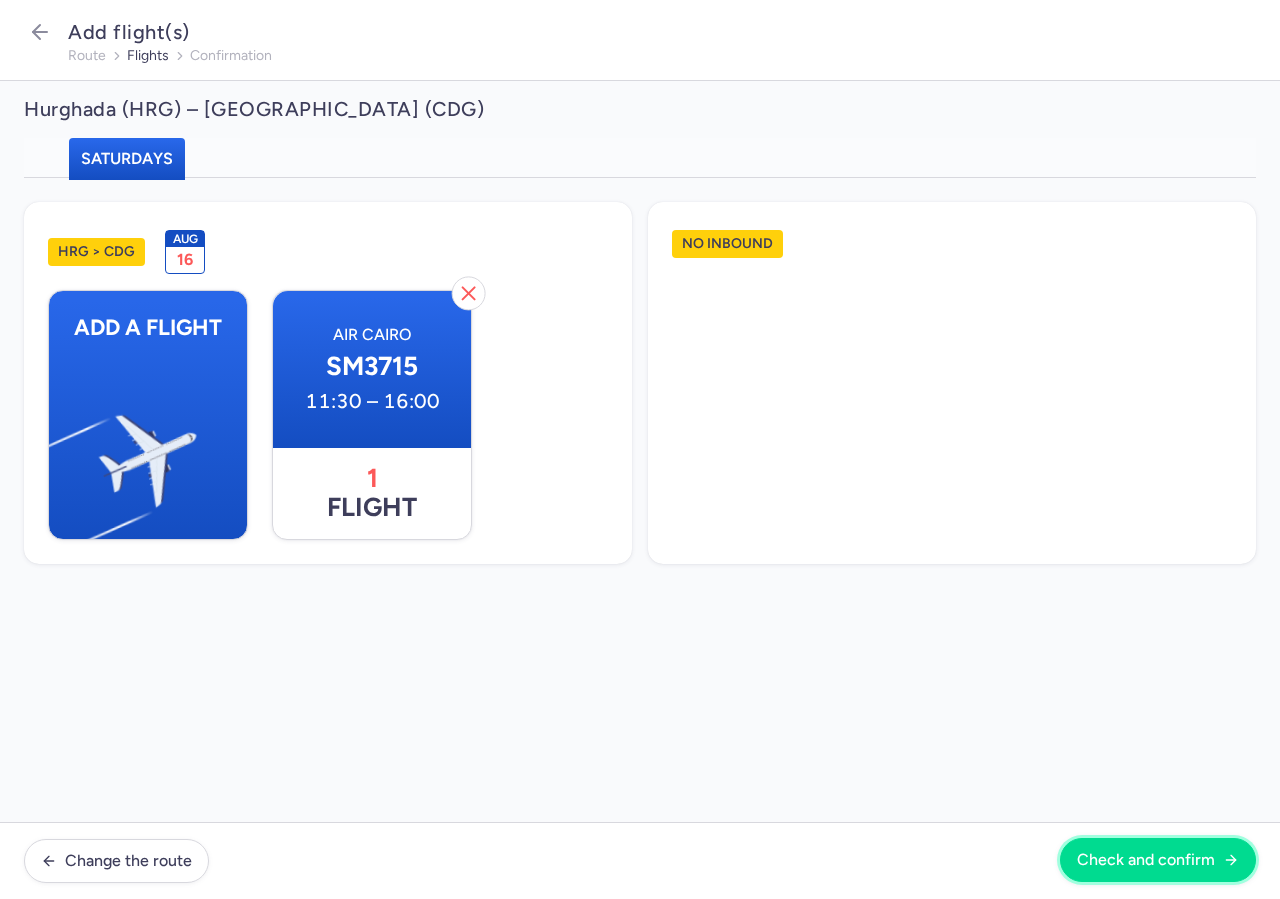 click on "Check and confirm" at bounding box center (1146, 860) 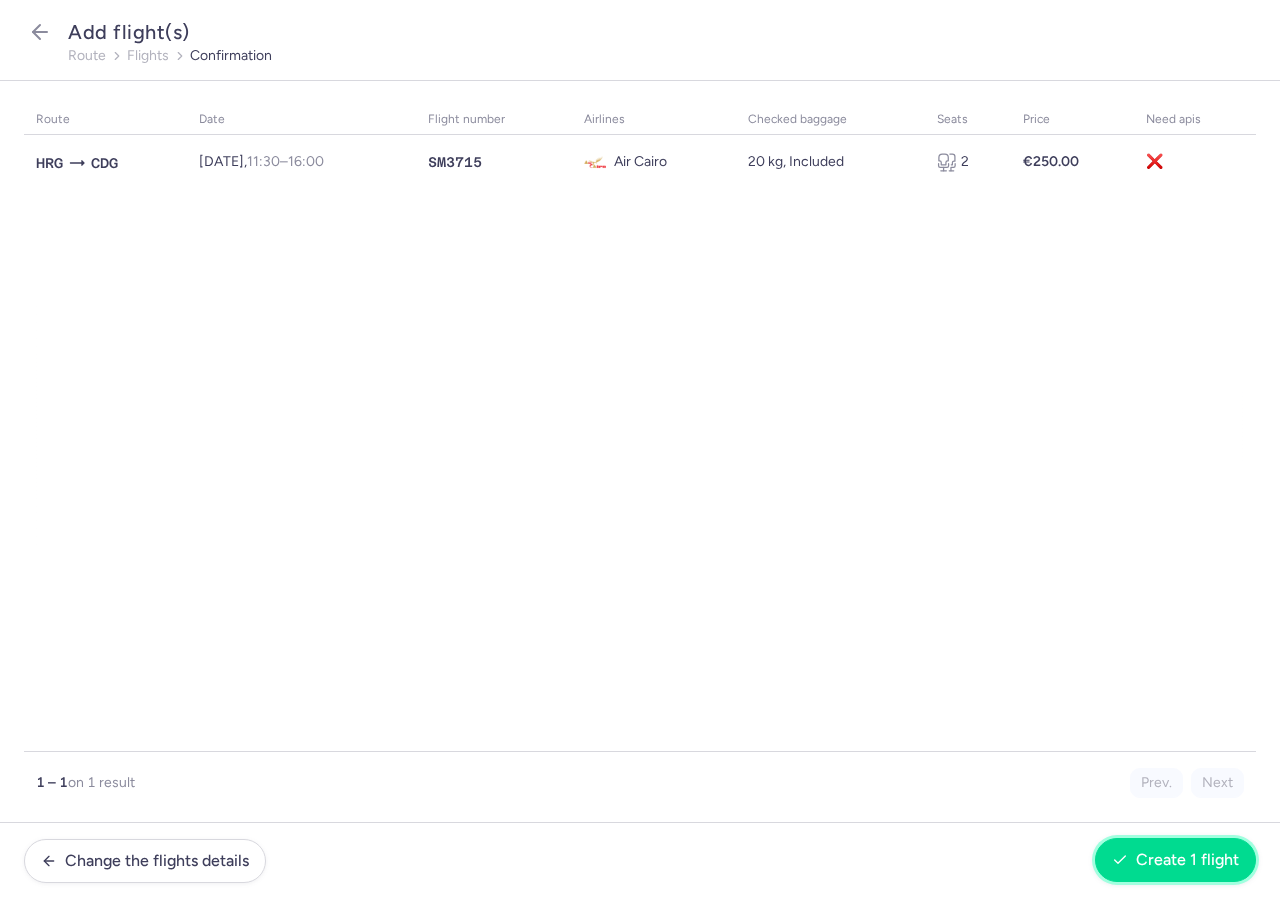 click on "Create 1 flight" at bounding box center [1187, 860] 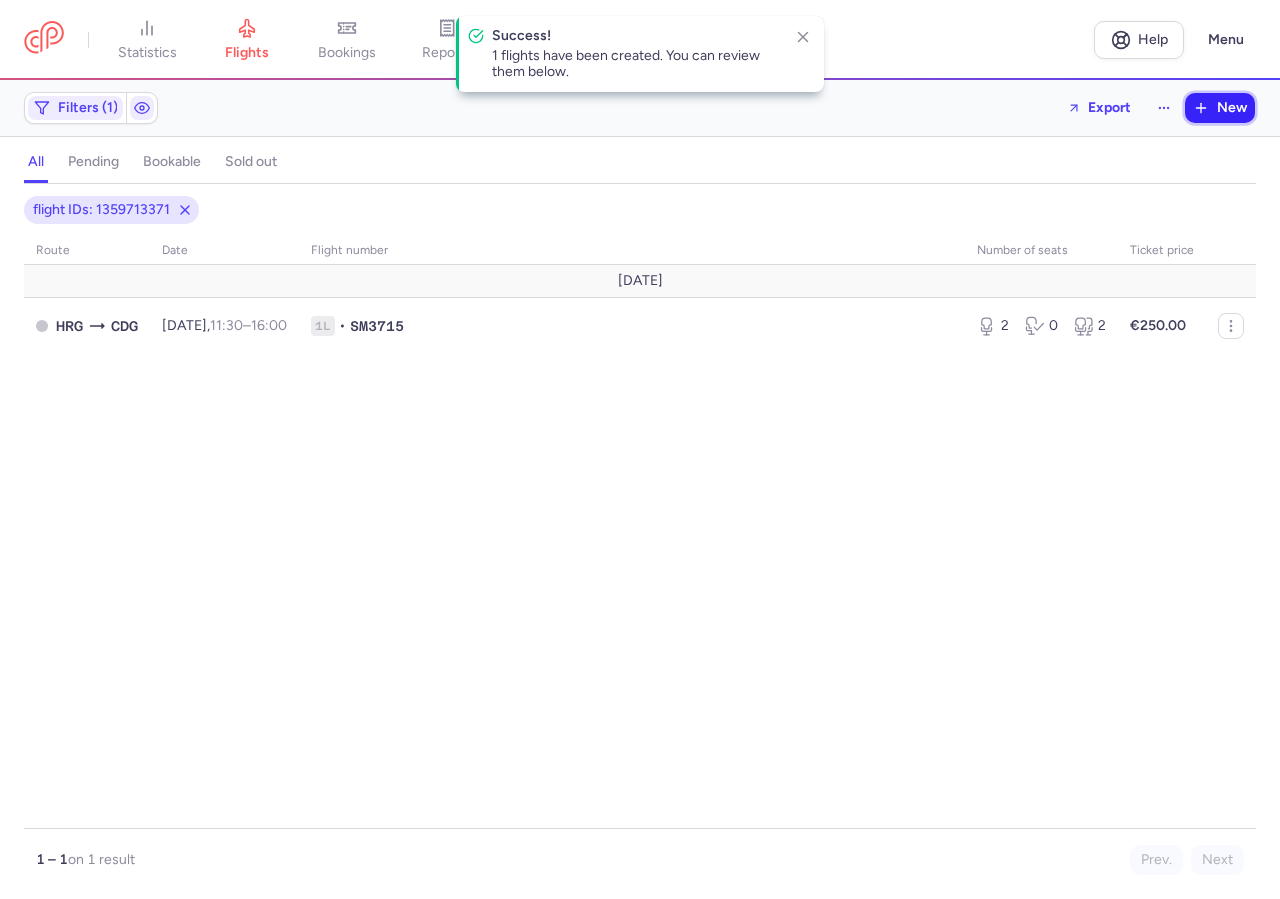 click on "New" at bounding box center (1220, 108) 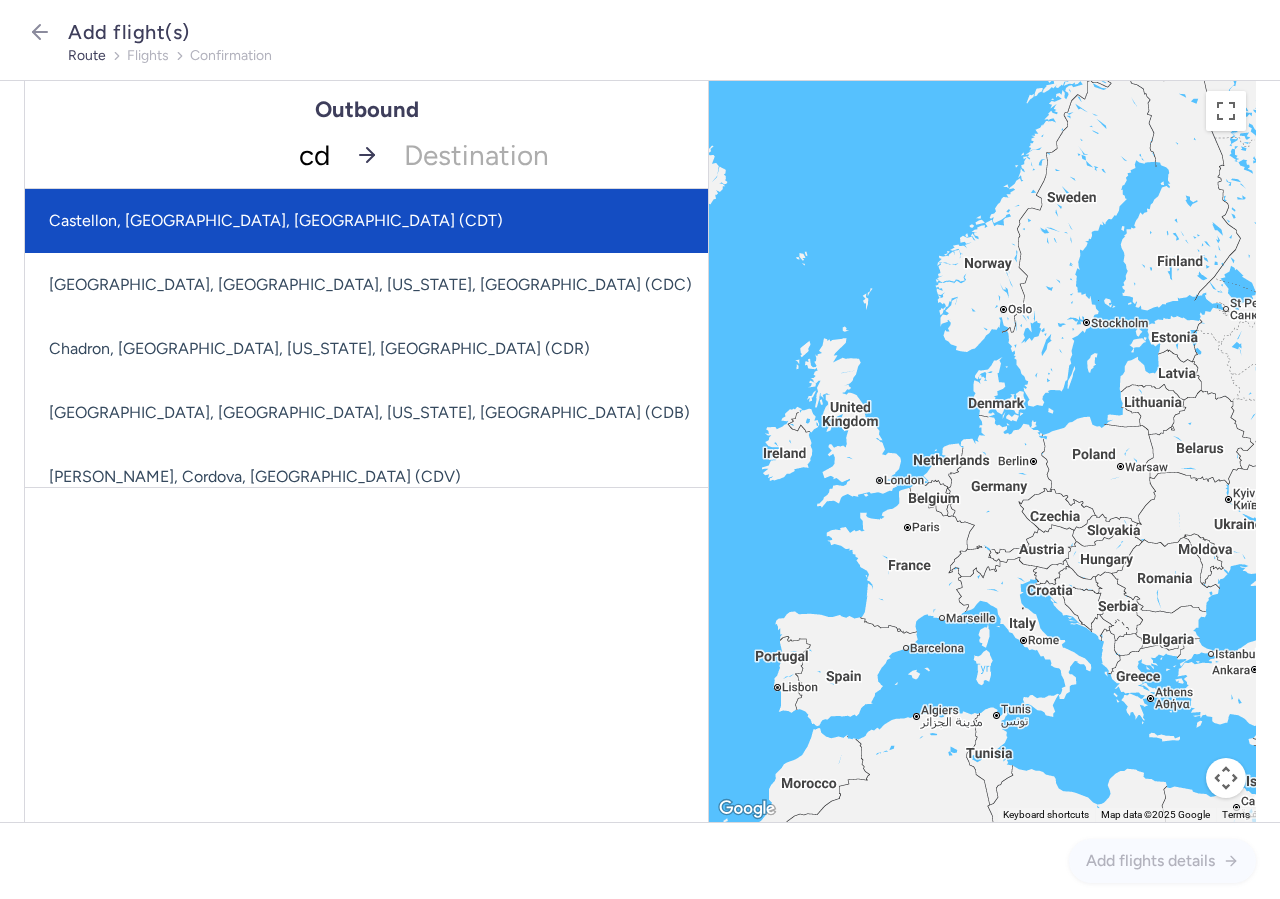 type on "cdg" 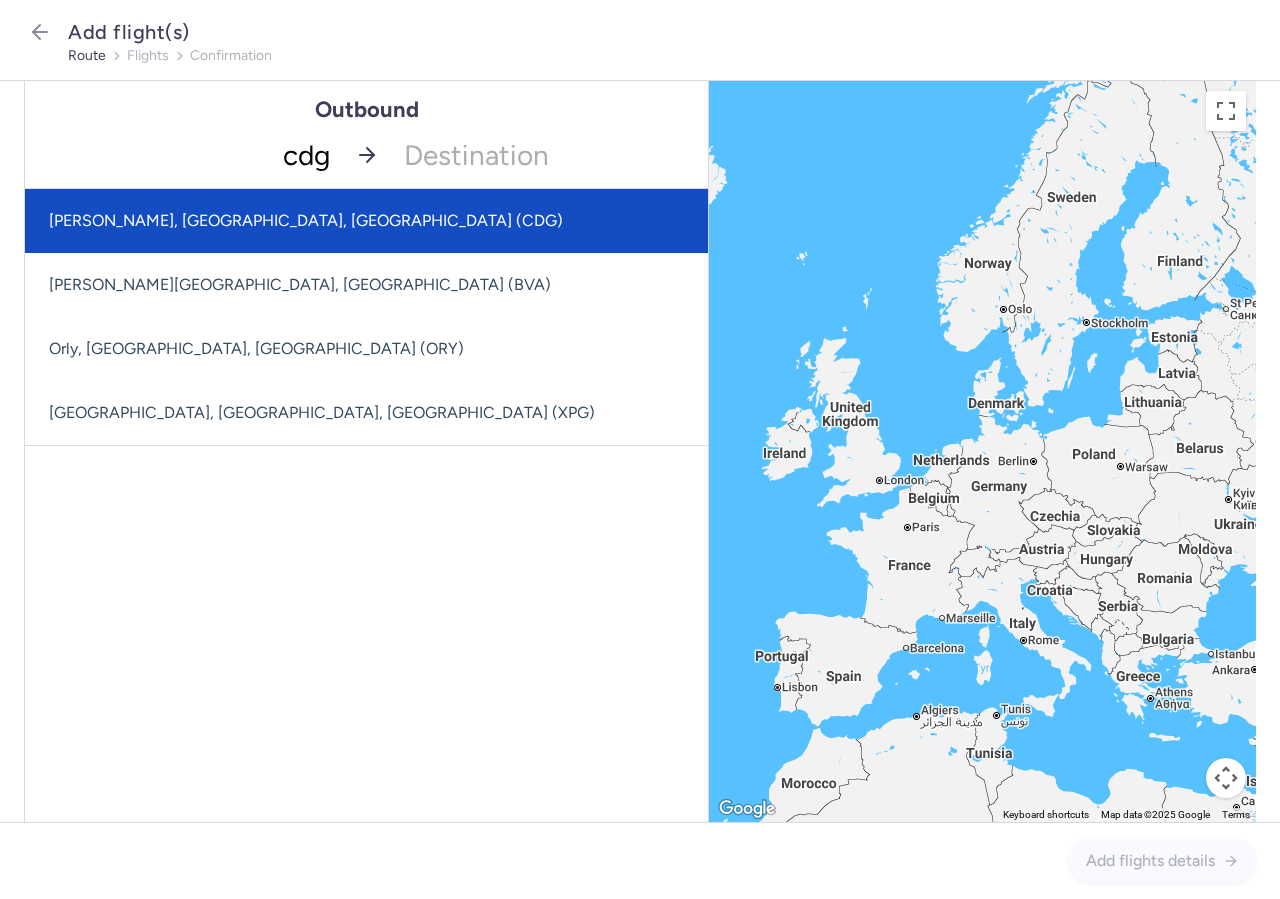click on "[PERSON_NAME], [GEOGRAPHIC_DATA], [GEOGRAPHIC_DATA] (CDG)" 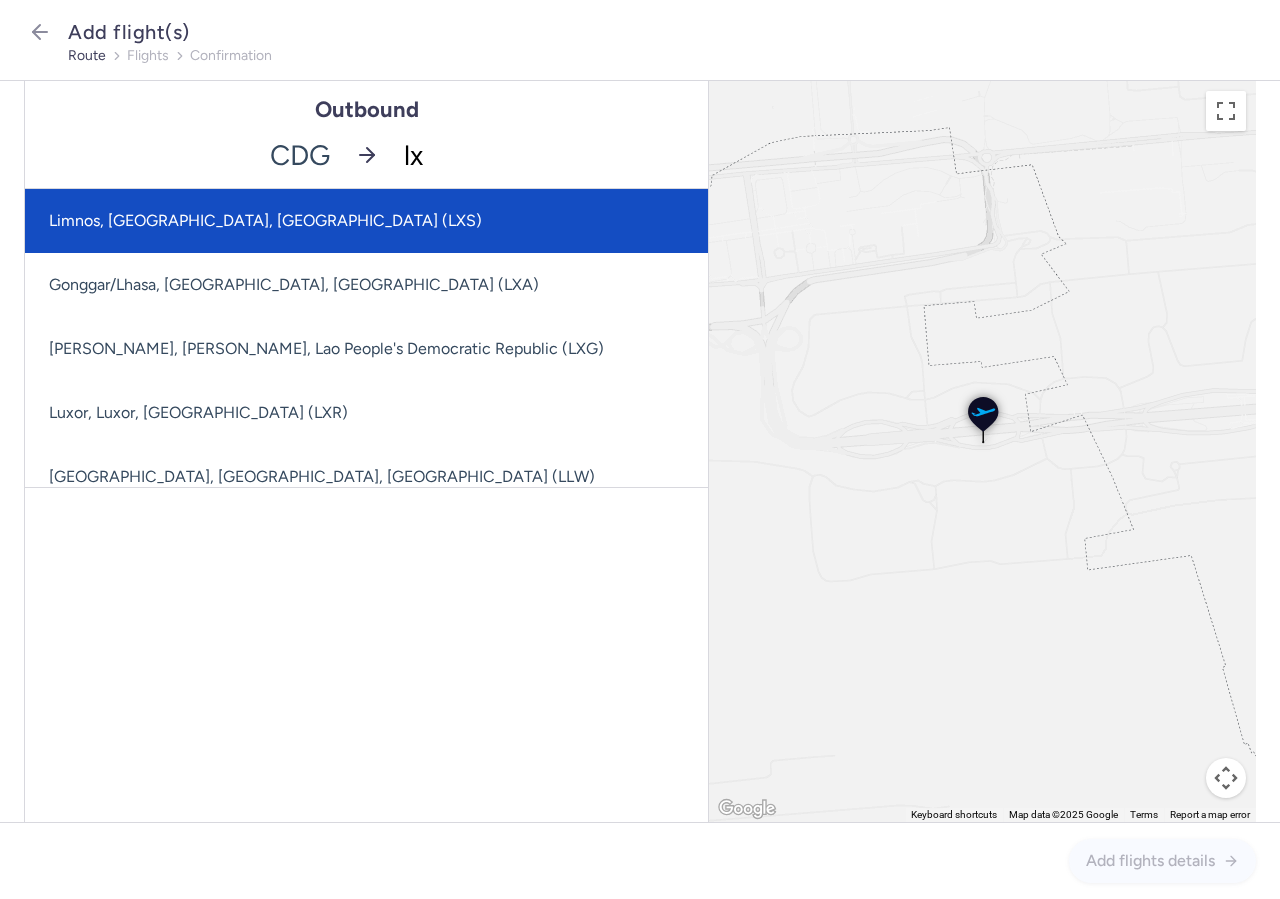 type on "lxr" 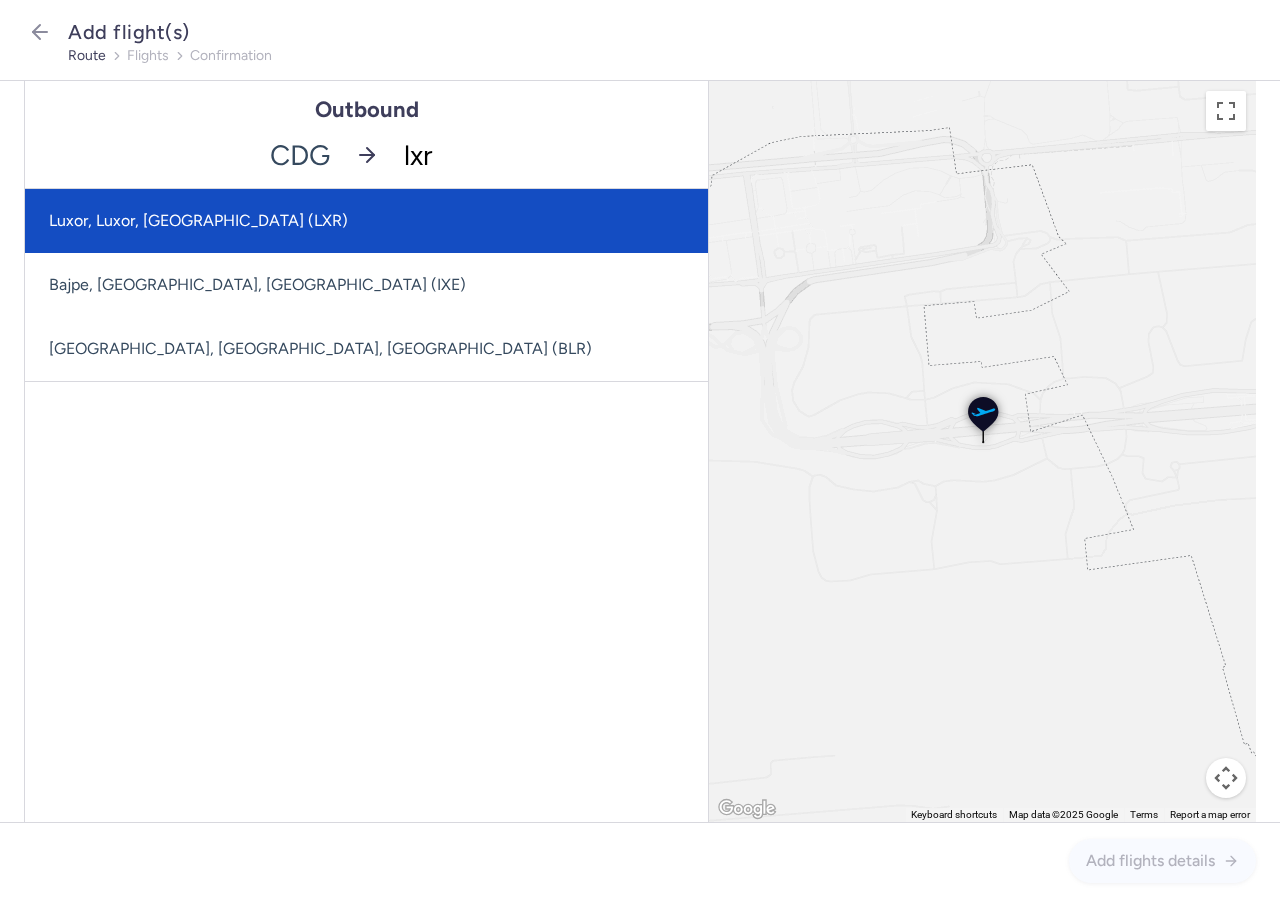 click on "Luxor, Luxor, [GEOGRAPHIC_DATA] (LXR)" at bounding box center [366, 221] 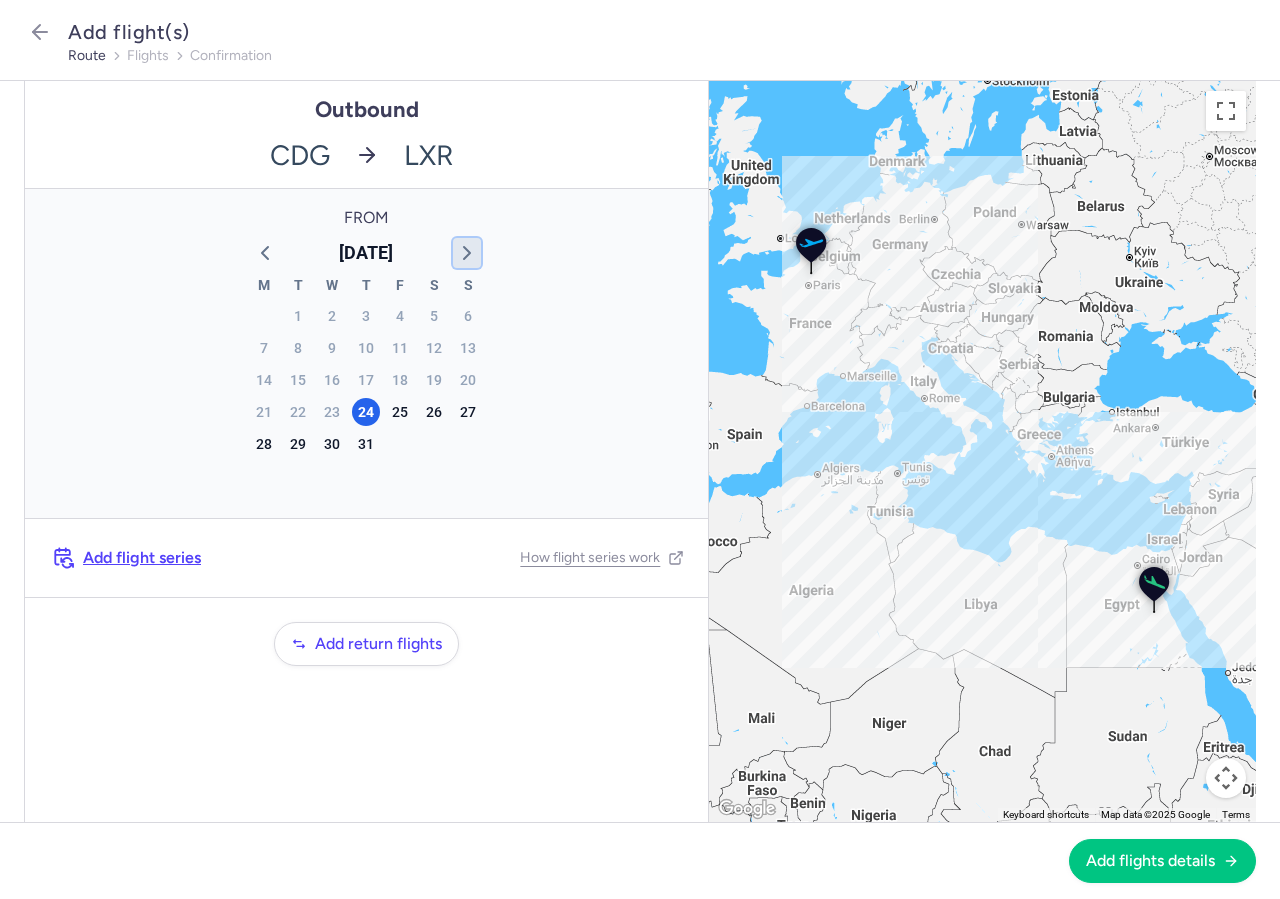 click 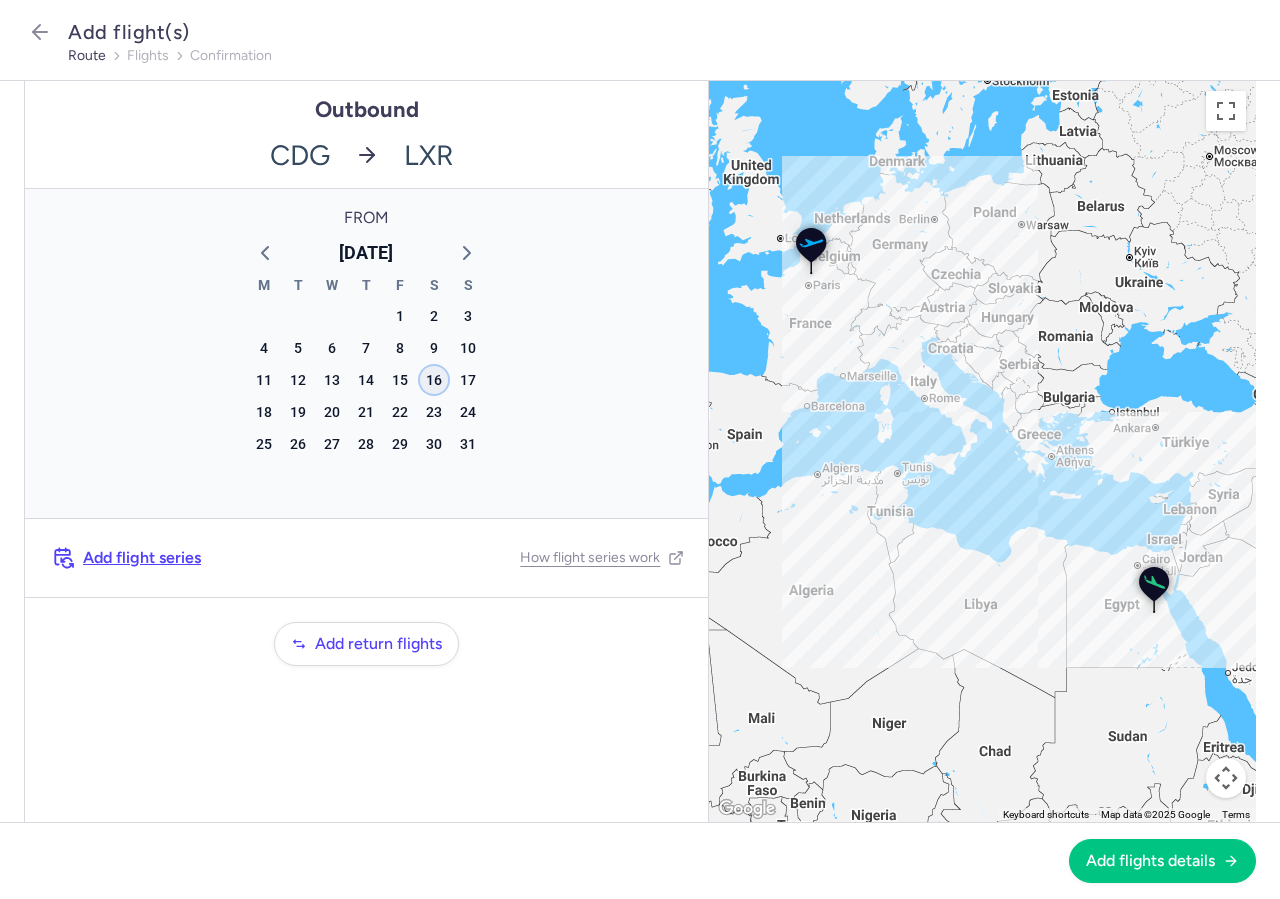 click on "16" 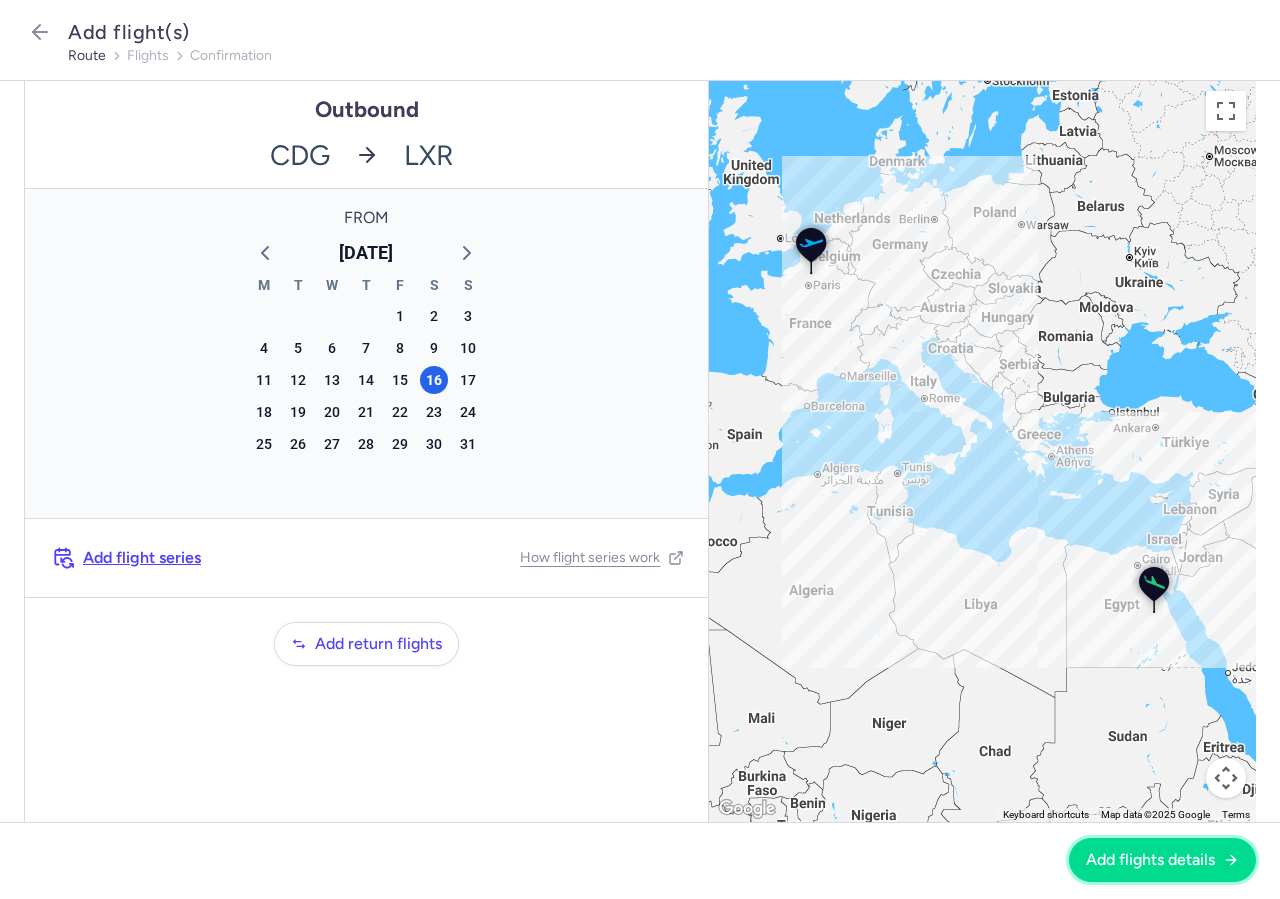 click on "Add flights details" at bounding box center [1162, 860] 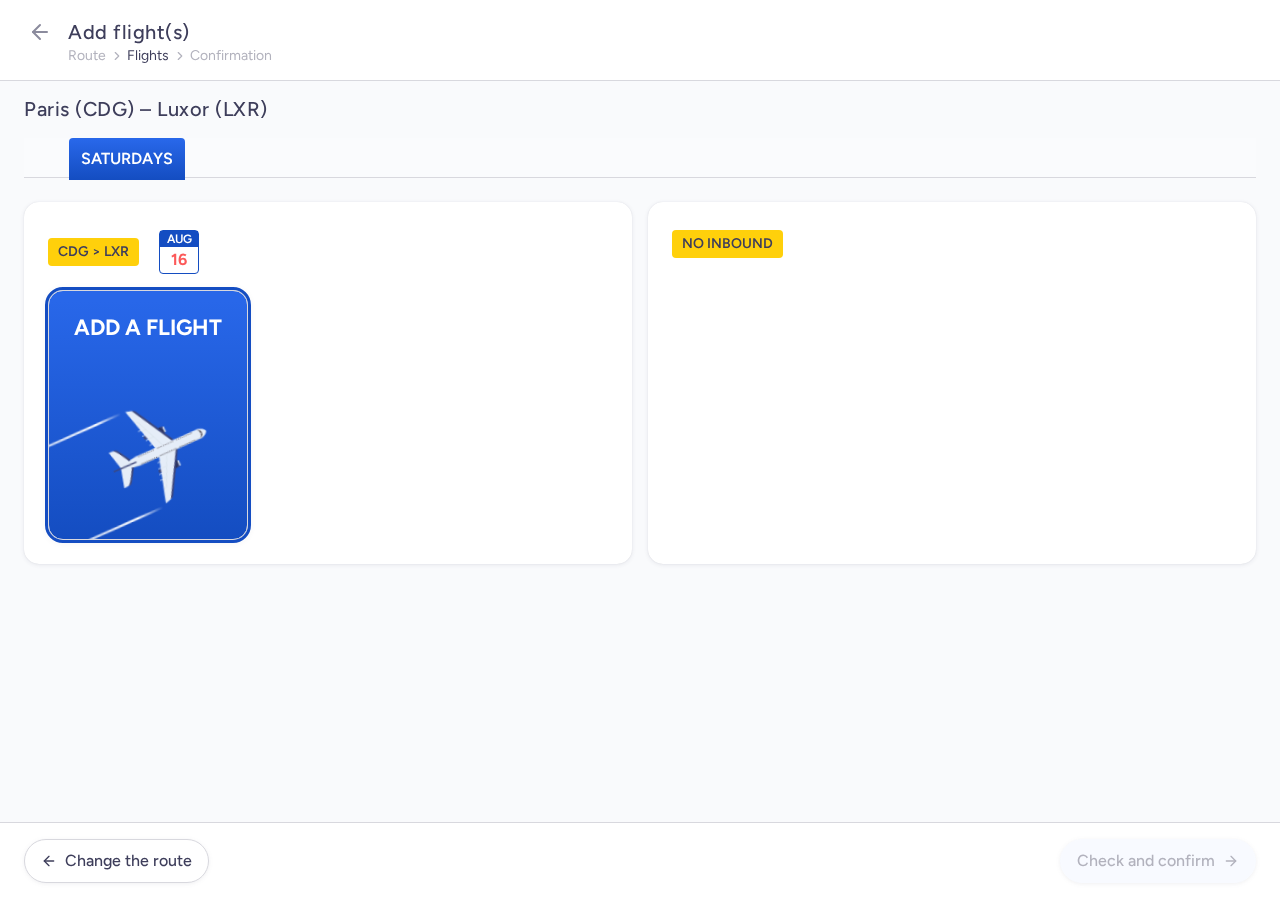 click on "Add a flight" at bounding box center [148, 327] 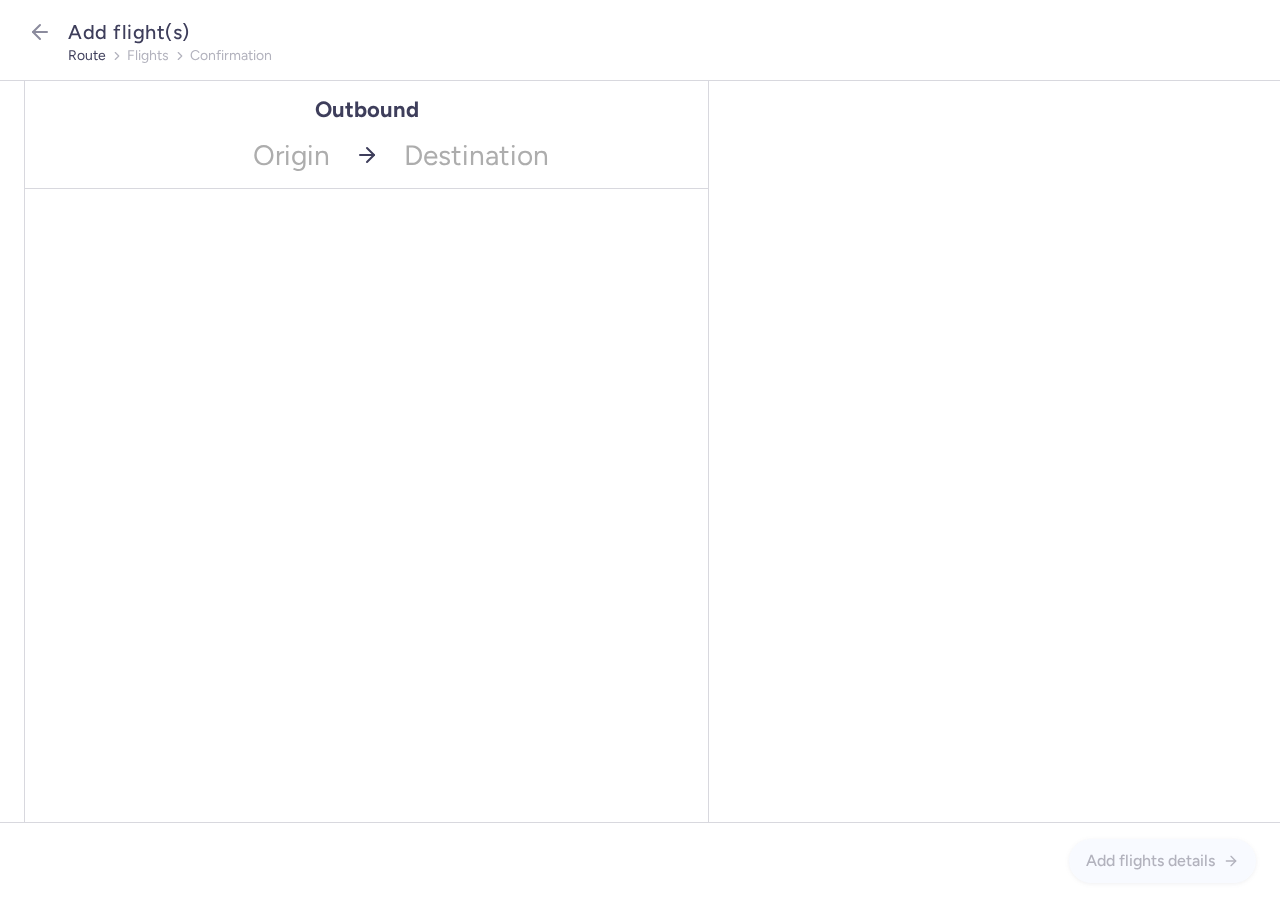 scroll, scrollTop: 0, scrollLeft: 0, axis: both 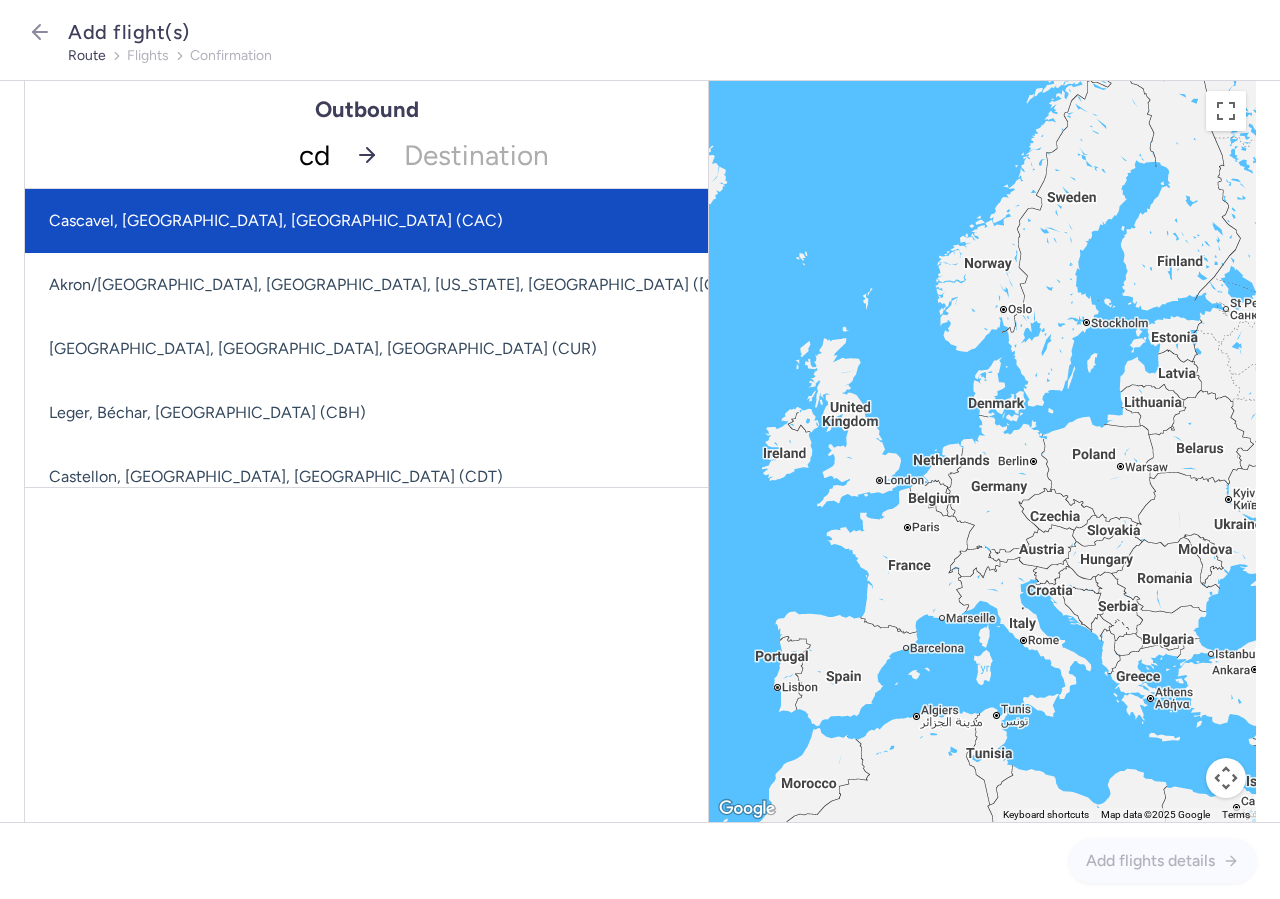 type on "cdg" 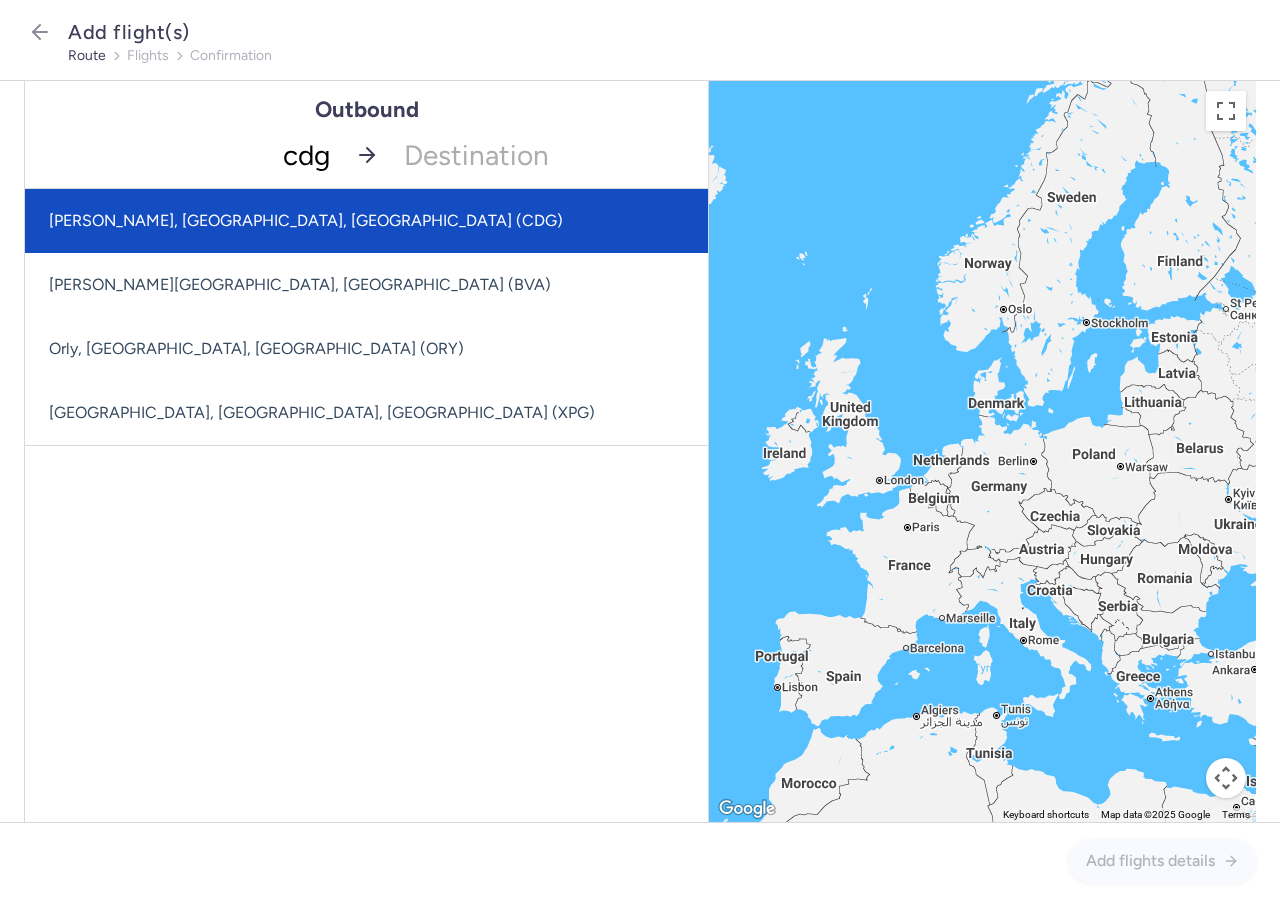 drag, startPoint x: 289, startPoint y: 226, endPoint x: 332, endPoint y: 226, distance: 43 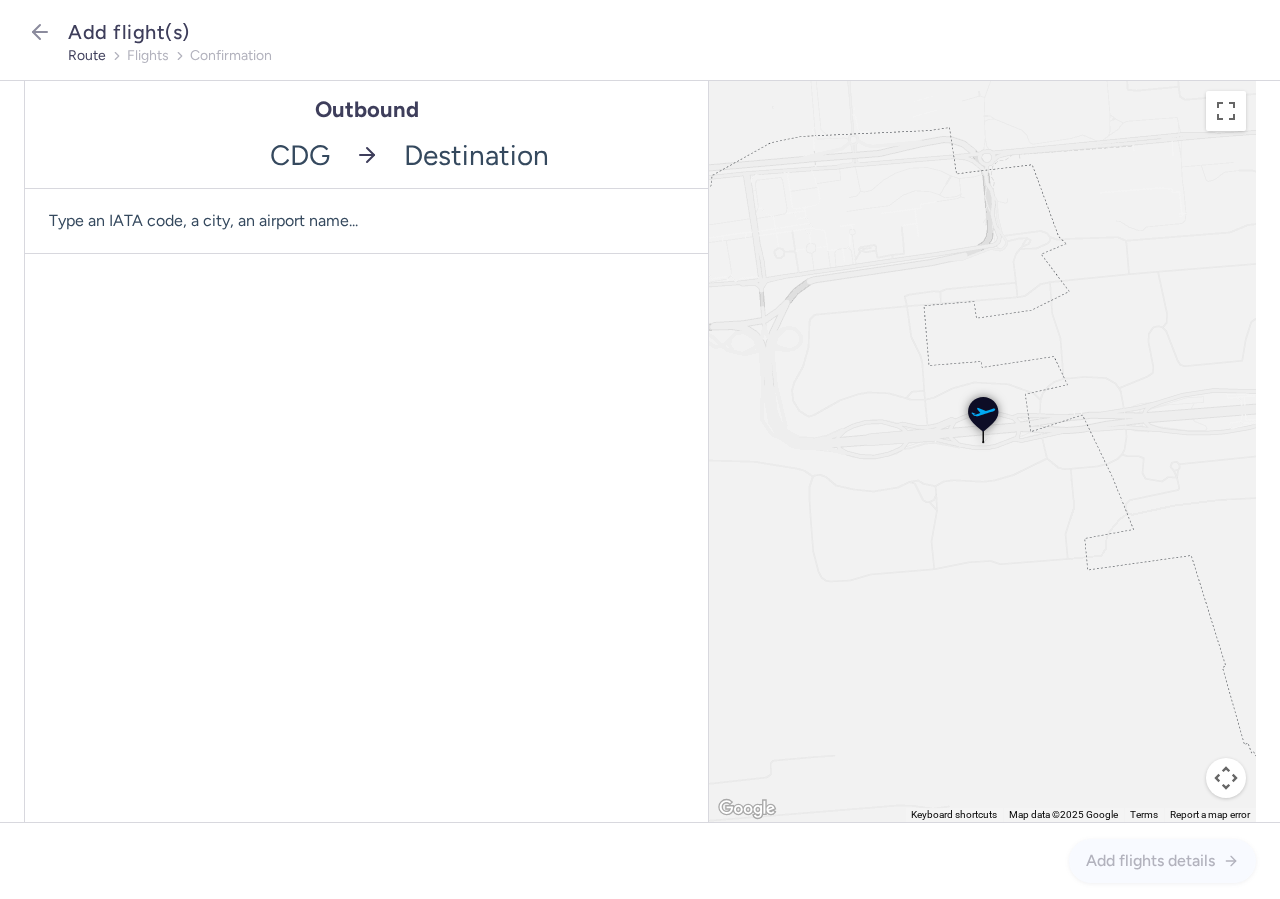 type on ";" 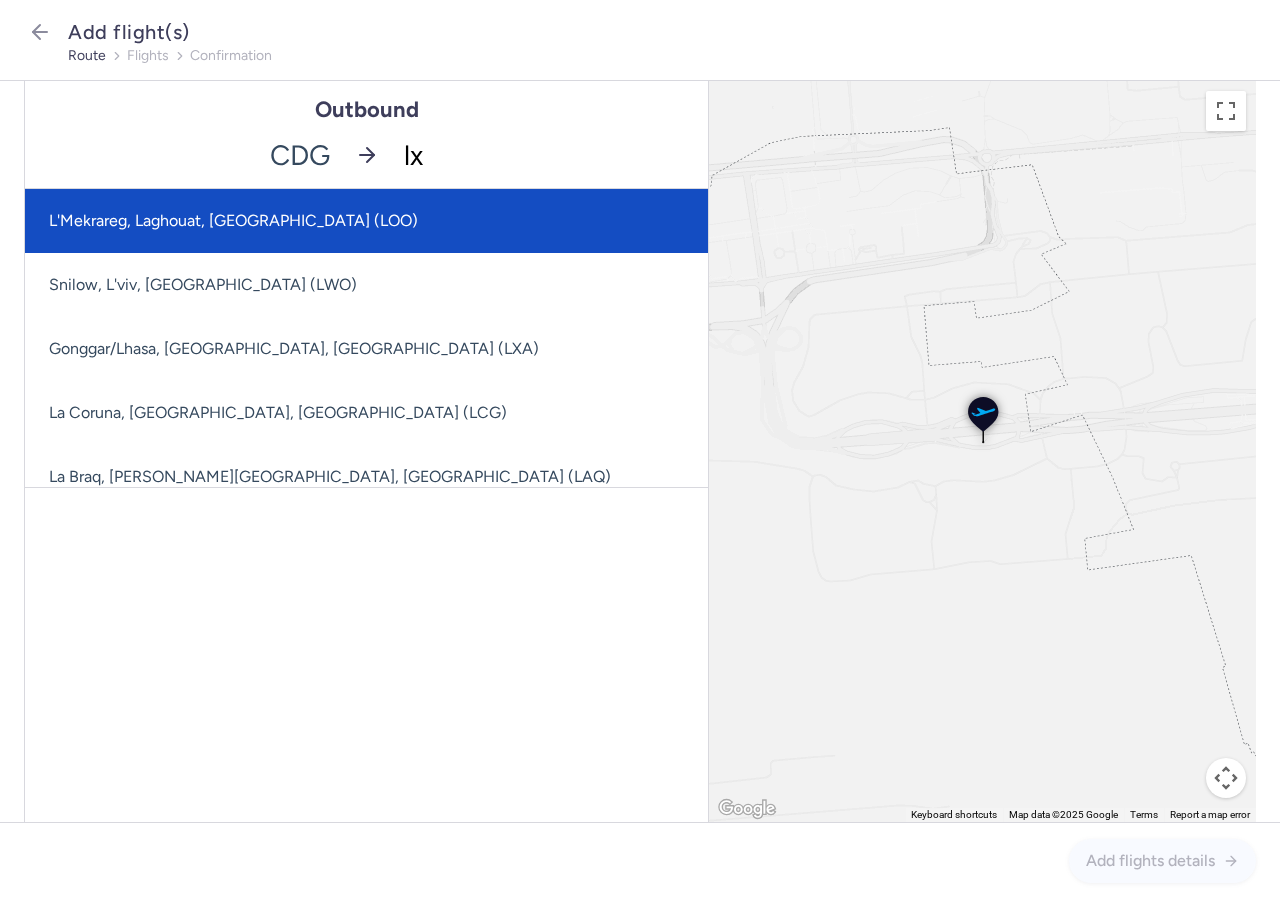 type on "lxr" 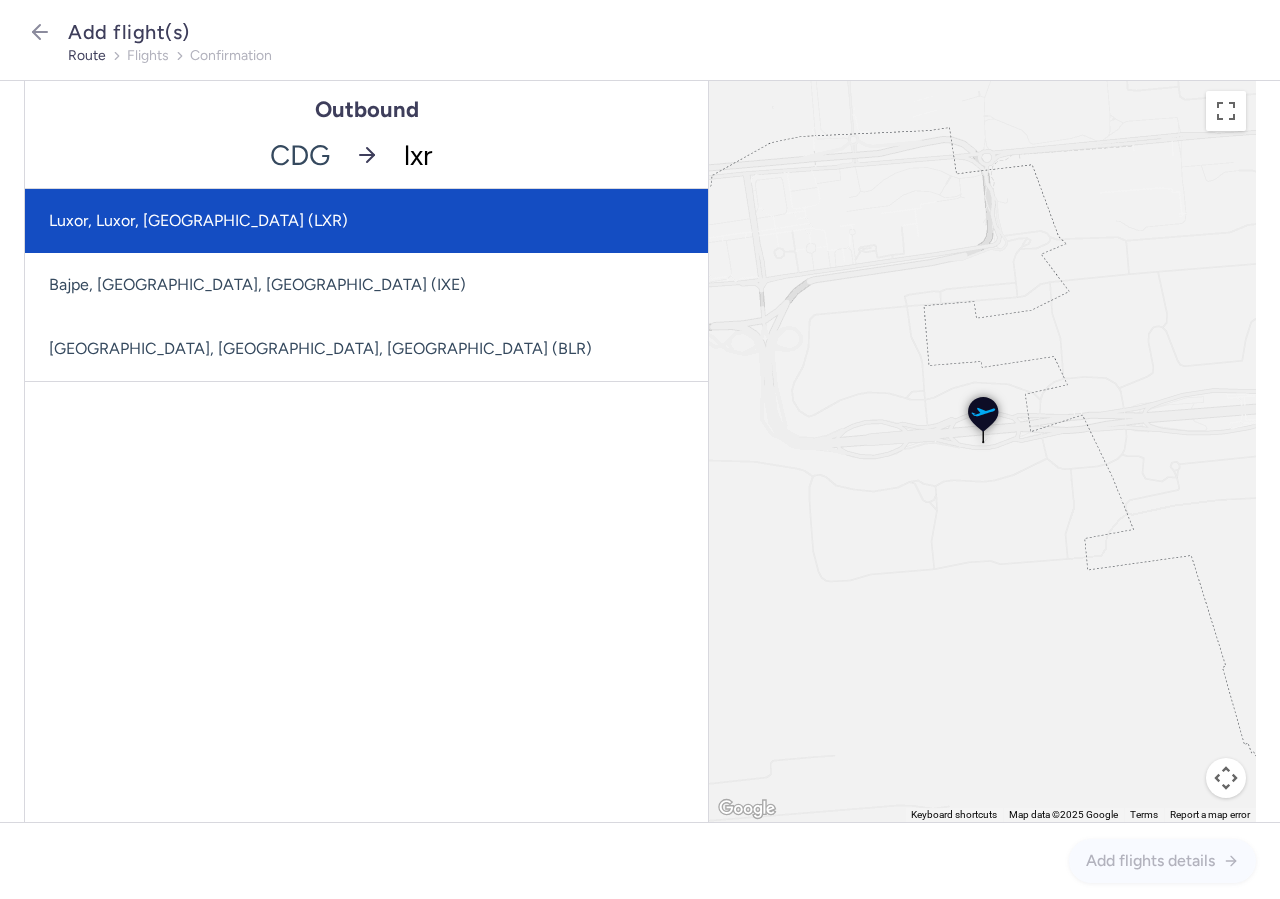 click on "Luxor, Luxor, [GEOGRAPHIC_DATA] (LXR)" at bounding box center [366, 221] 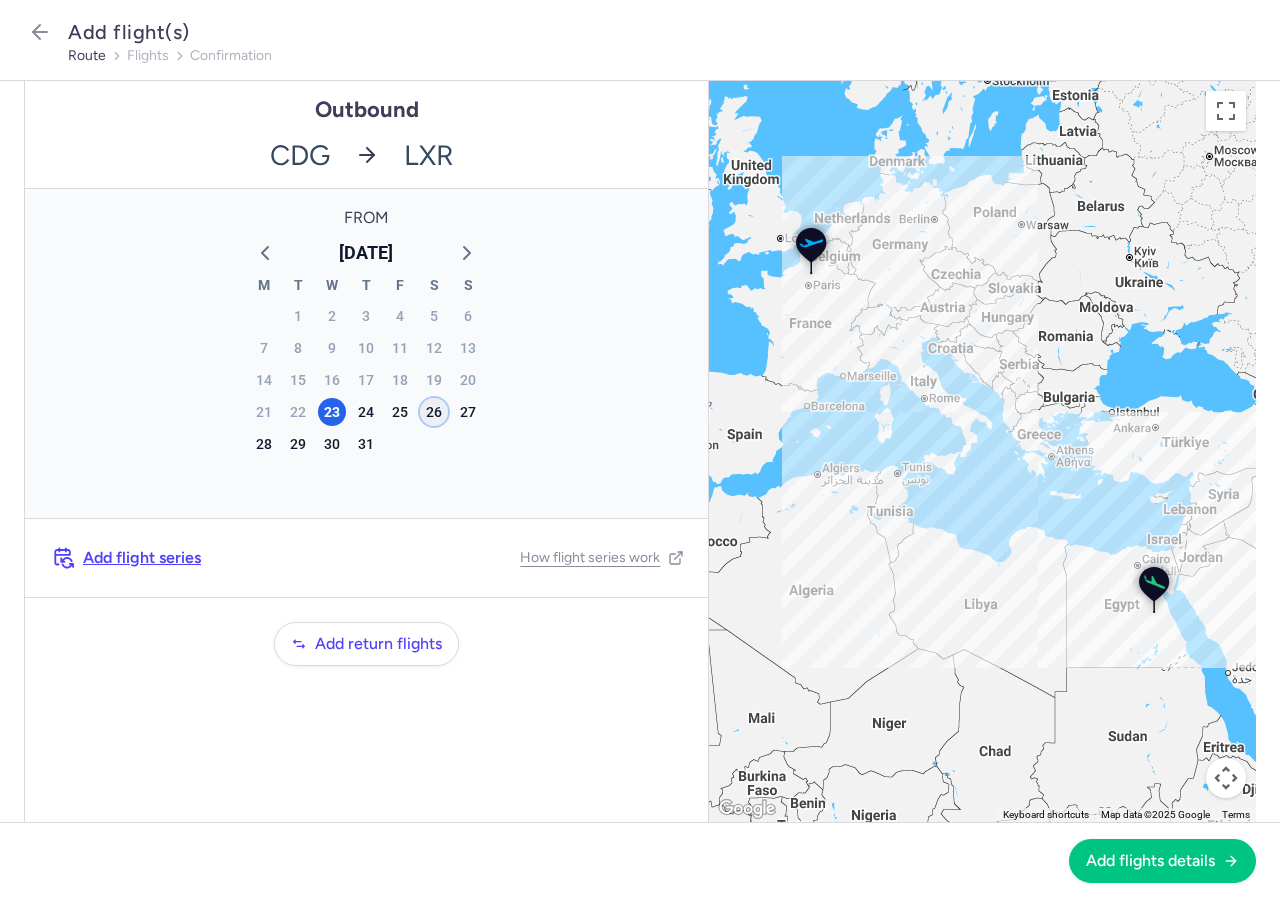 click on "26" 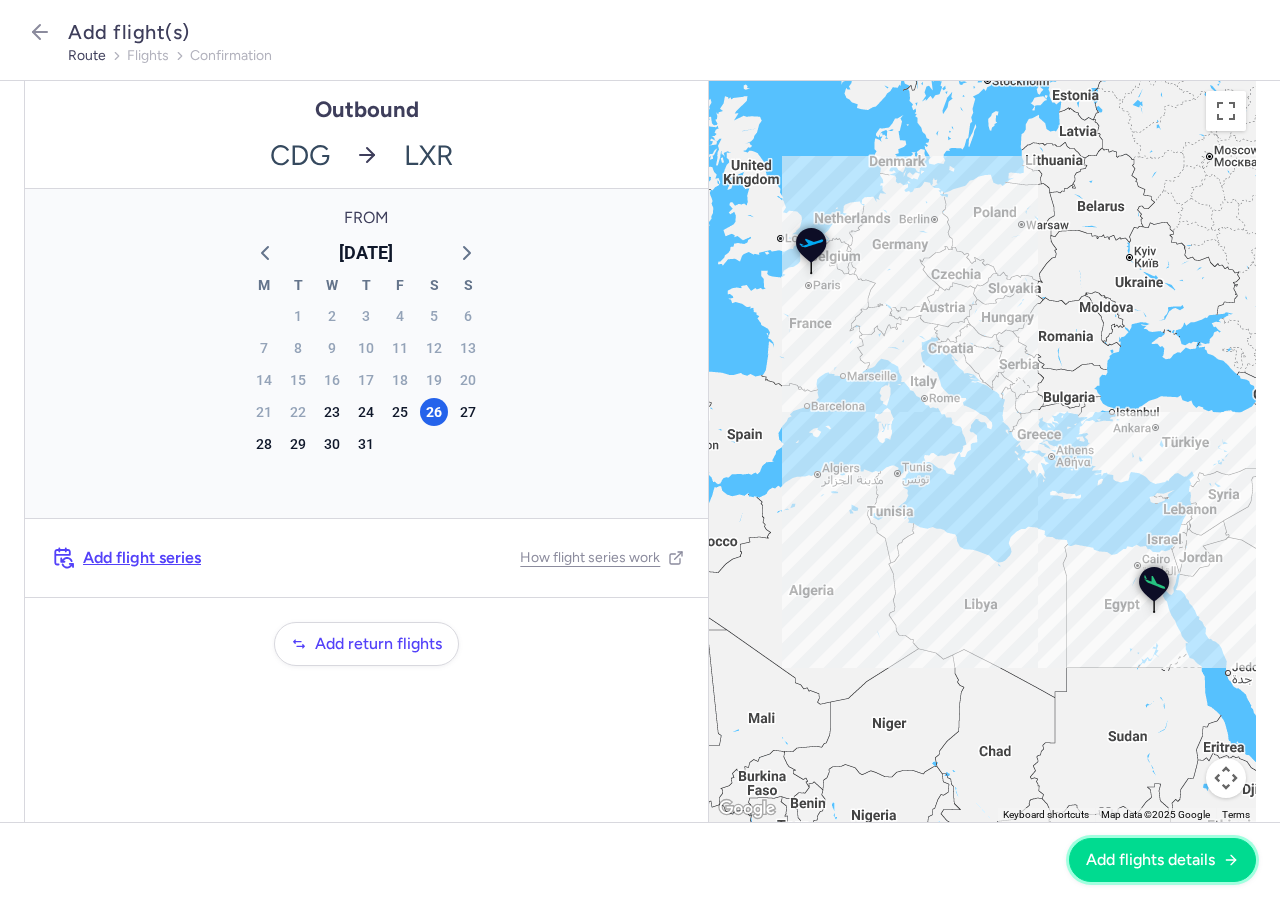 click on "Add flights details" at bounding box center [1162, 860] 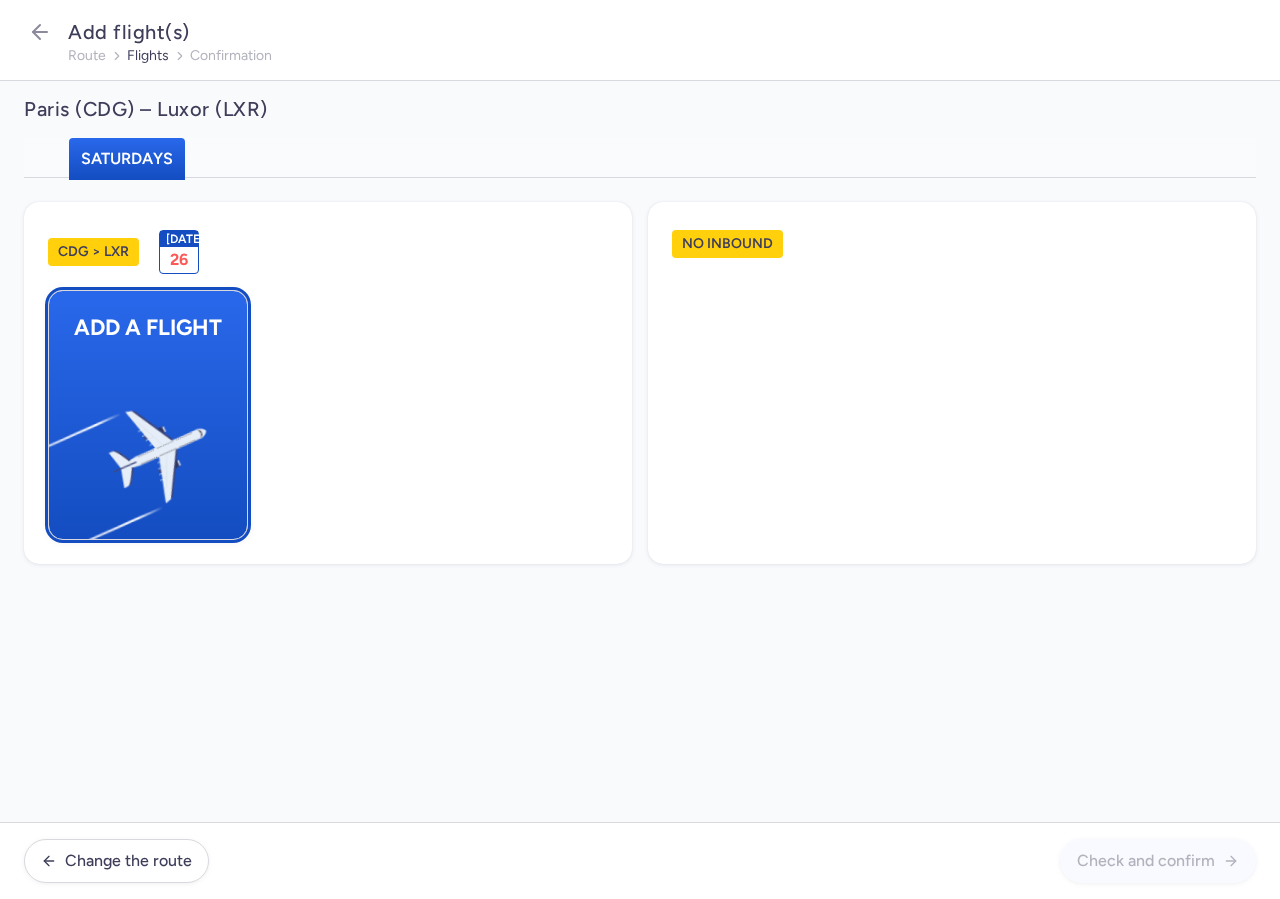 click at bounding box center [59, 448] 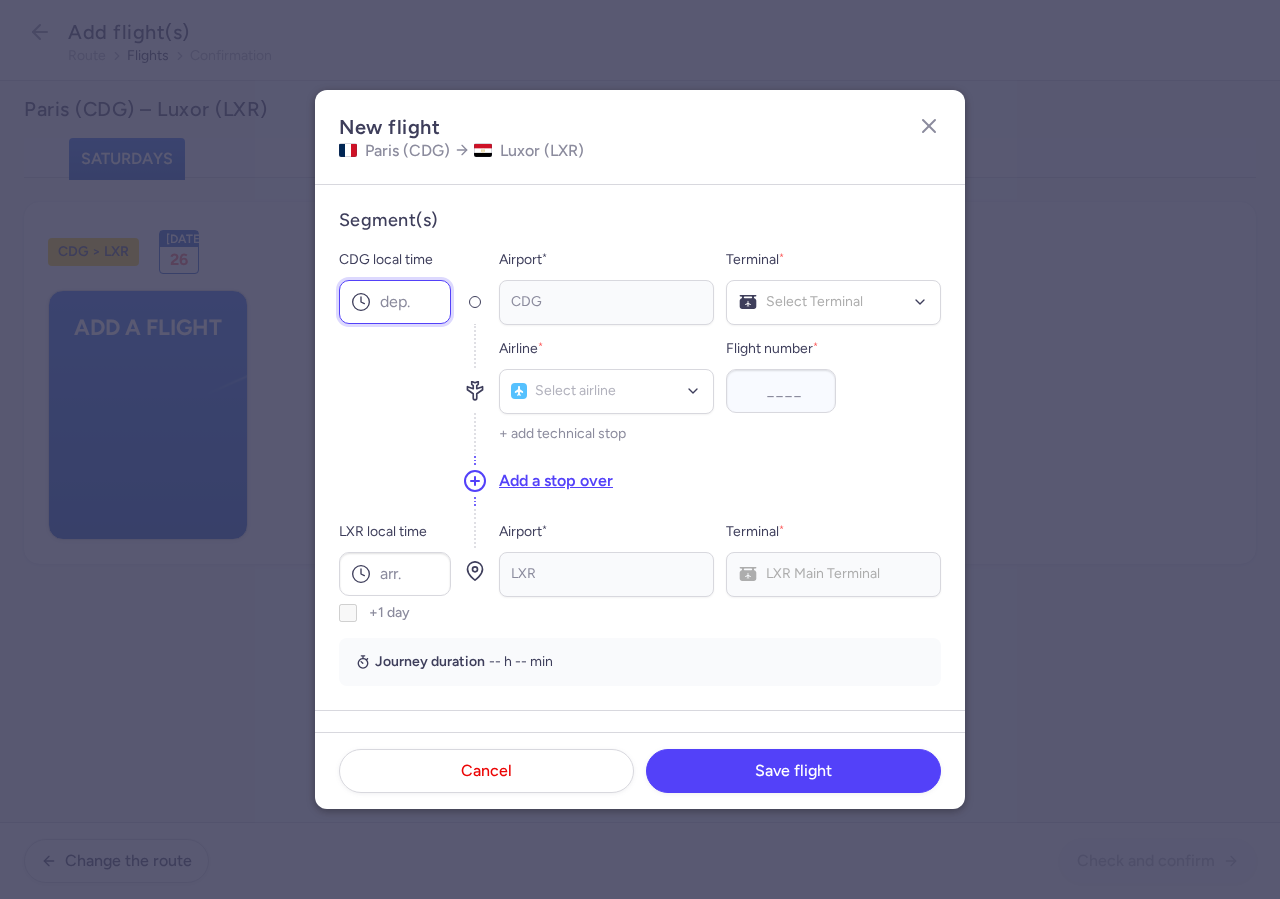 click on "CDG local time" at bounding box center (395, 302) 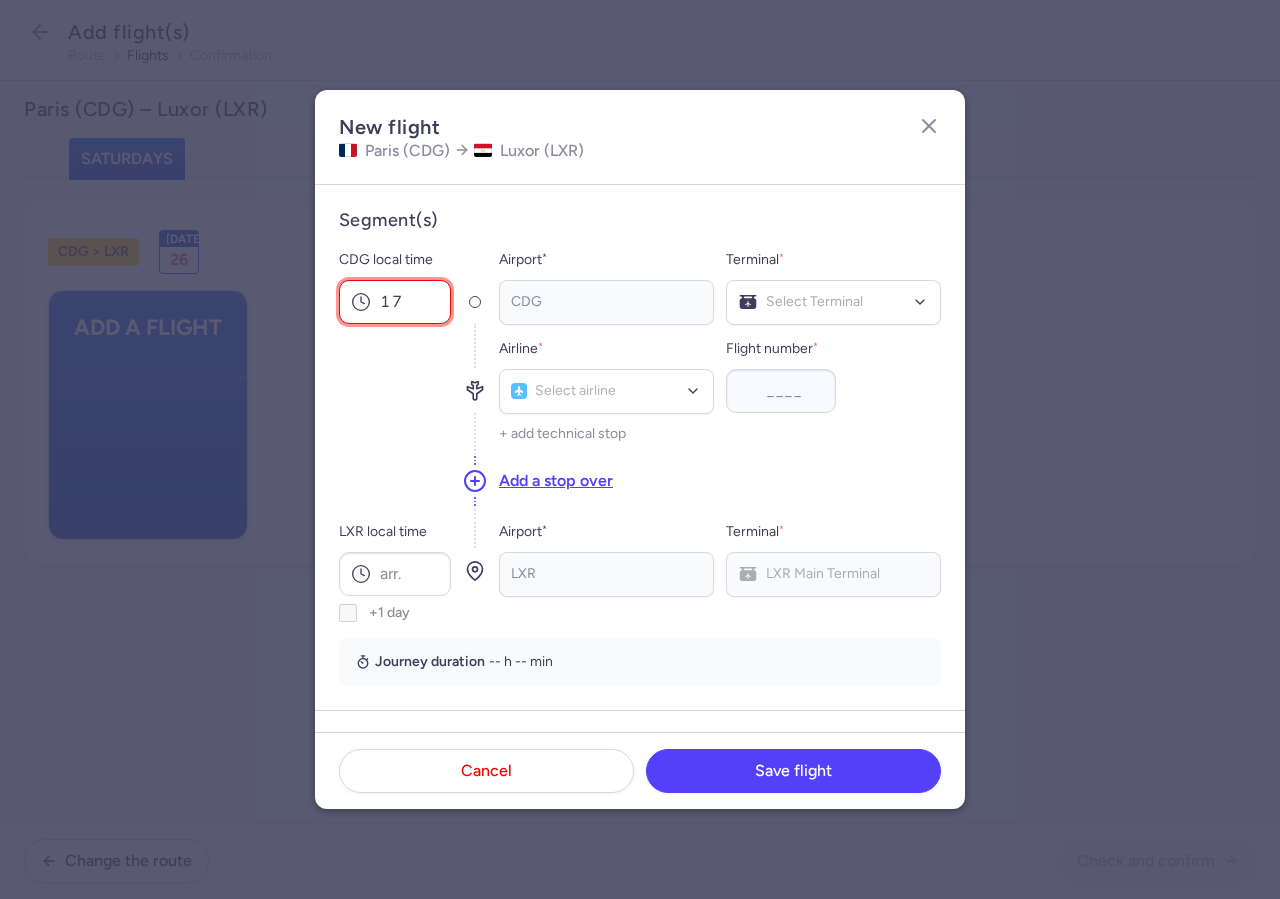 click on "17" at bounding box center [395, 302] 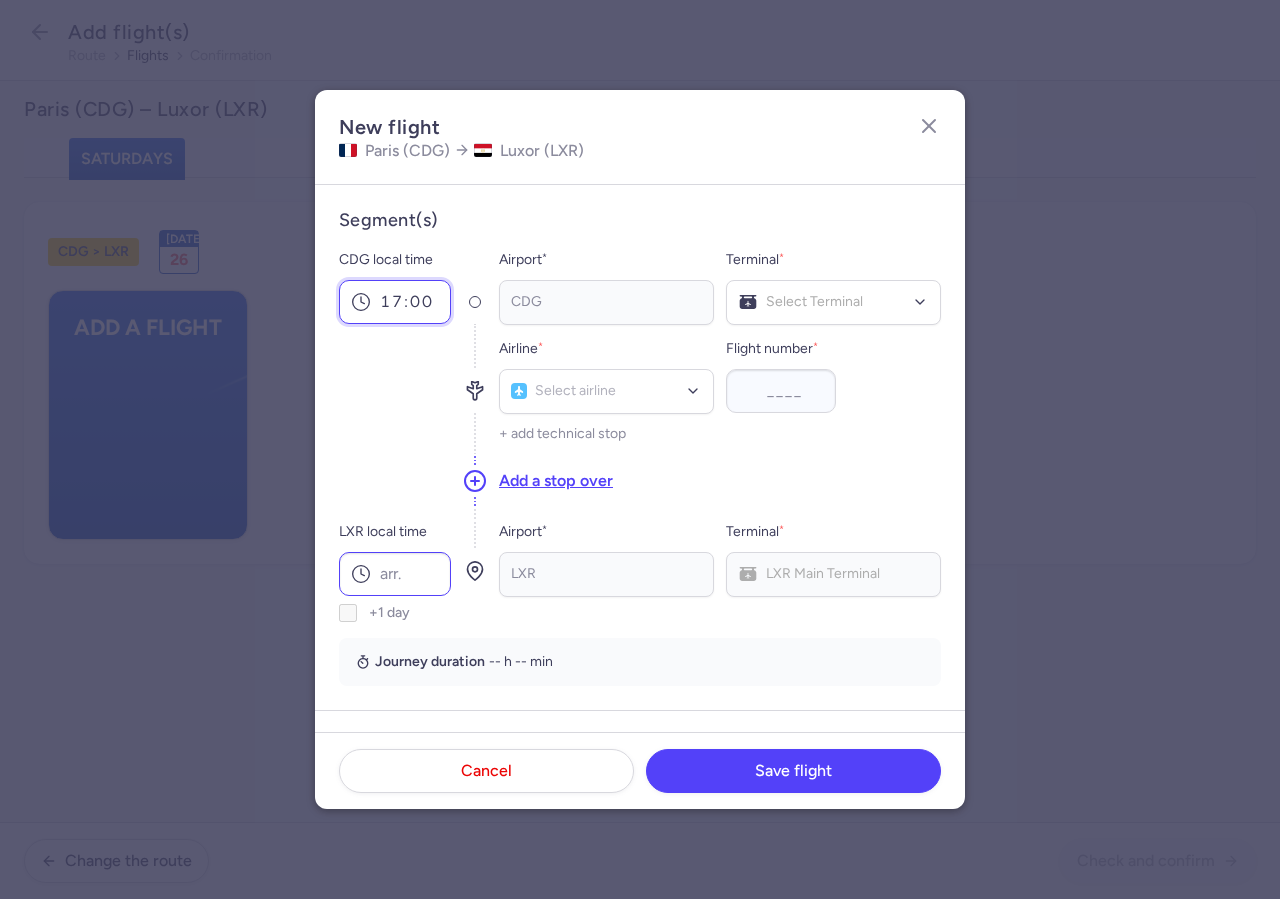 type on "17:00" 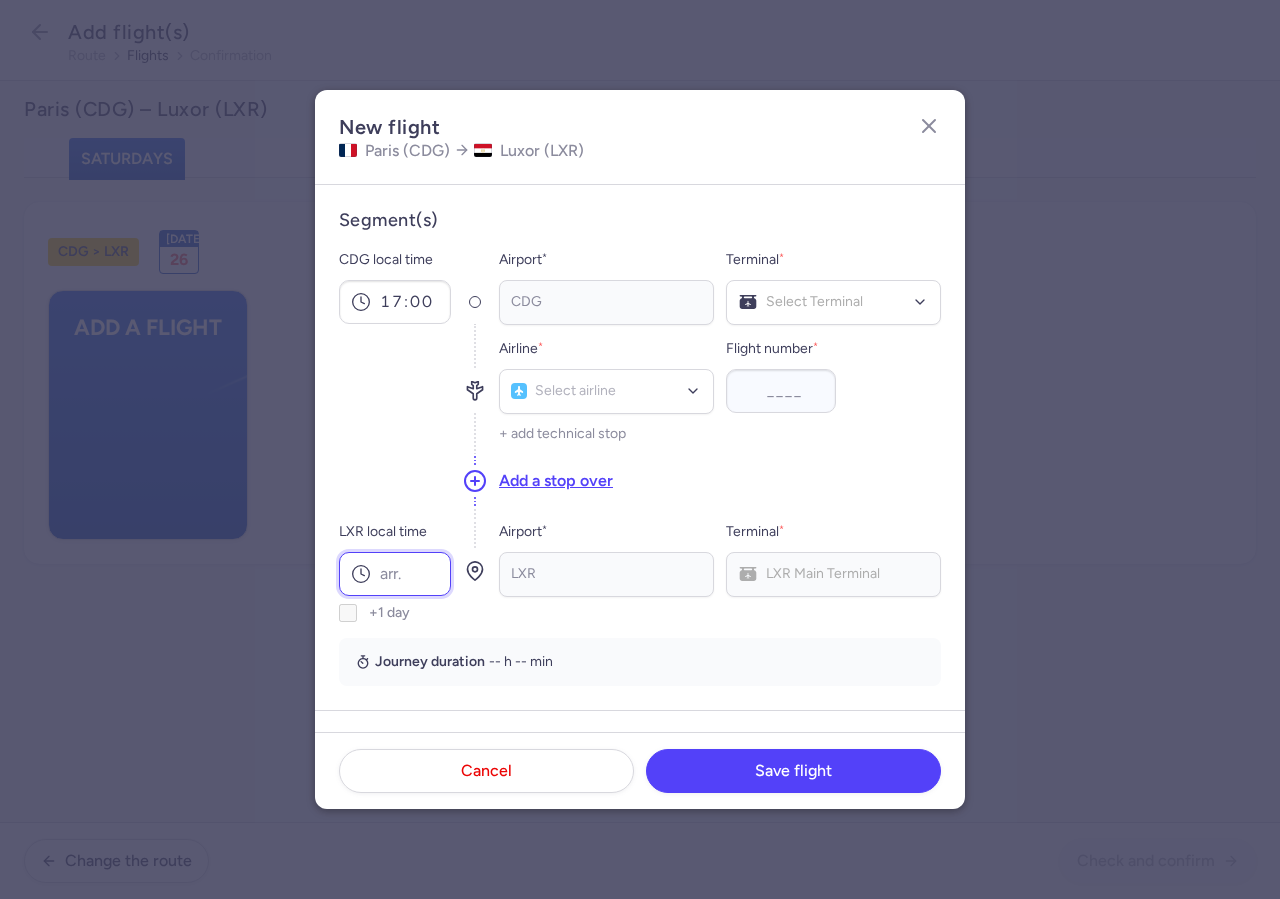 click on "LXR local time" at bounding box center (395, 574) 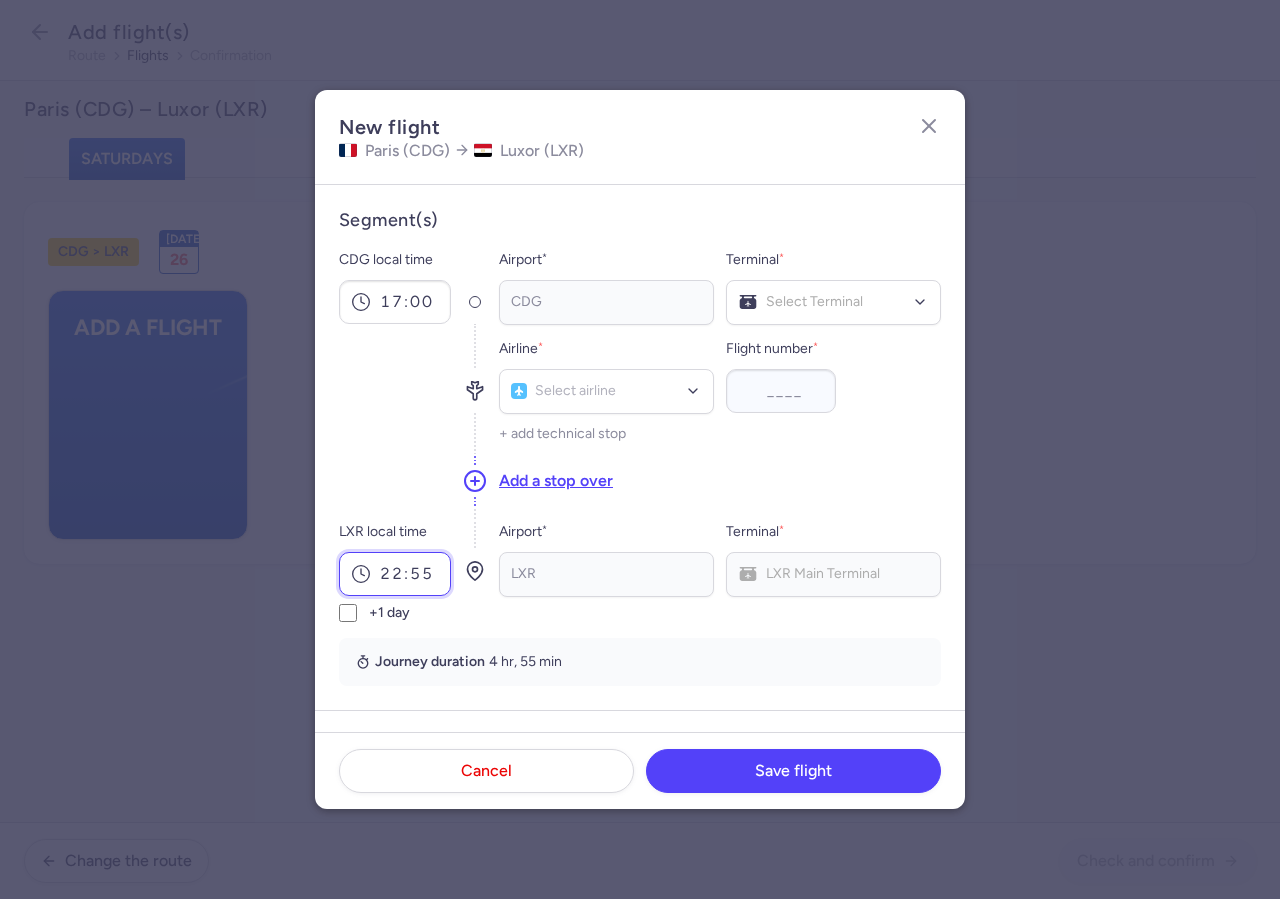 type on "22:55" 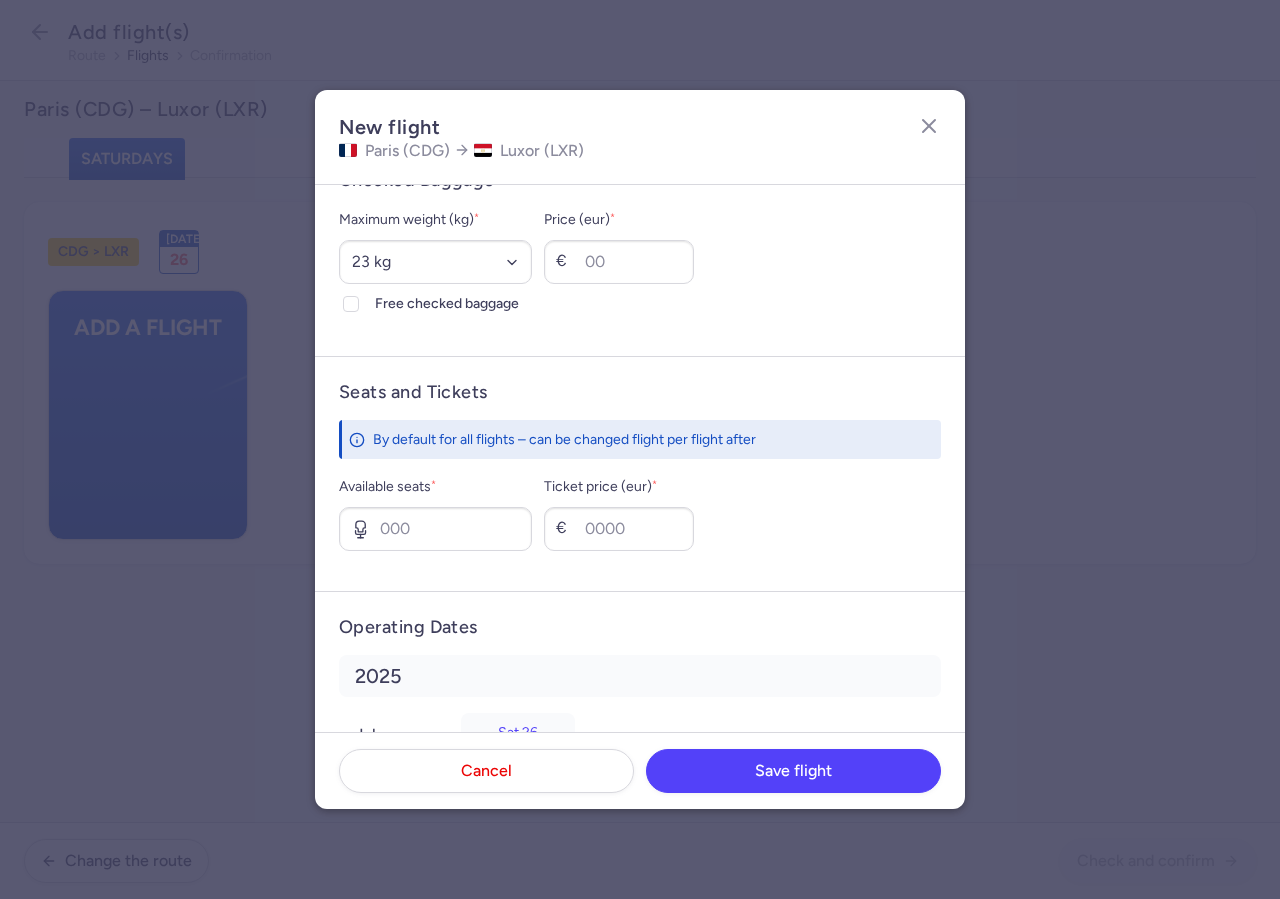 scroll, scrollTop: 570, scrollLeft: 0, axis: vertical 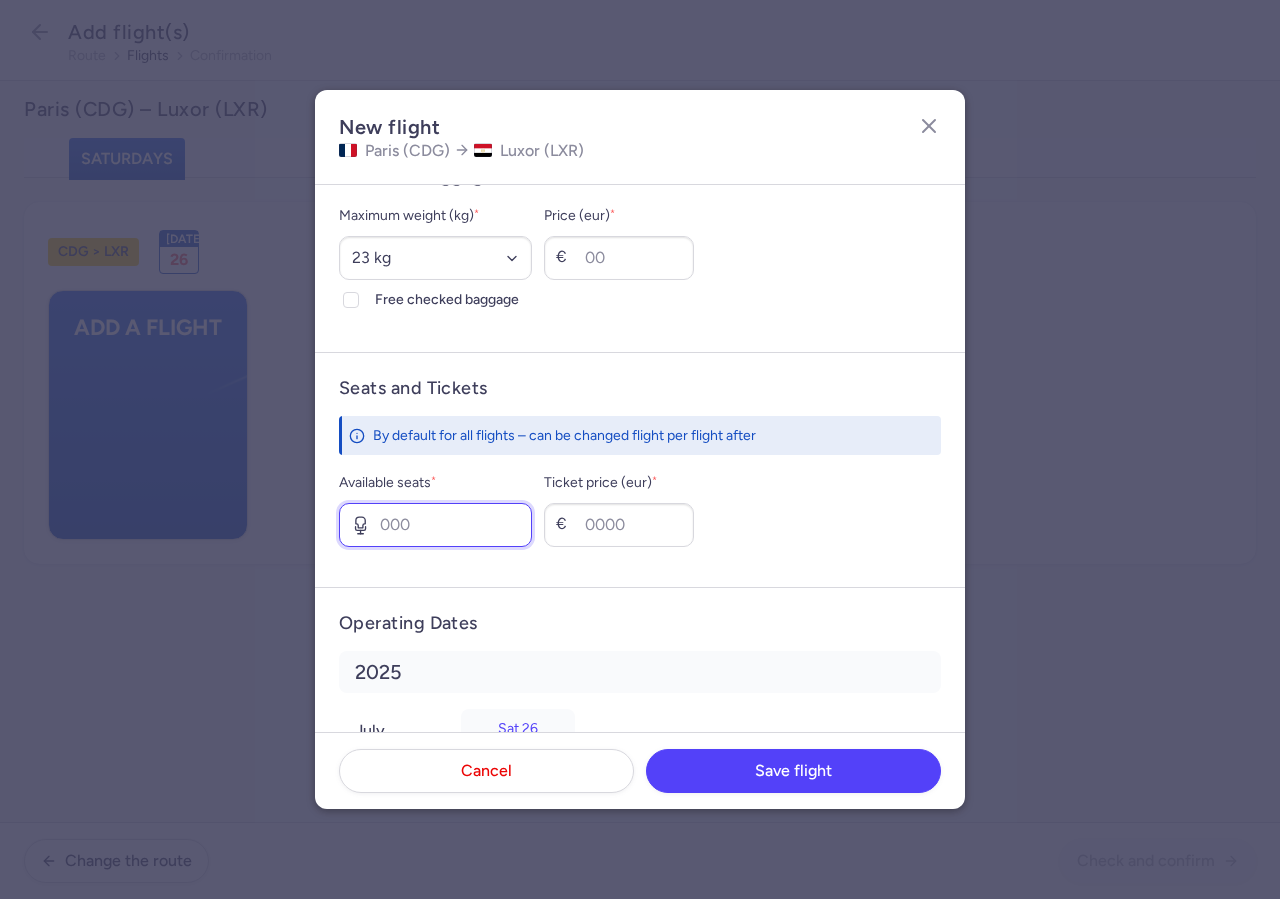 click on "Available seats  *" at bounding box center [435, 525] 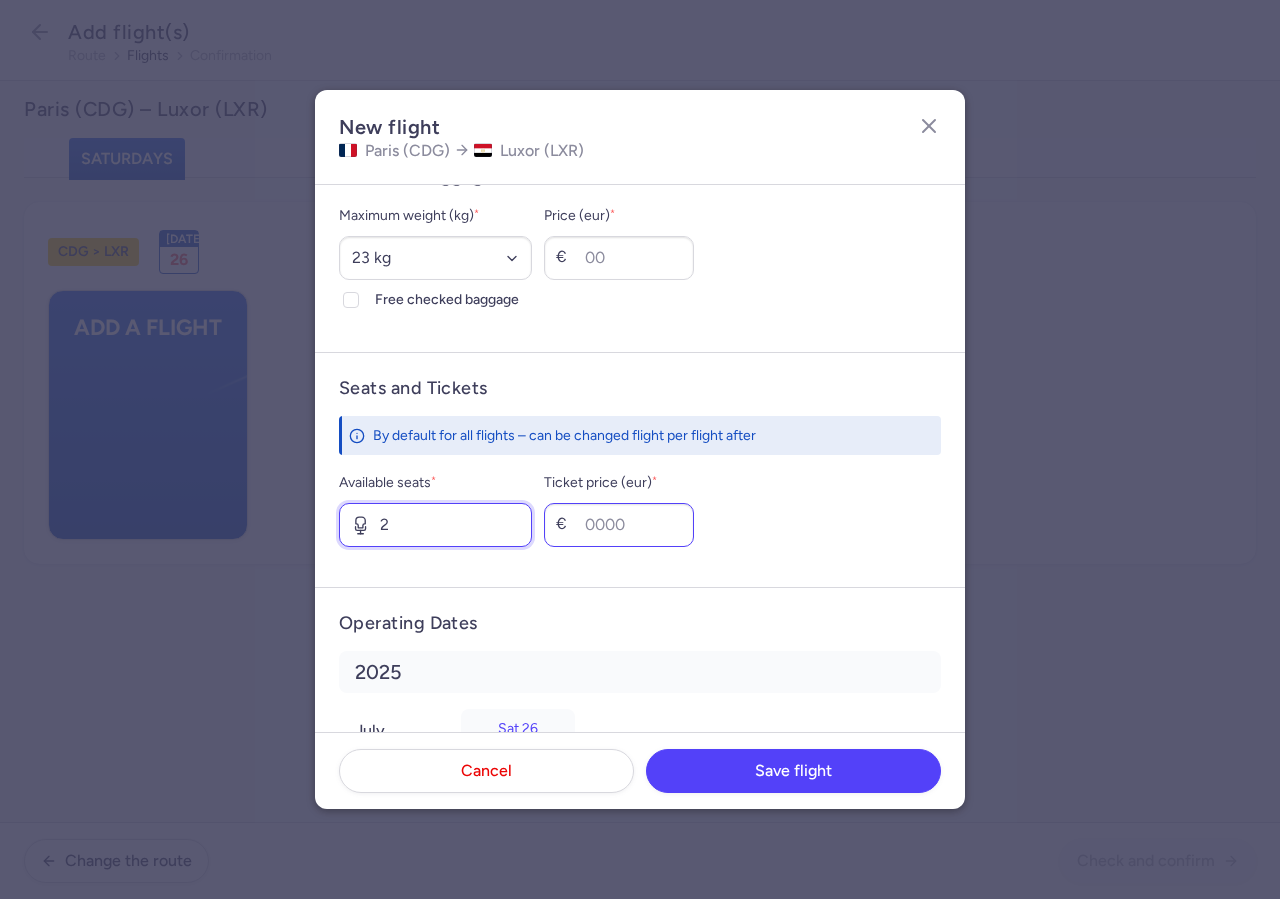 type on "2" 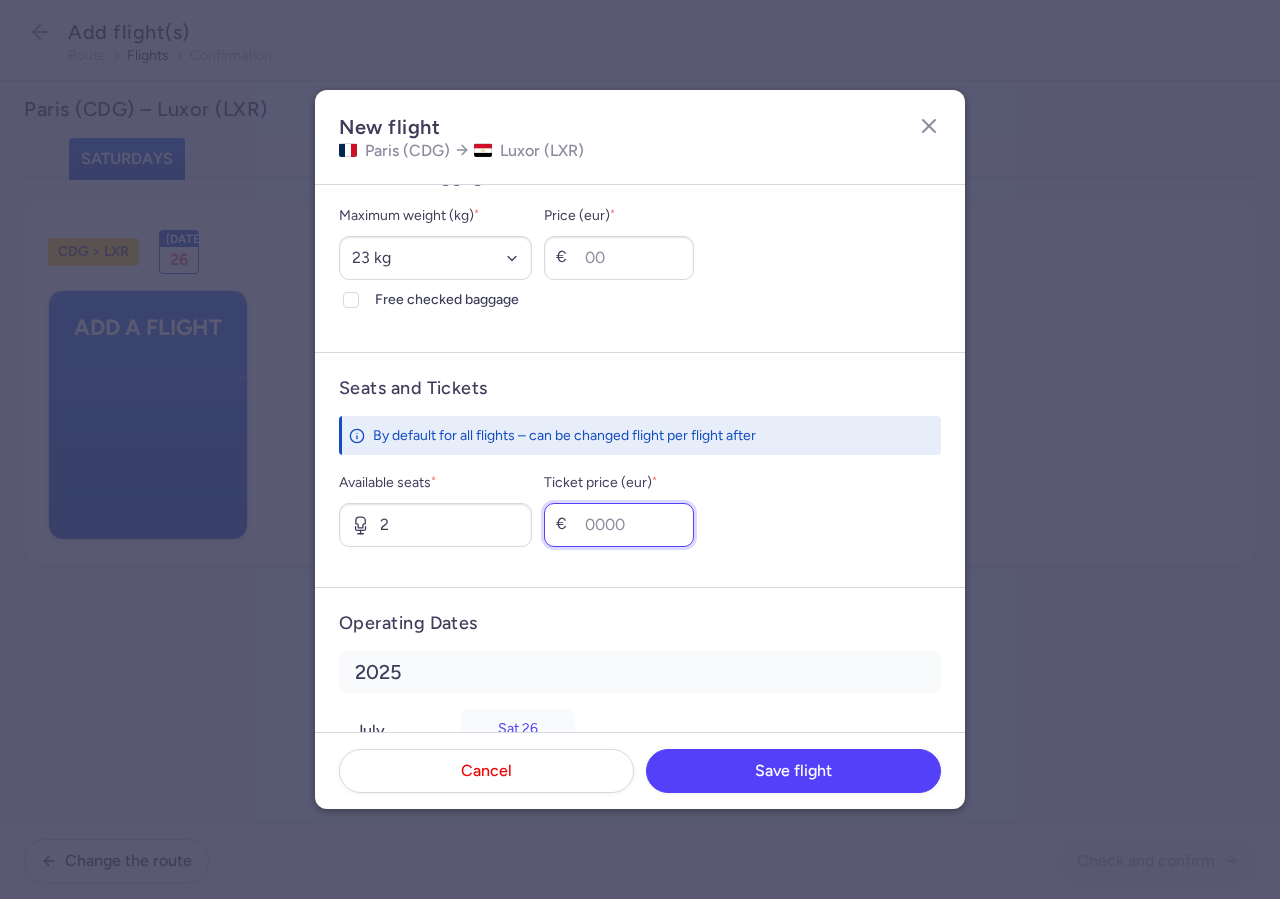 click on "Ticket price (eur)  *" at bounding box center [619, 525] 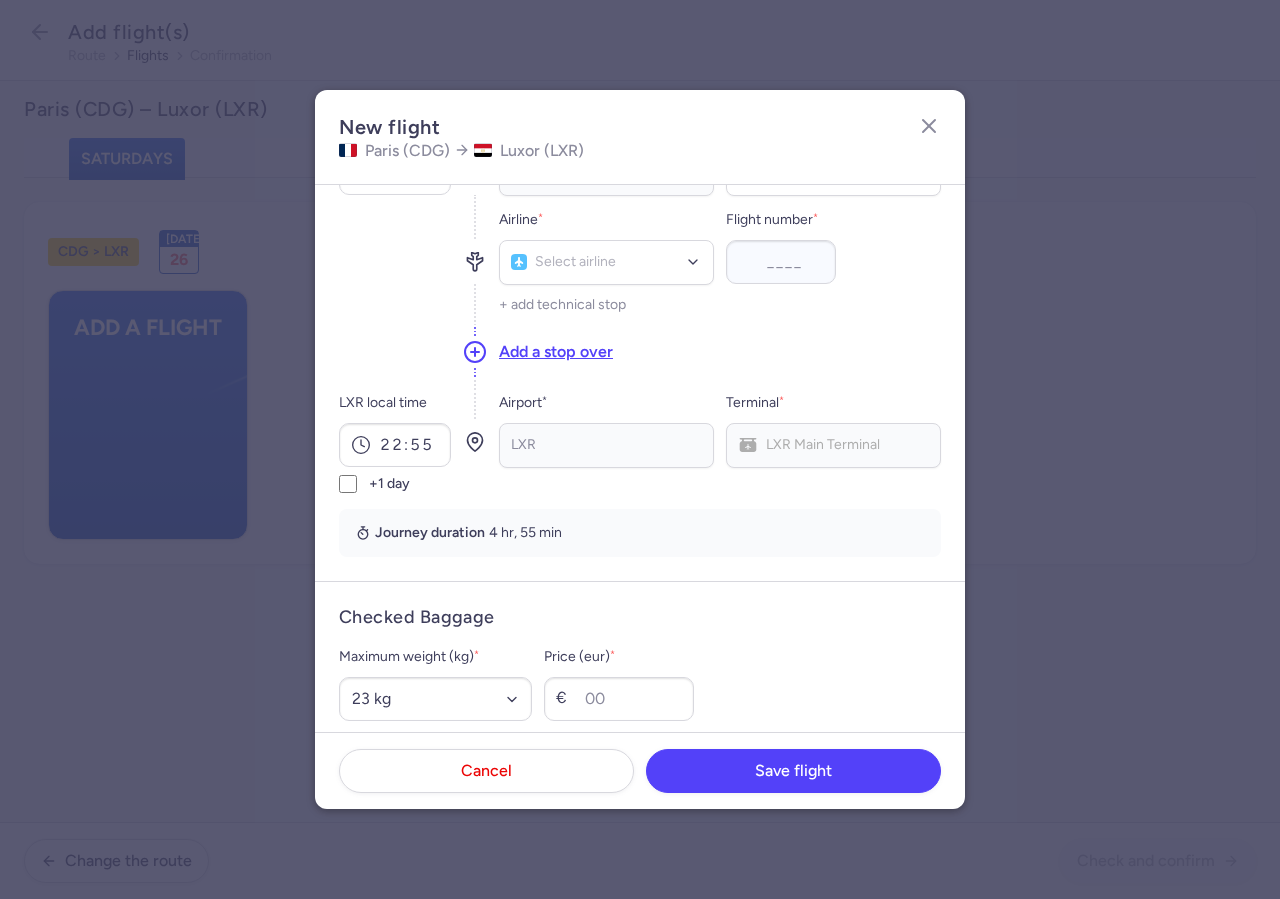 scroll, scrollTop: 0, scrollLeft: 0, axis: both 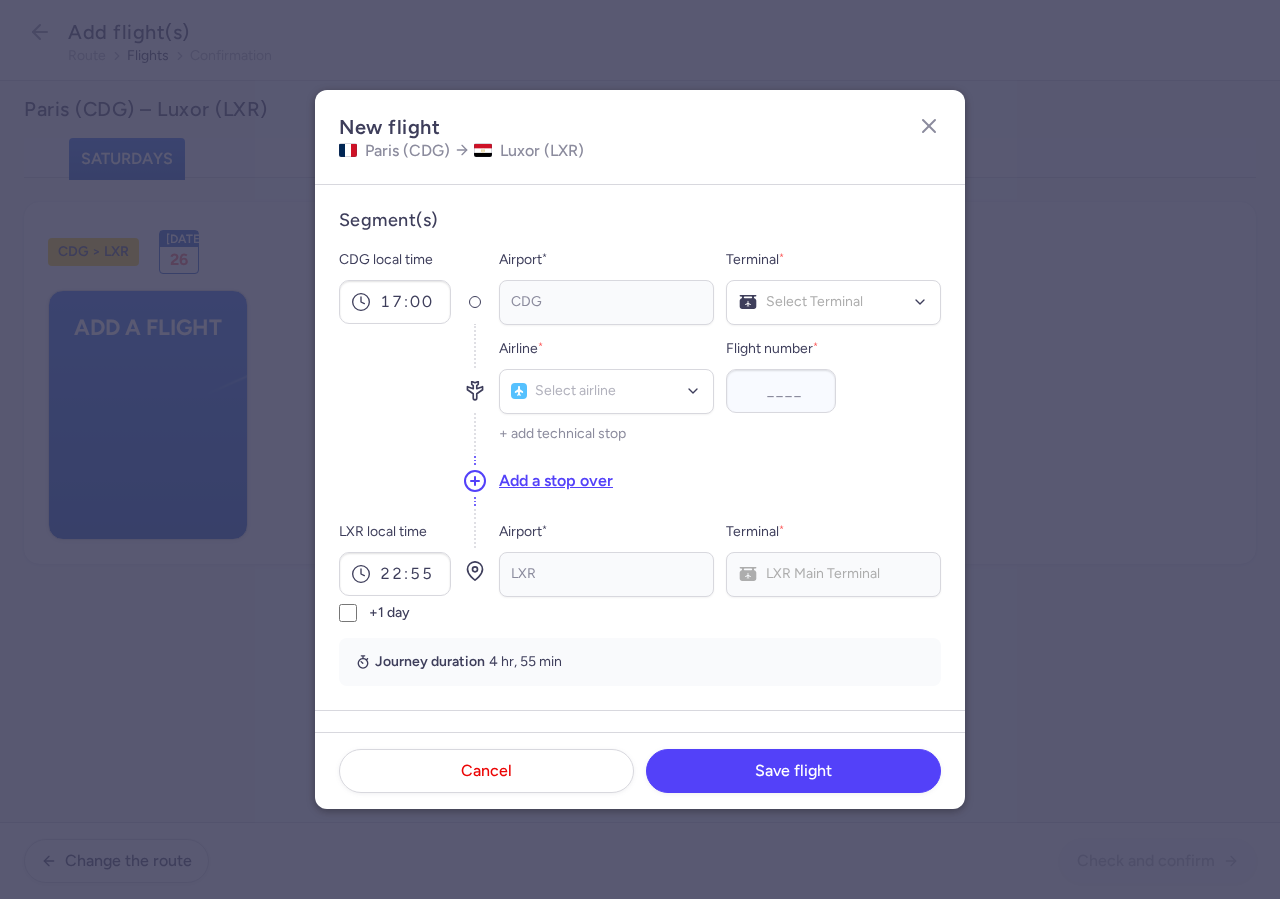 type on "150" 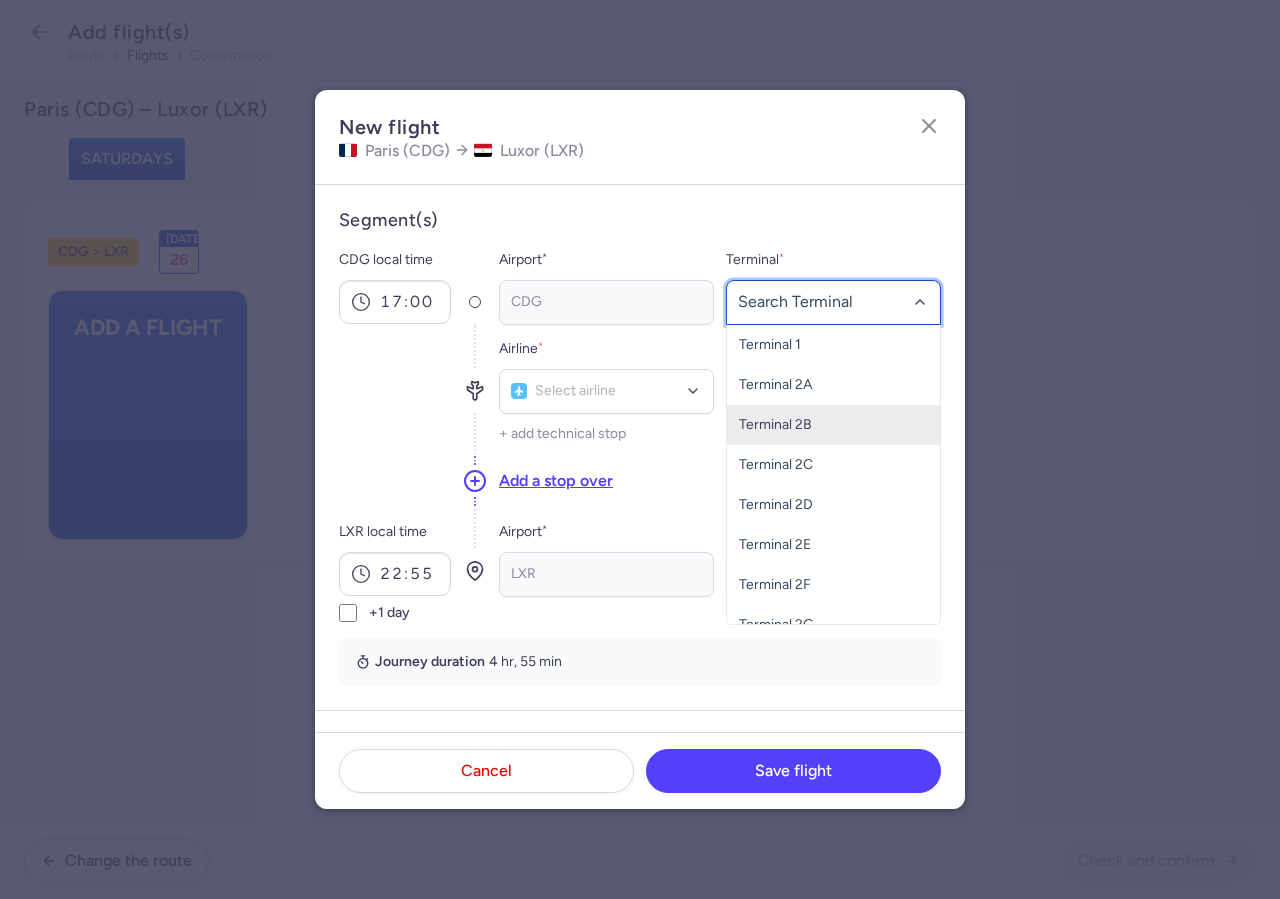 scroll, scrollTop: 61, scrollLeft: 0, axis: vertical 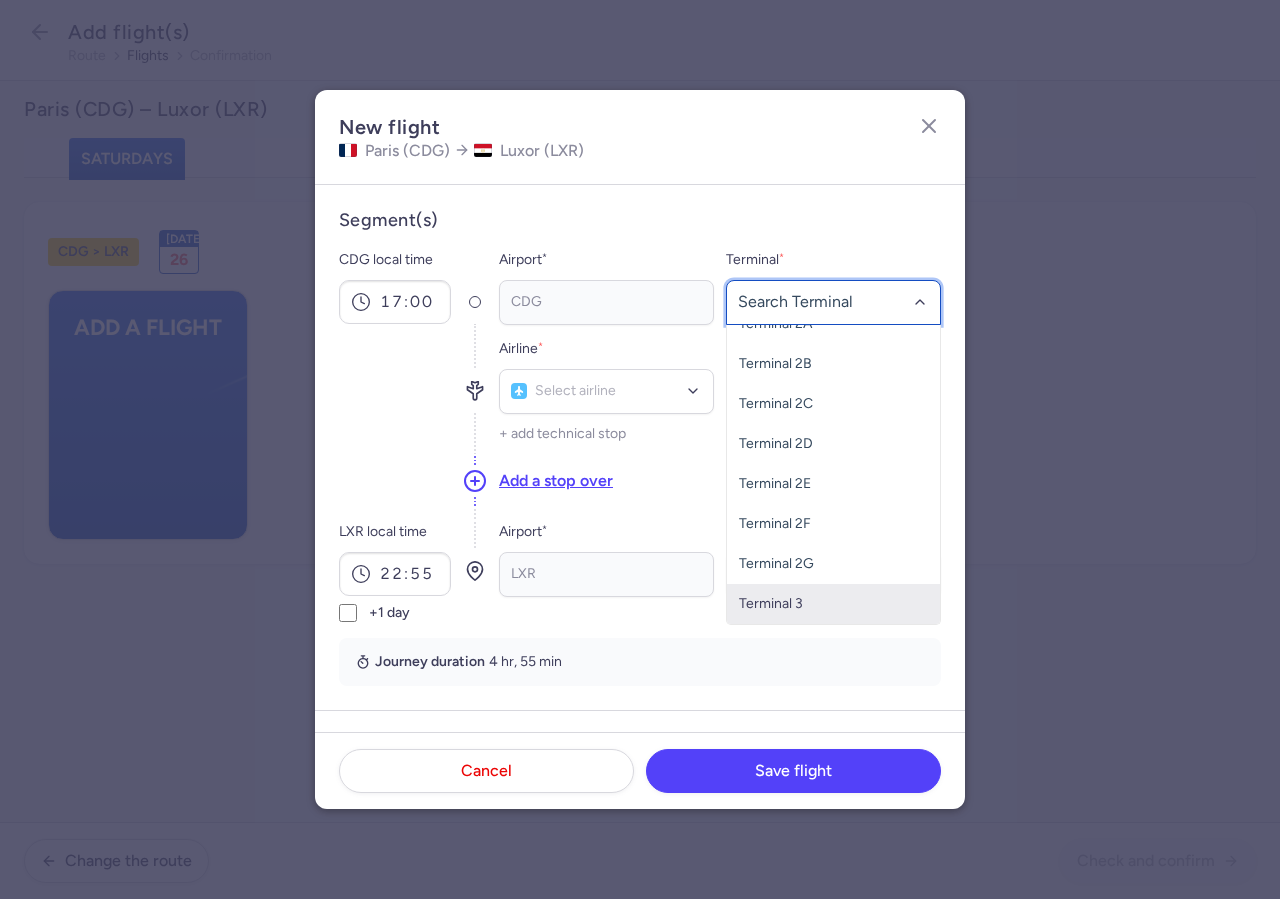 click on "Terminal 3" at bounding box center (833, 604) 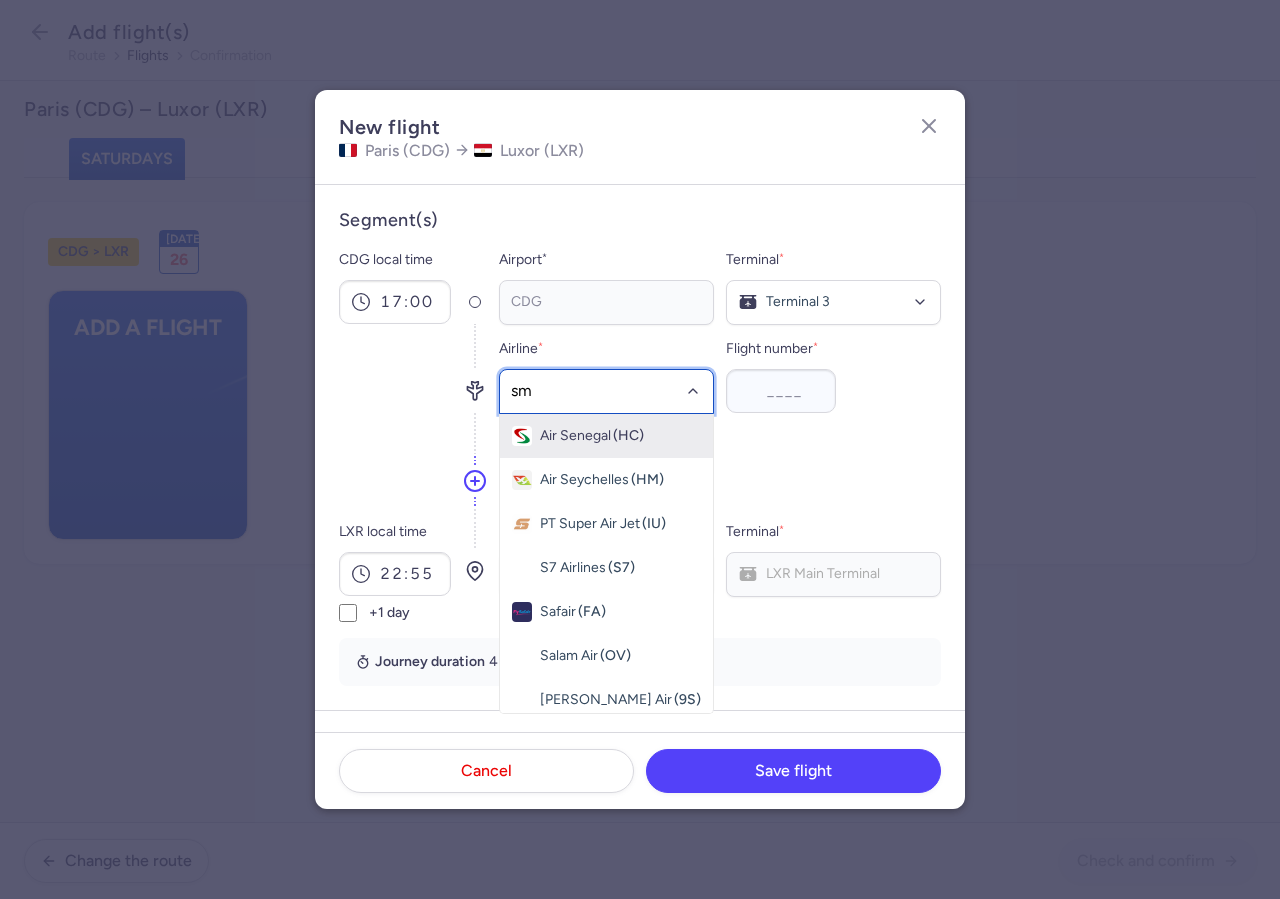 type on "sm" 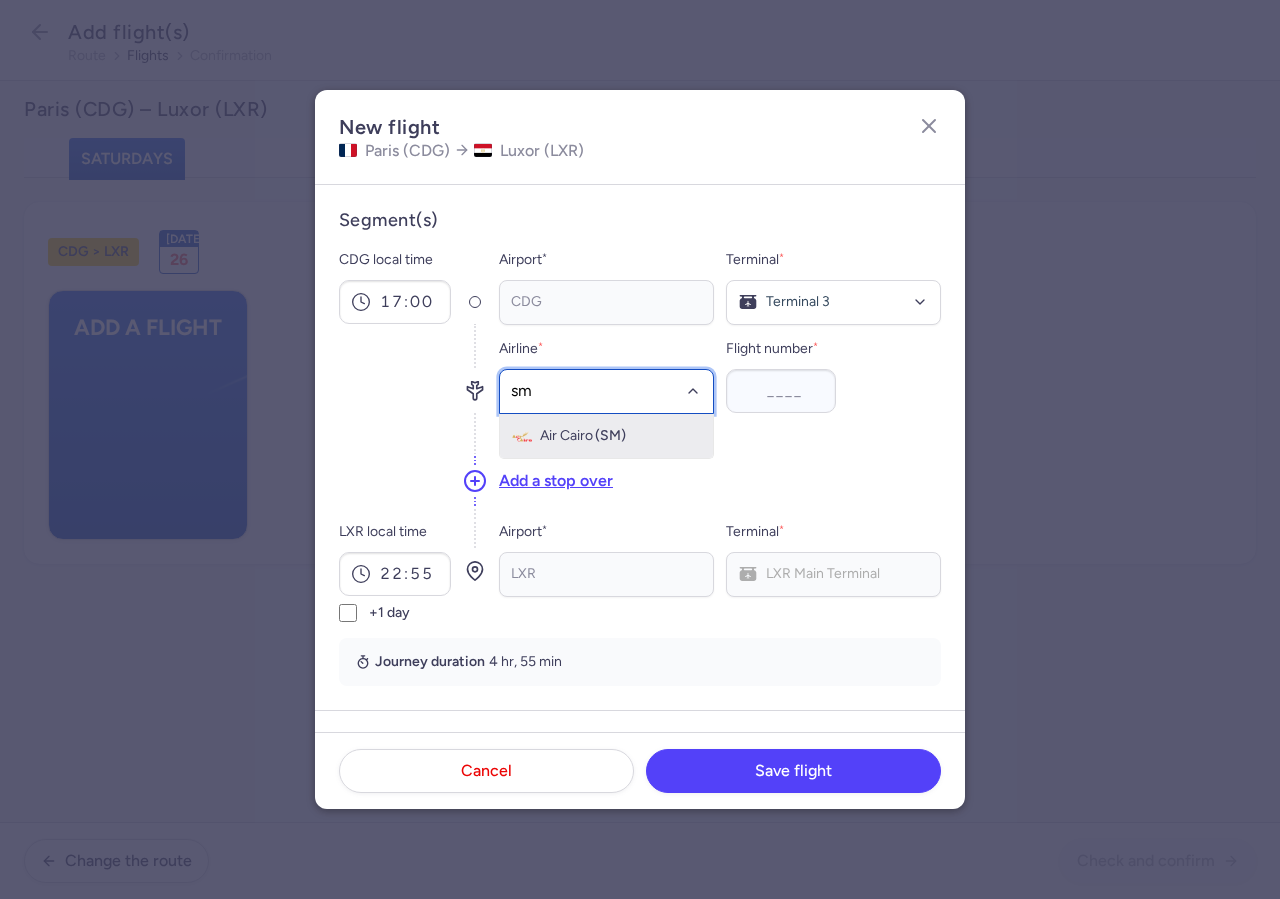 click on "Air Cairo (SM)" 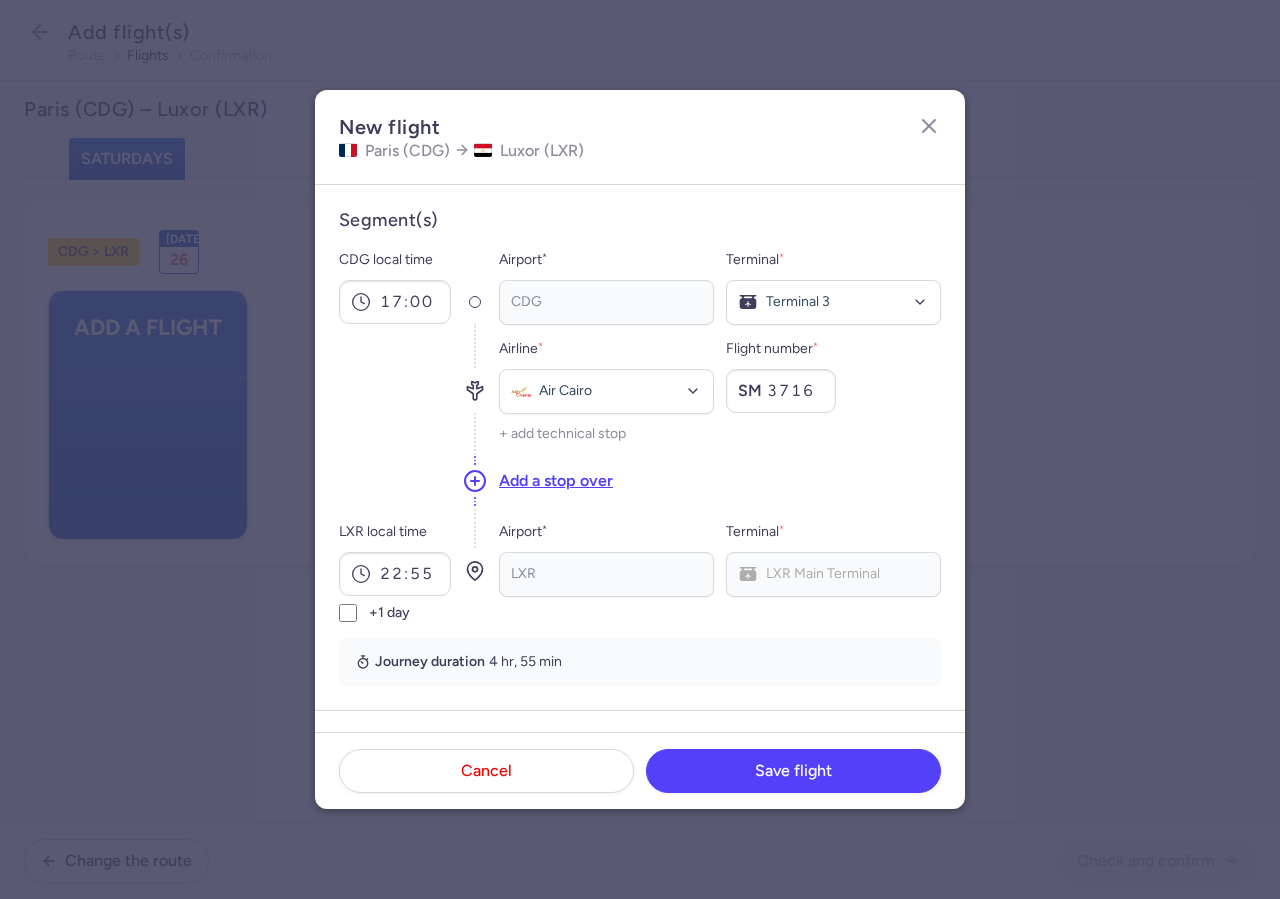 type on "3716" 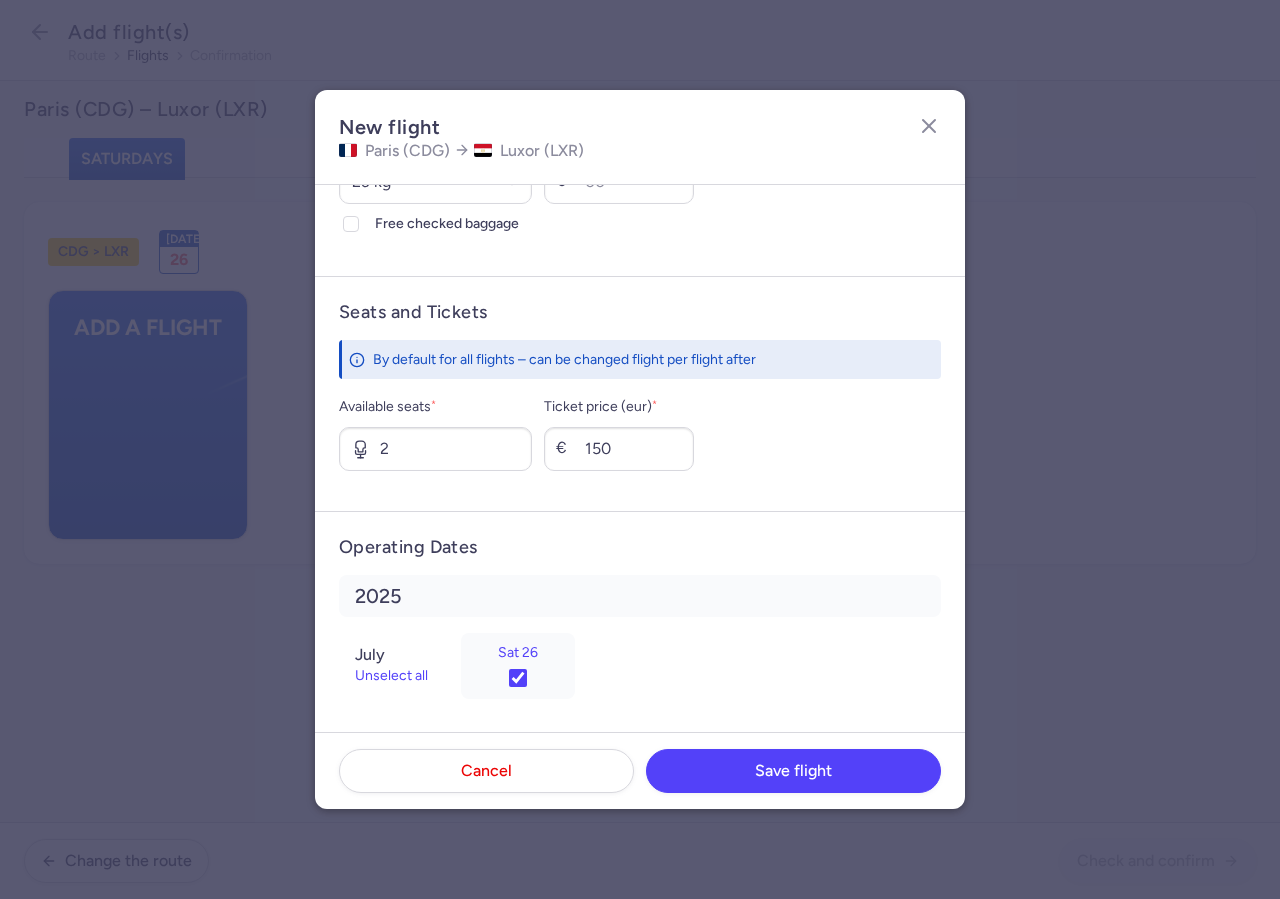 scroll, scrollTop: 653, scrollLeft: 0, axis: vertical 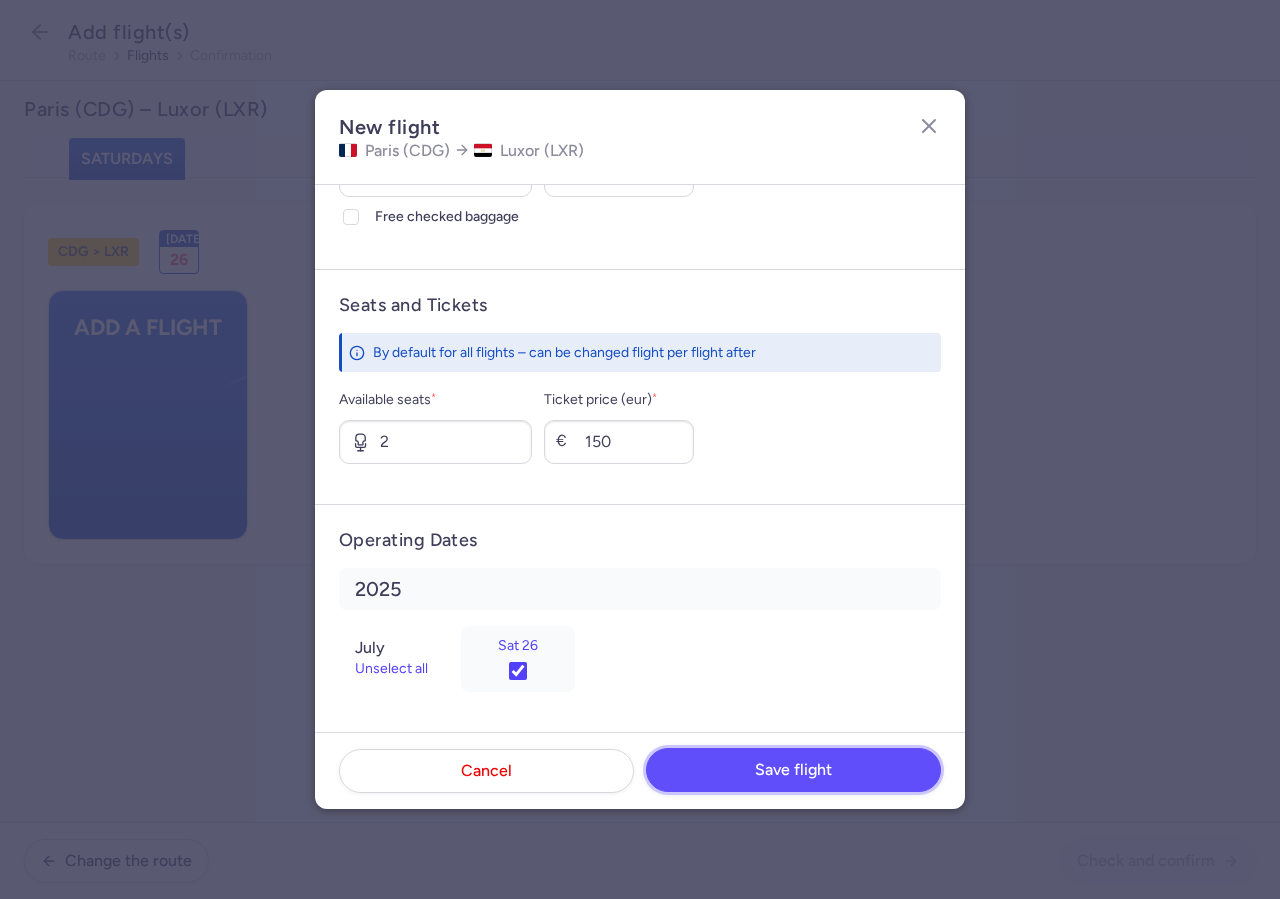 click on "Save flight" at bounding box center [793, 770] 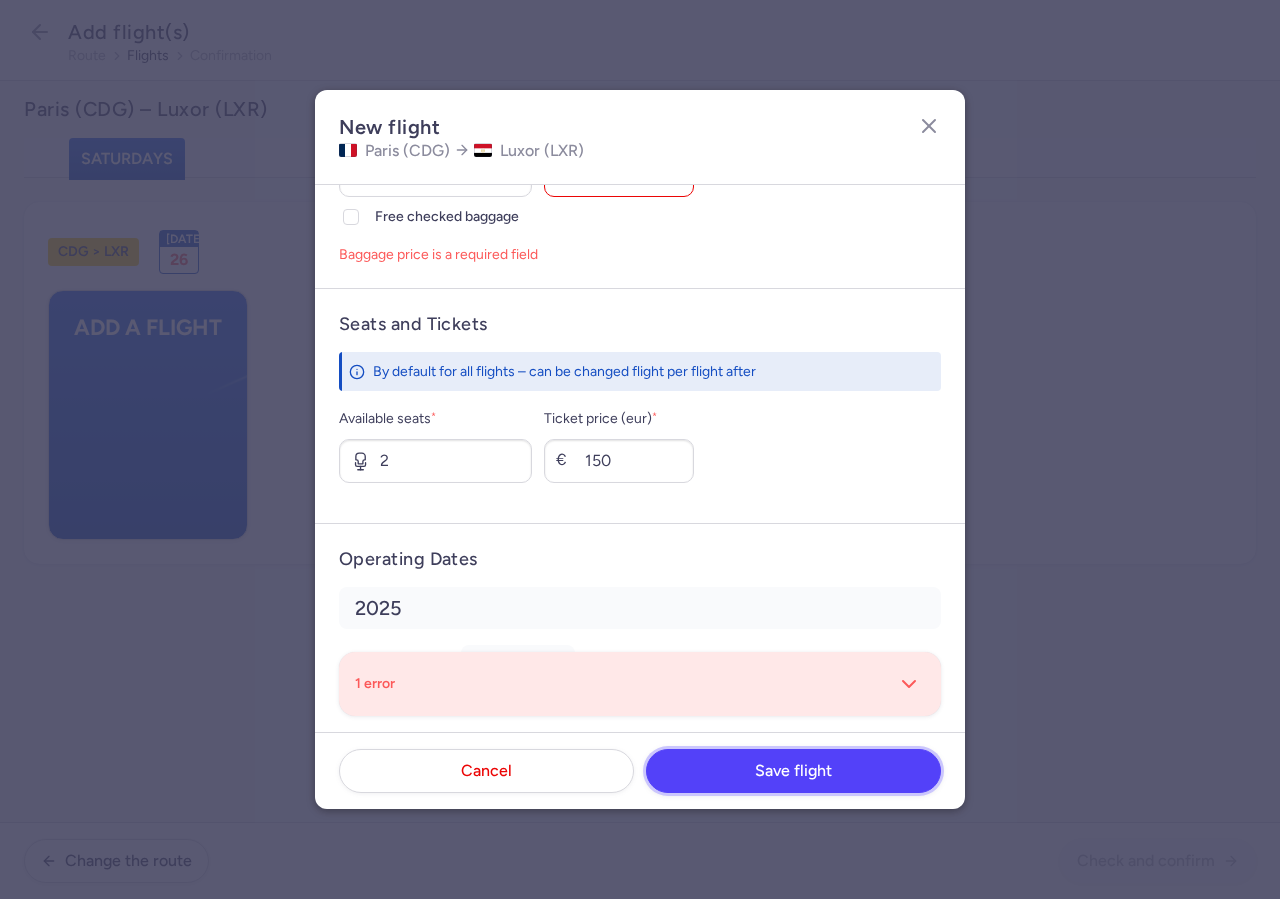 scroll, scrollTop: 425, scrollLeft: 0, axis: vertical 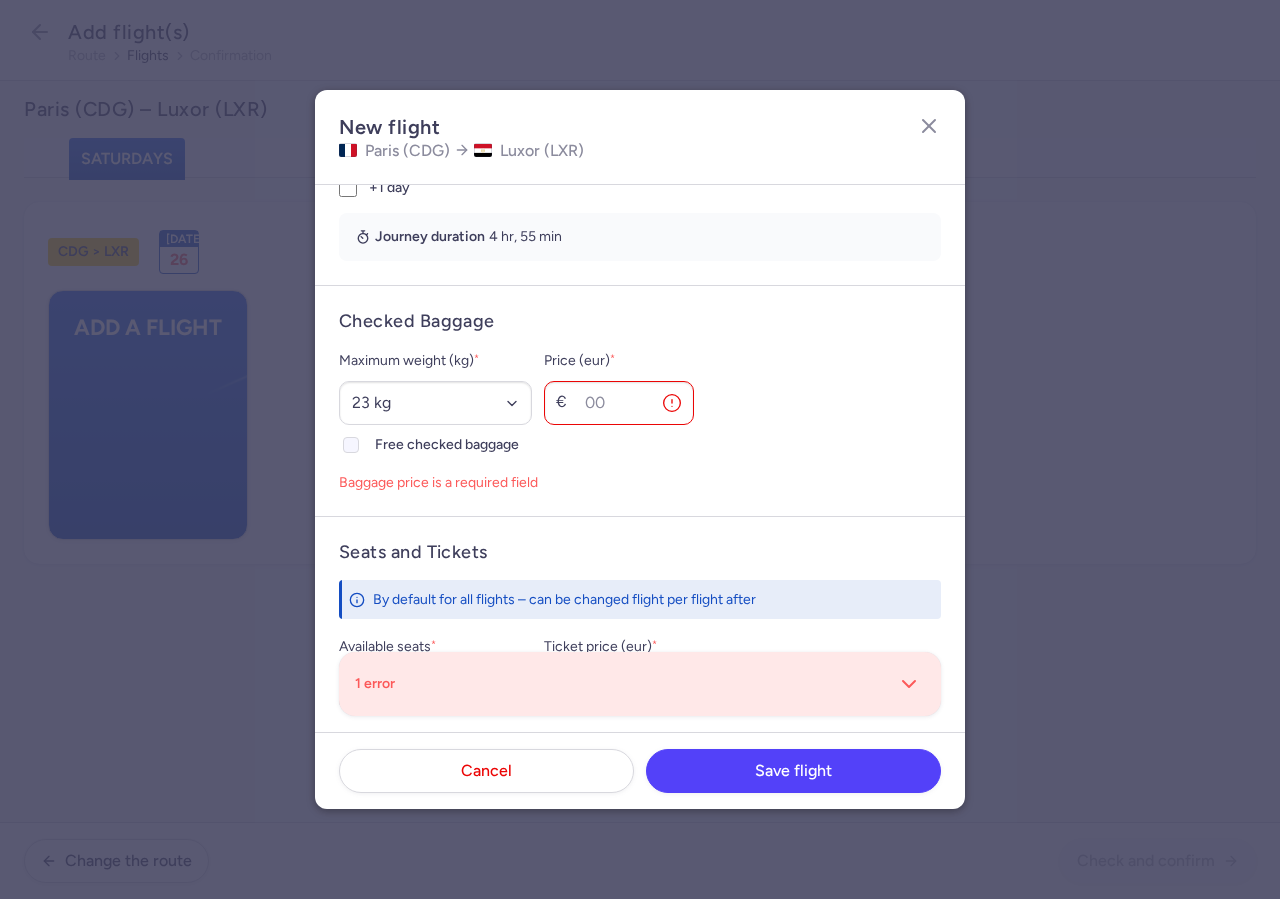 click 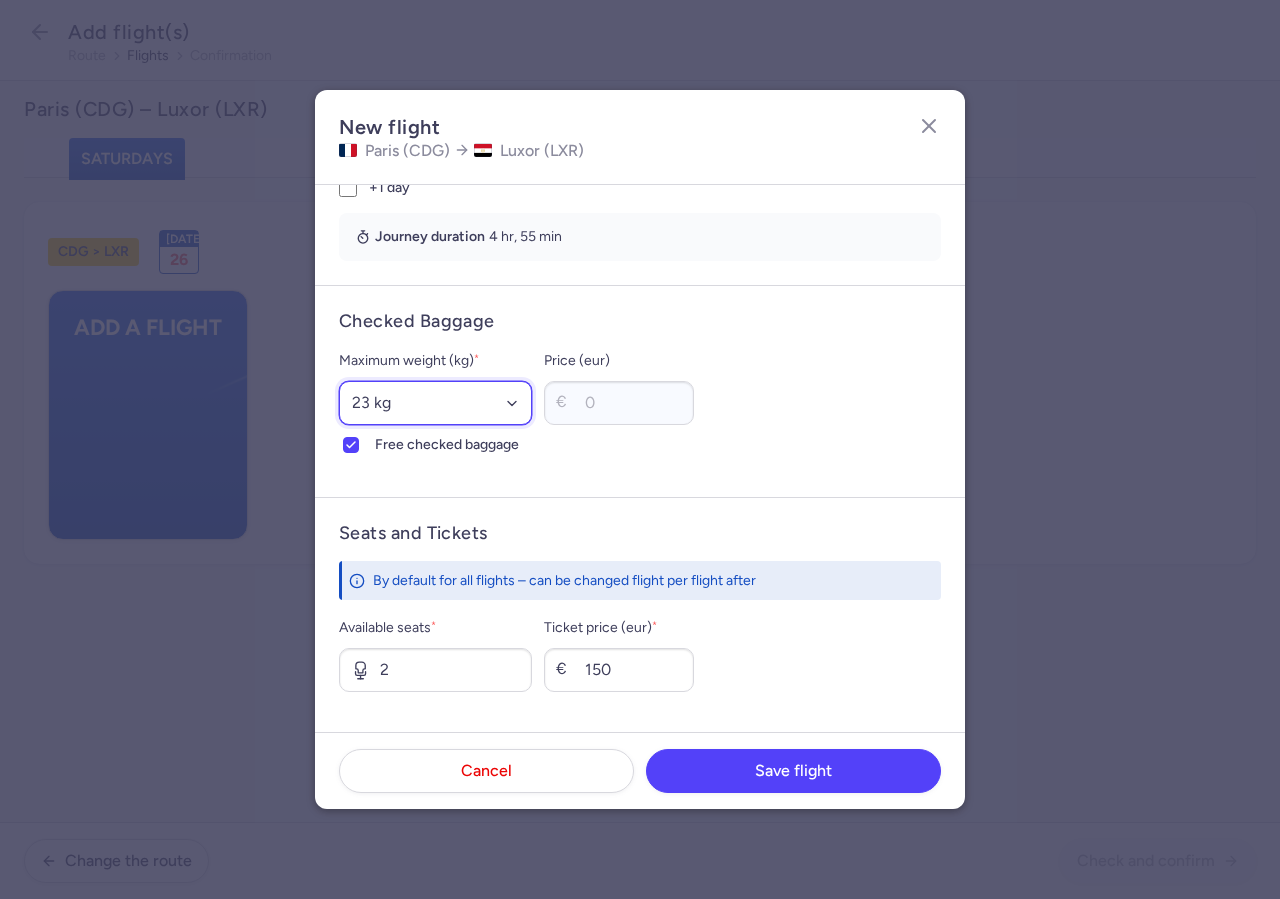 click on "Select an option 15 kg 16 kg 17 kg 18 kg 19 kg 20 kg 21 kg 22 kg 23 kg 24 kg 25 kg 26 kg 27 kg 28 kg 29 kg 30 kg 31 kg 32 kg 33 kg 34 kg 35 kg" at bounding box center (435, 403) 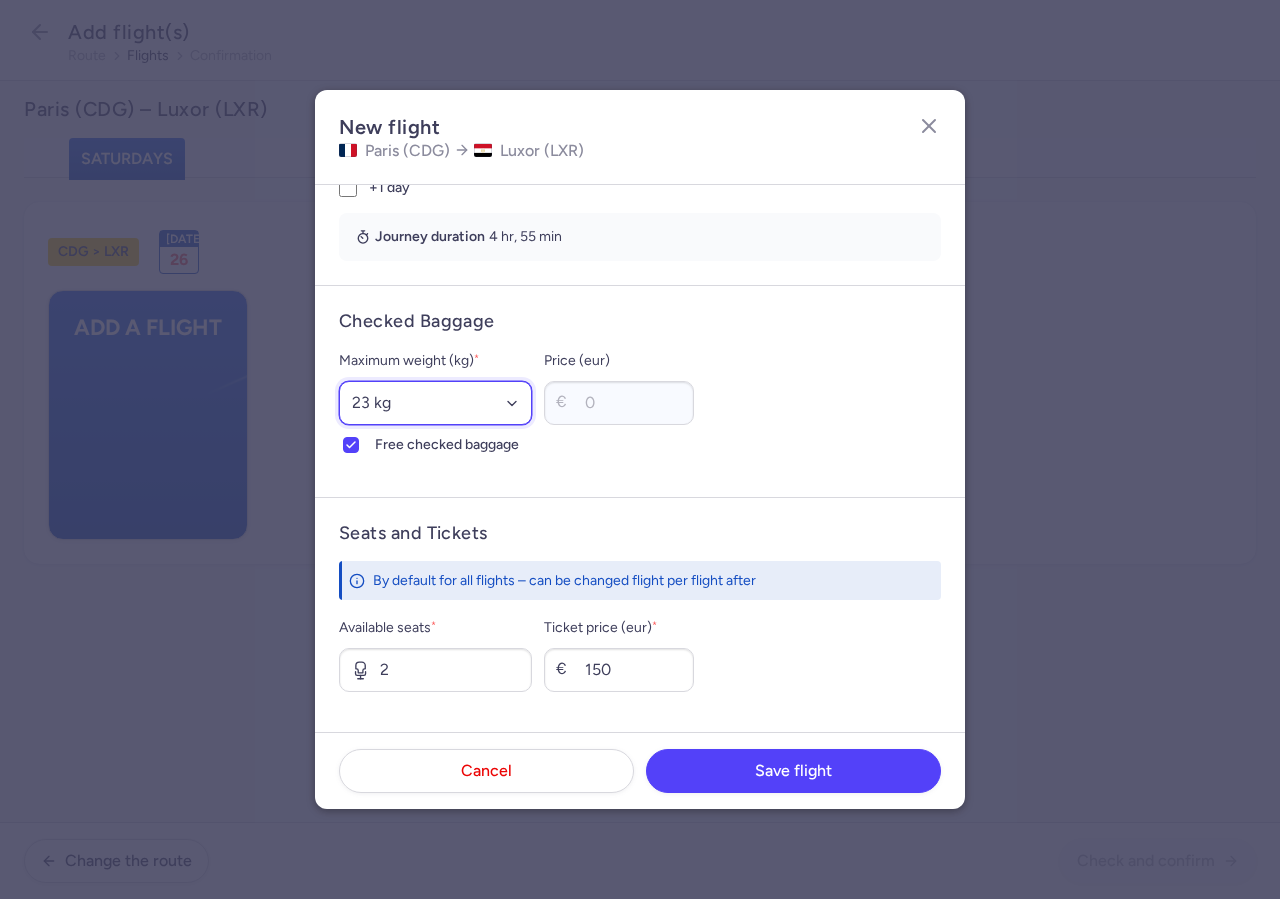 select on "20" 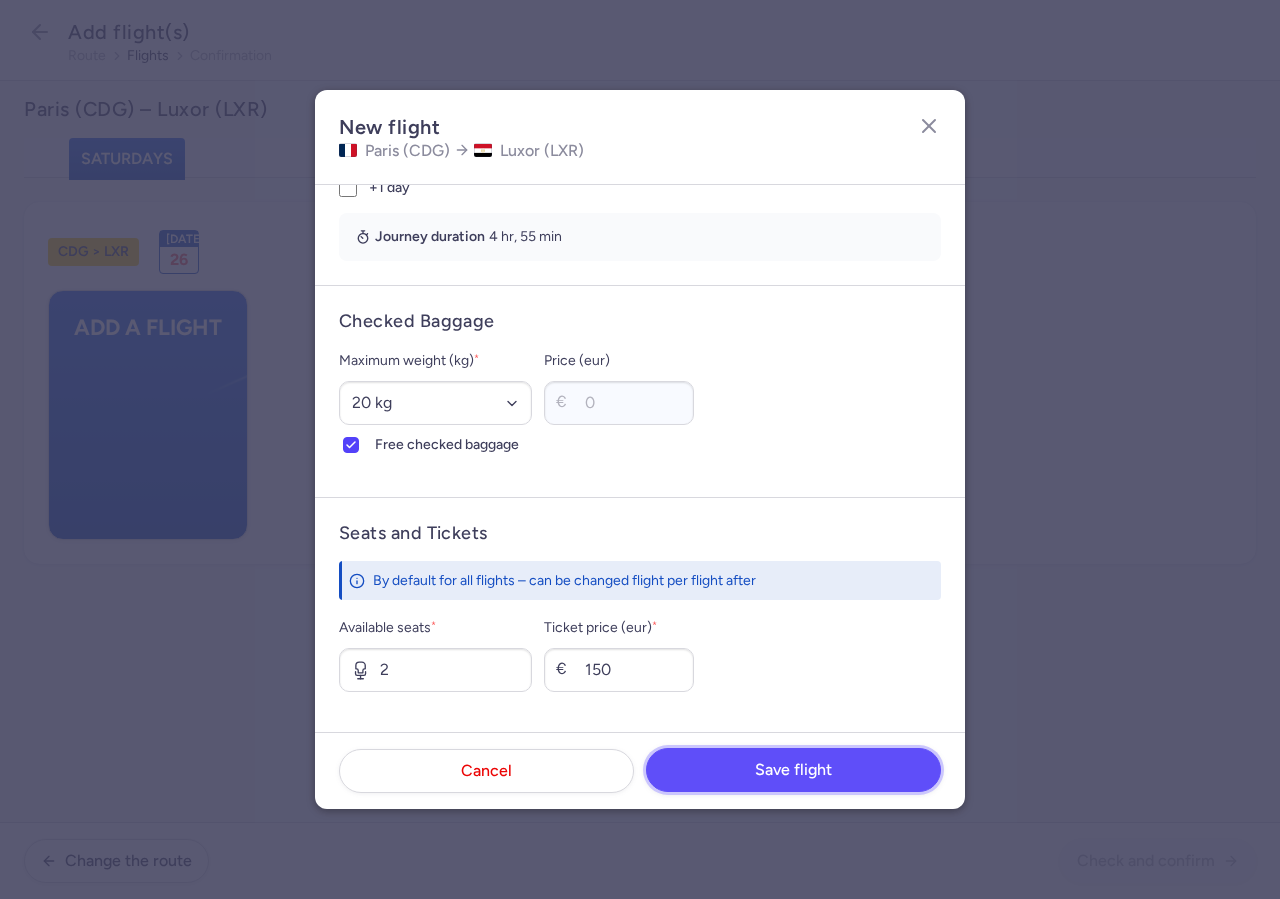 click on "Save flight" at bounding box center [793, 770] 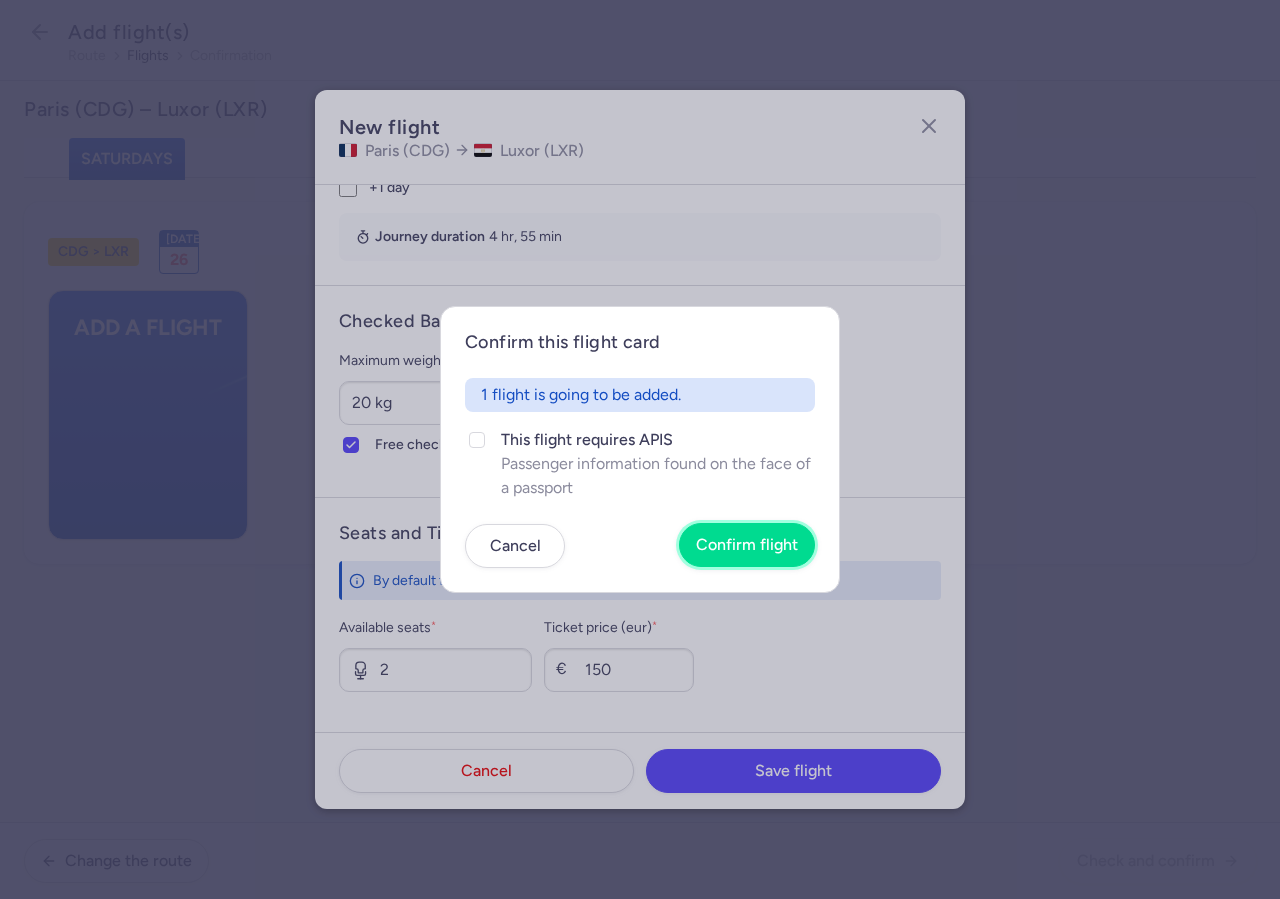 click on "Confirm flight" at bounding box center [747, 545] 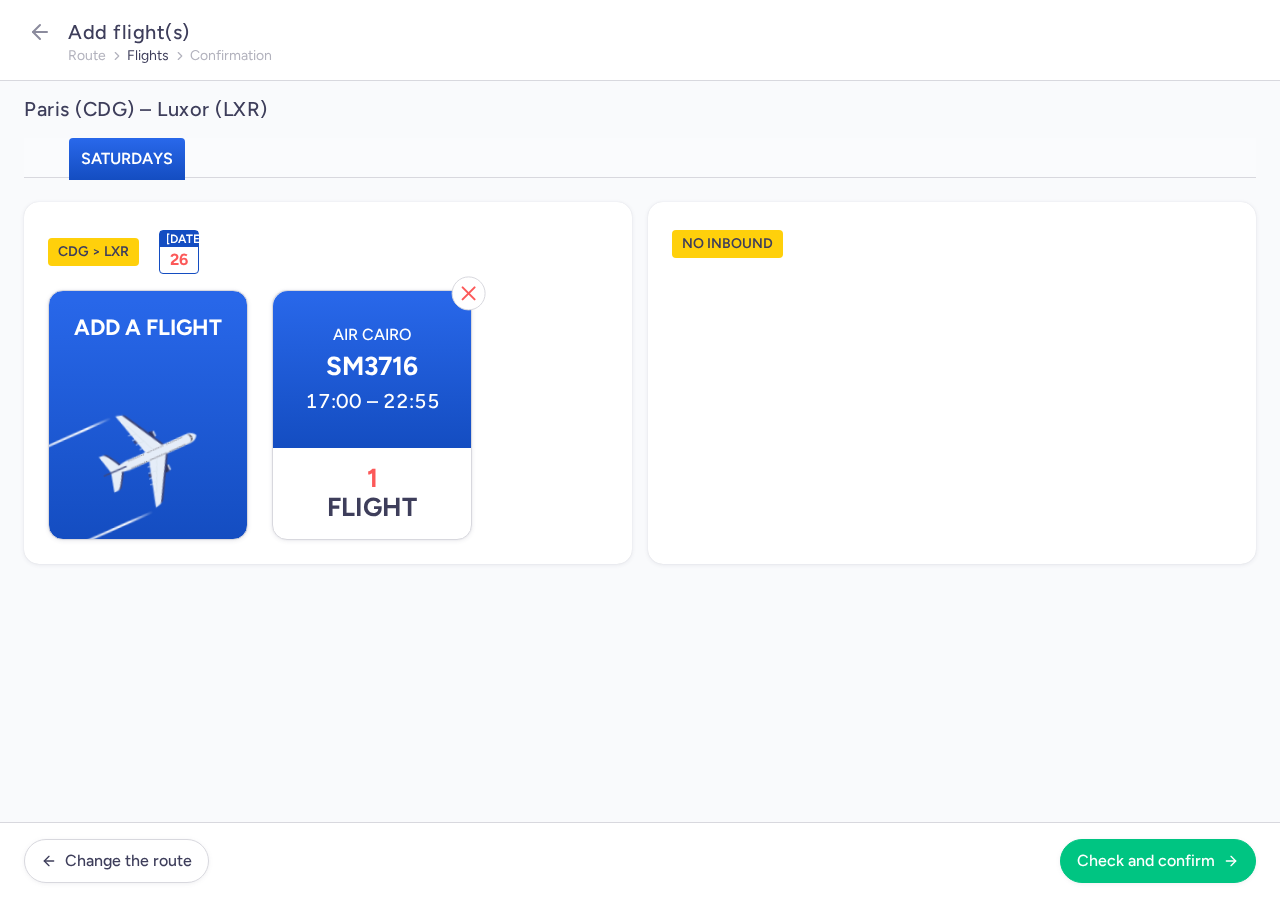 scroll, scrollTop: 425, scrollLeft: 0, axis: vertical 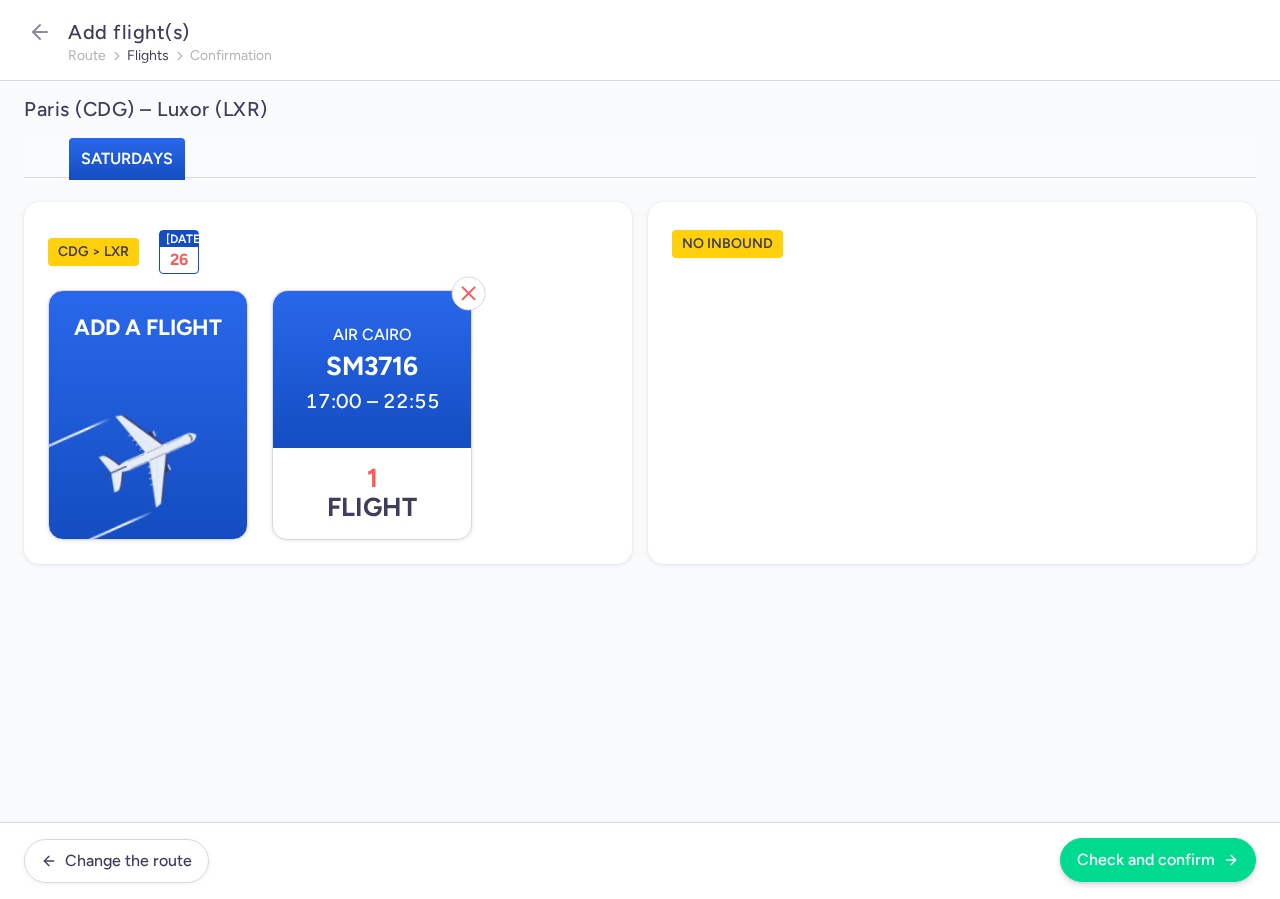 drag, startPoint x: 1127, startPoint y: 835, endPoint x: 1134, endPoint y: 844, distance: 11.401754 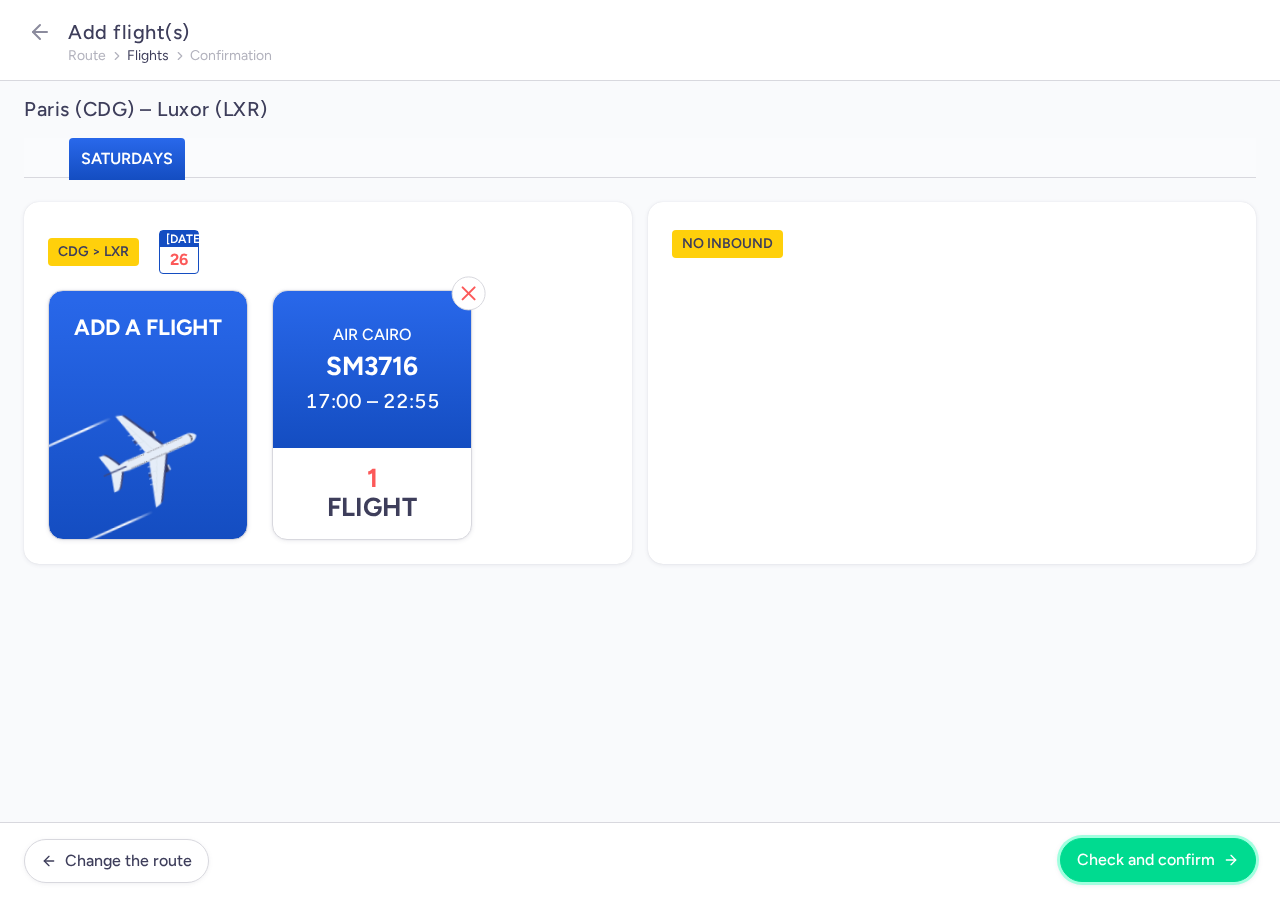 click on "Check and confirm" at bounding box center [1158, 860] 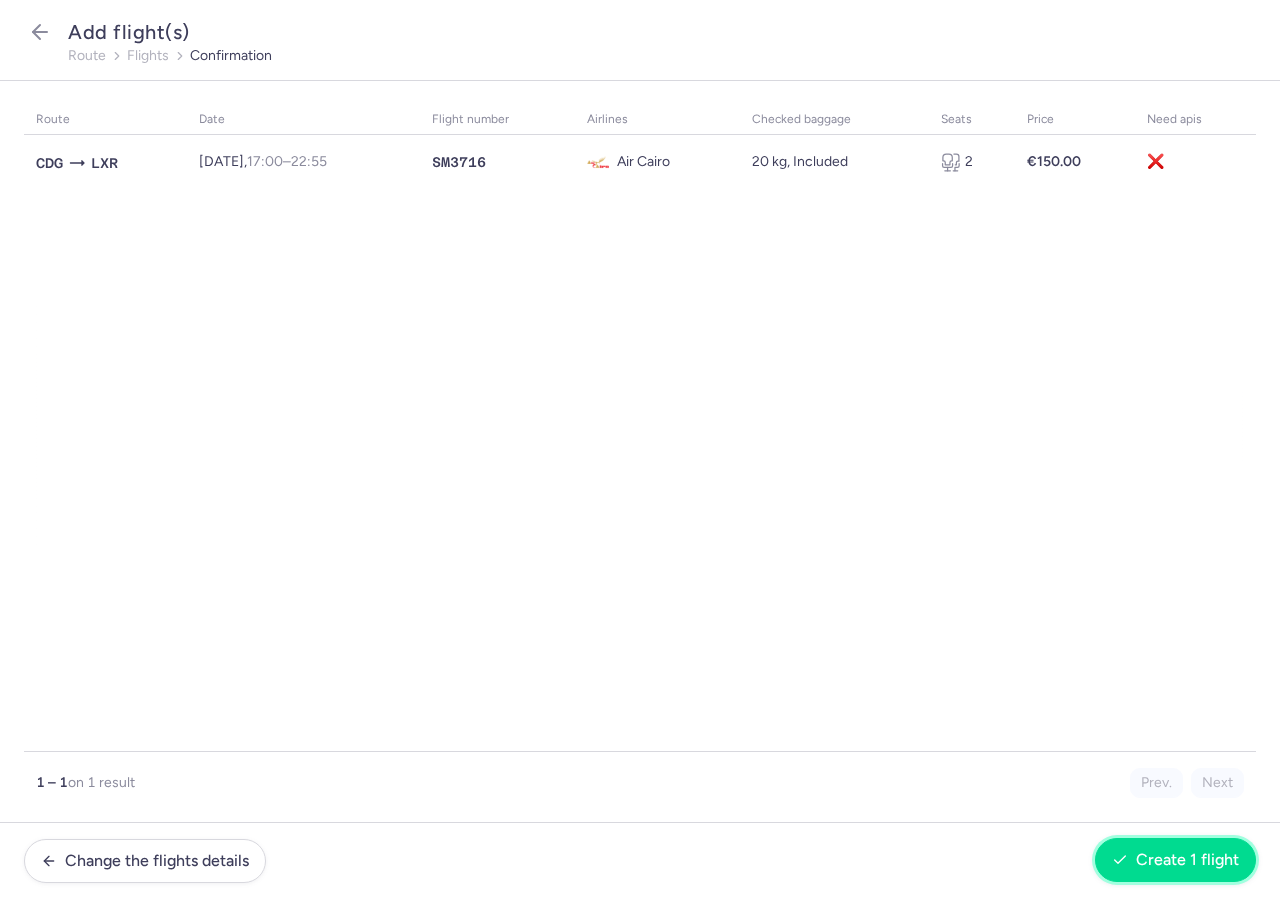 click on "Create 1 flight" at bounding box center (1175, 860) 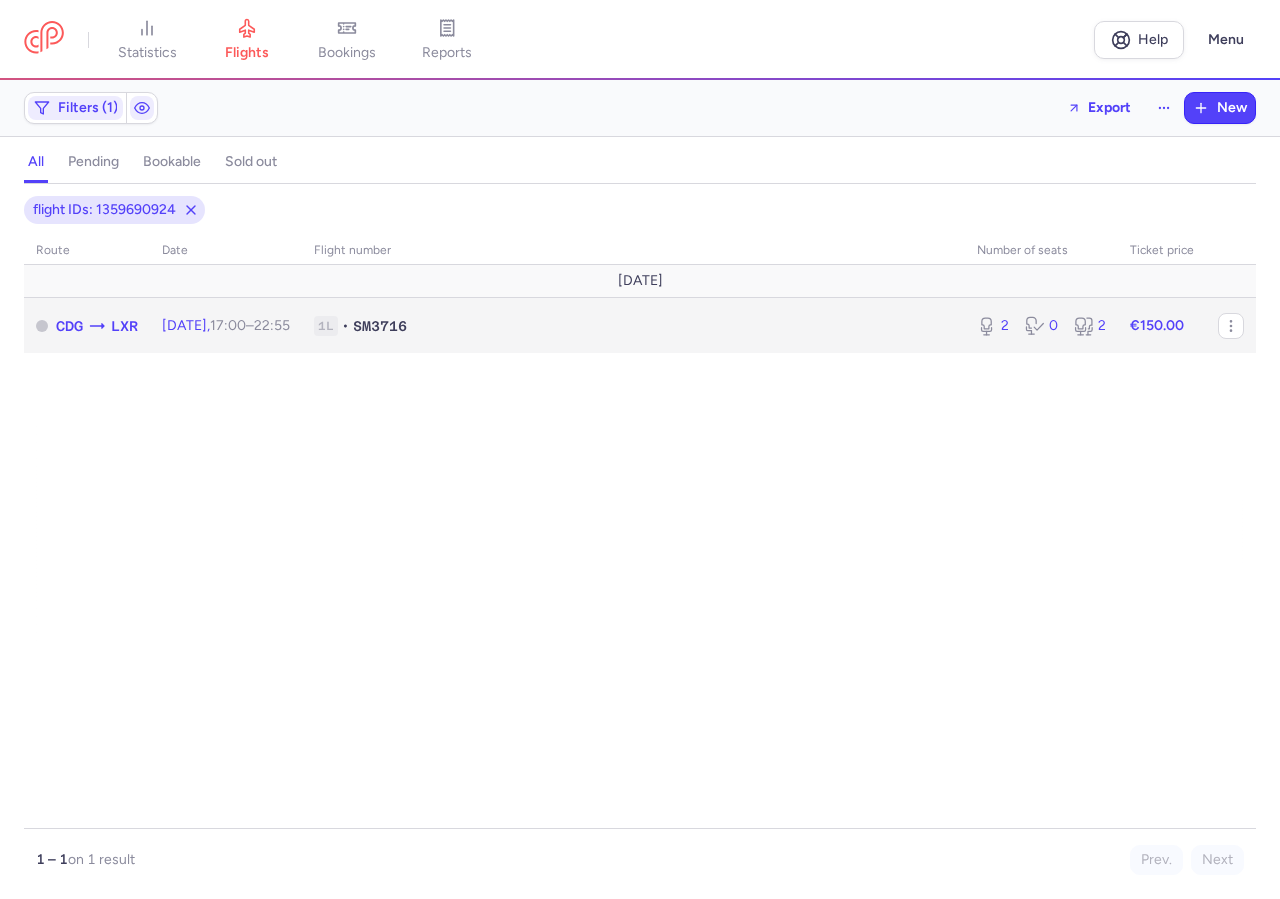 click on "1L" at bounding box center [326, 326] 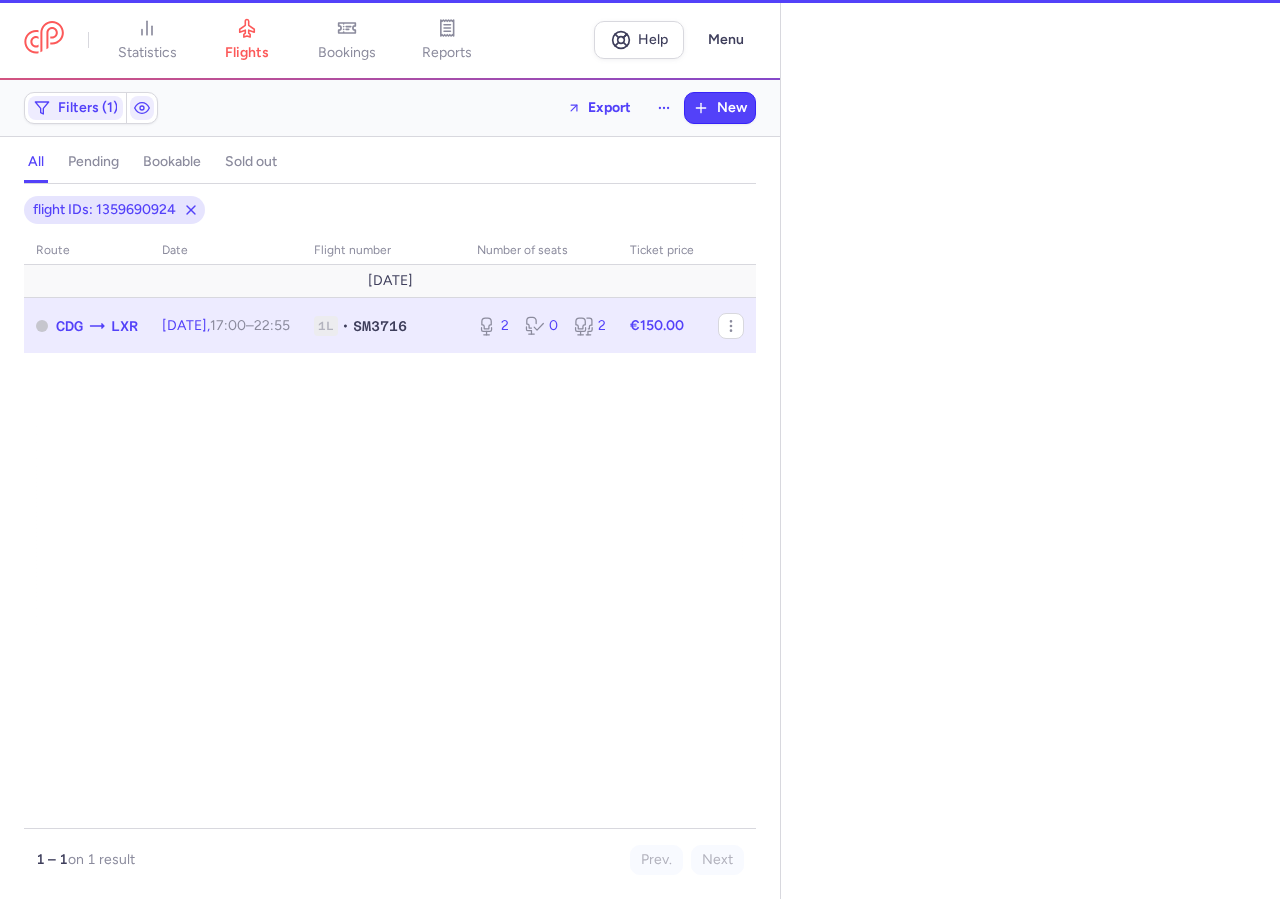 select on "hours" 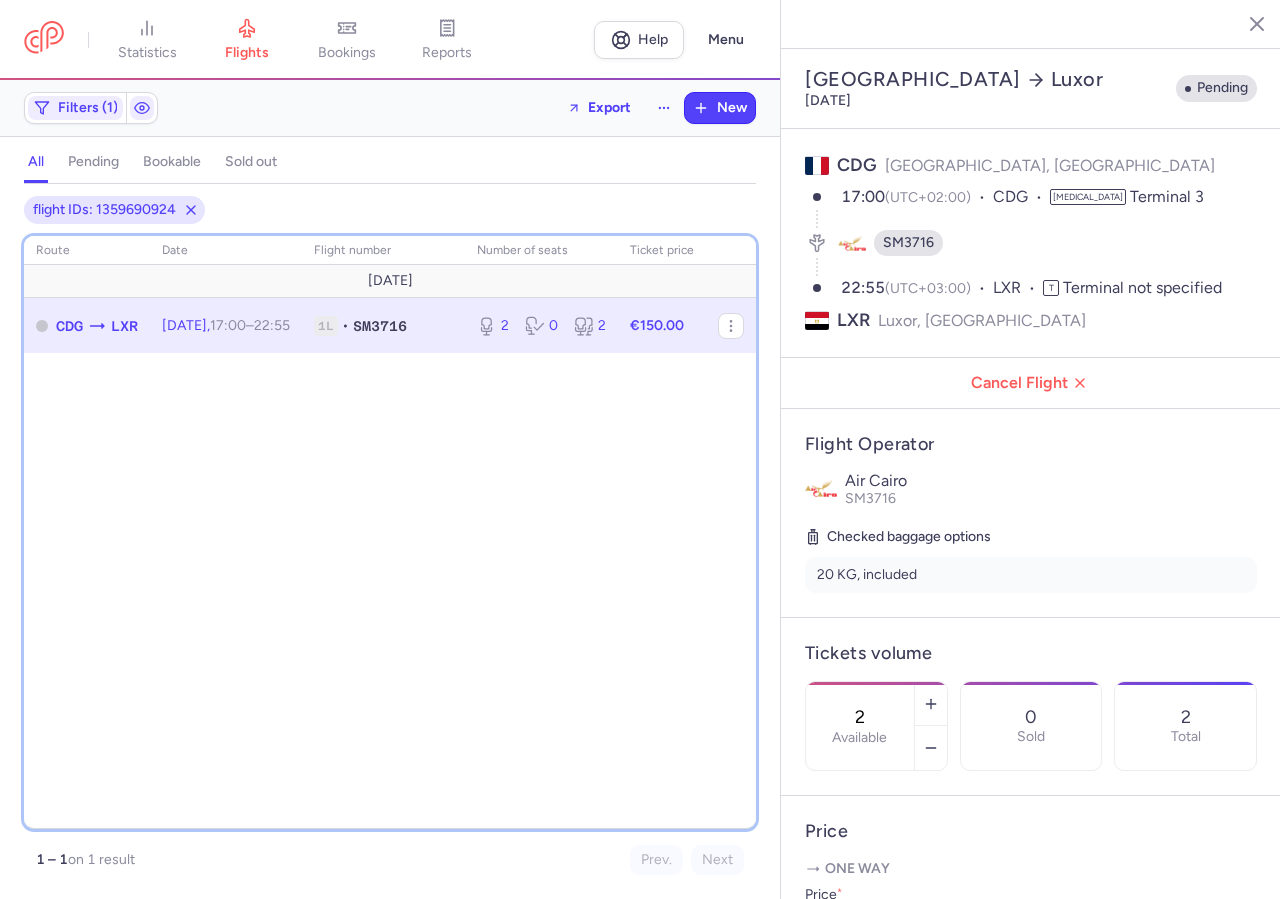 click on "route date Flight number number of seats Ticket price [DATE]  CDG  LXR [DATE]  17:00  –  22:55  +0 1L • SM3716 2 0 2 €150.00" at bounding box center [390, 532] 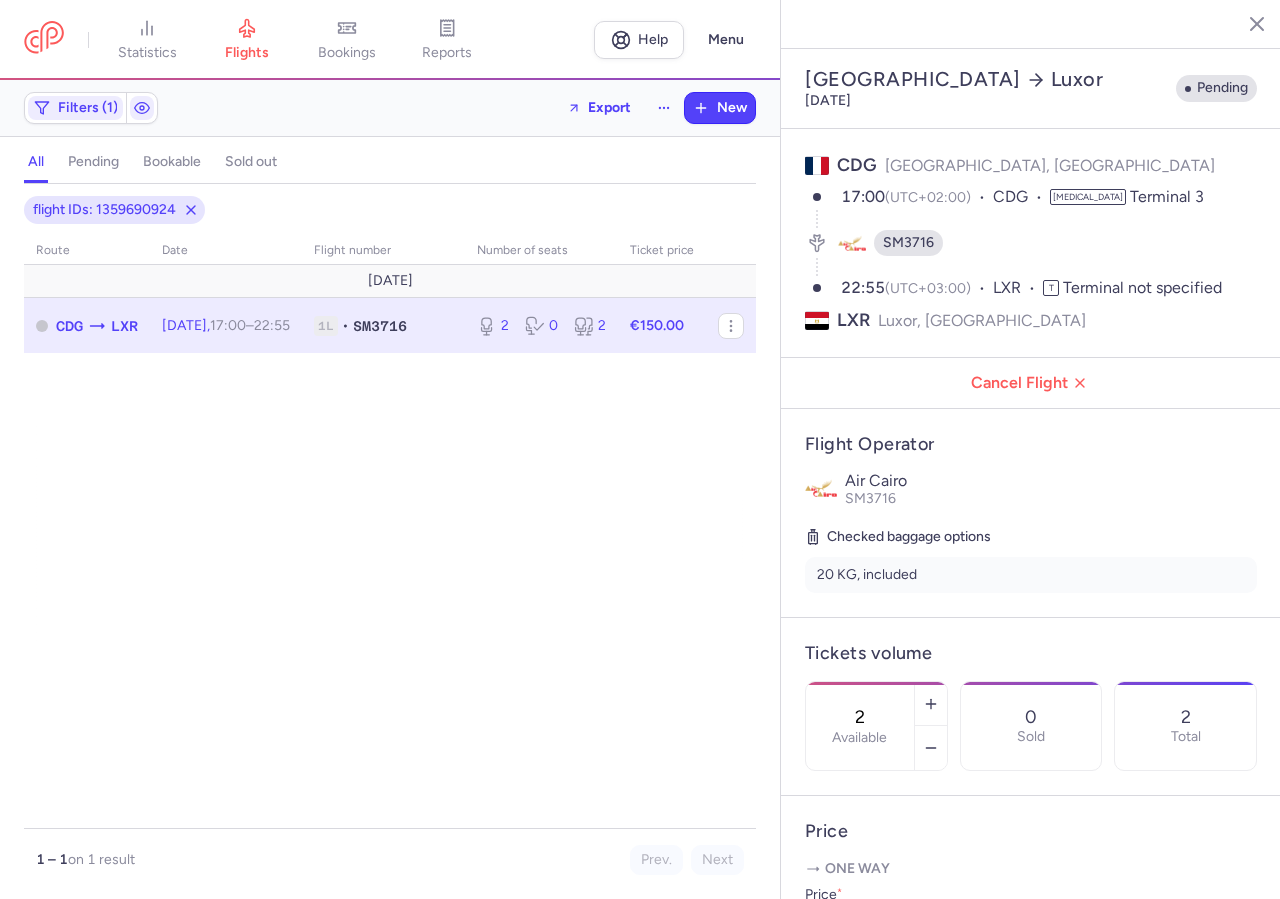 click on "Checked baggage options" at bounding box center [1031, 537] 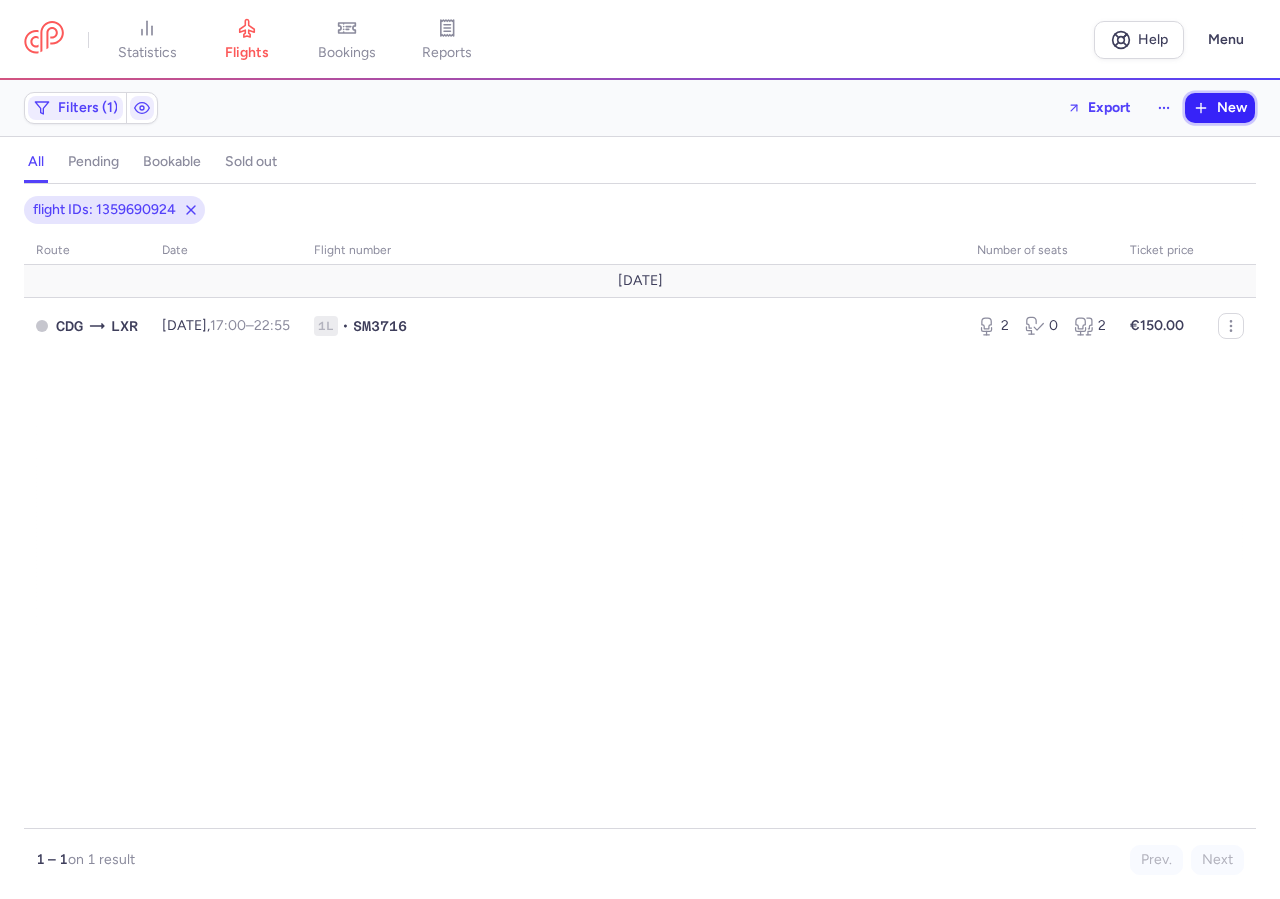 click on "New" at bounding box center [1220, 108] 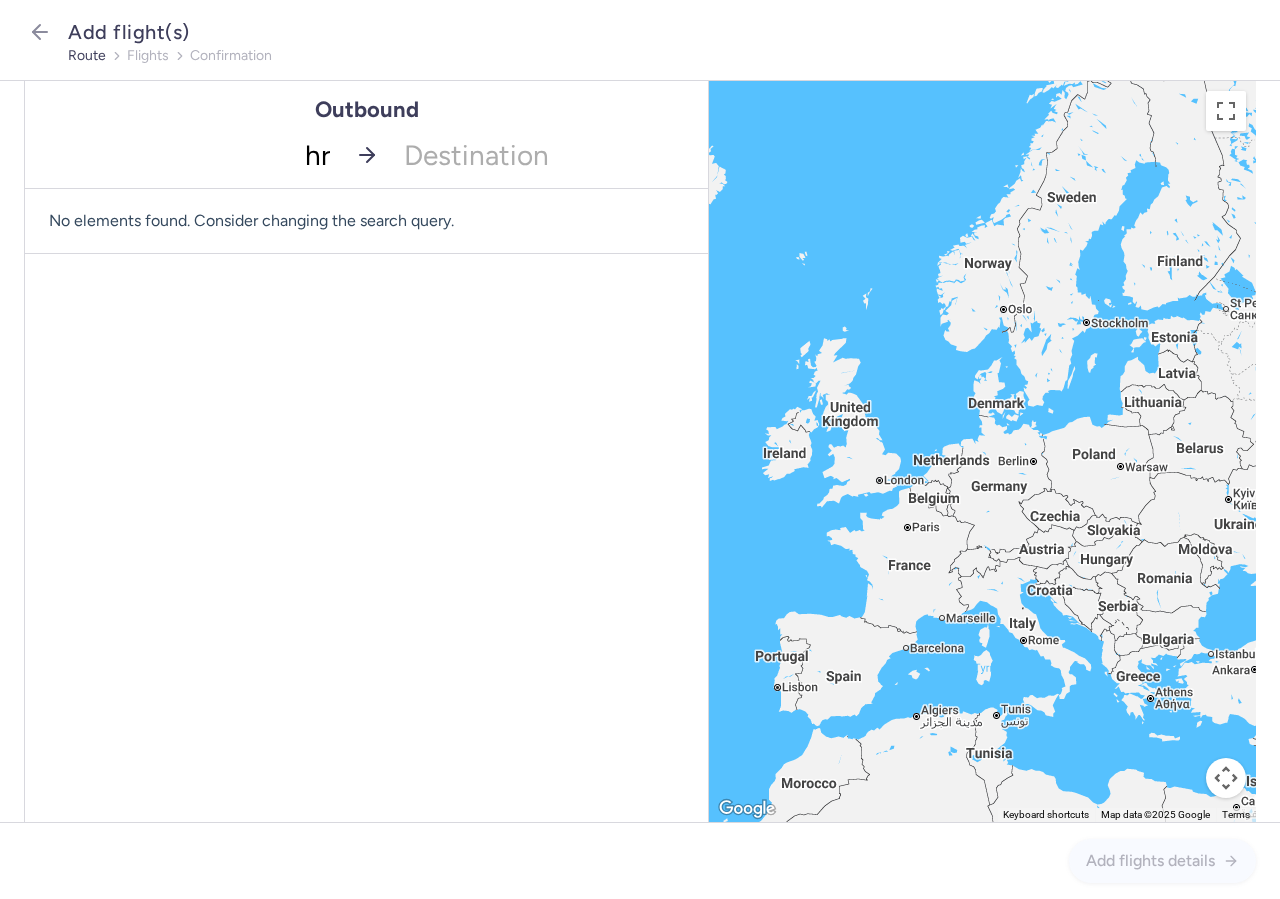 type on "hrg" 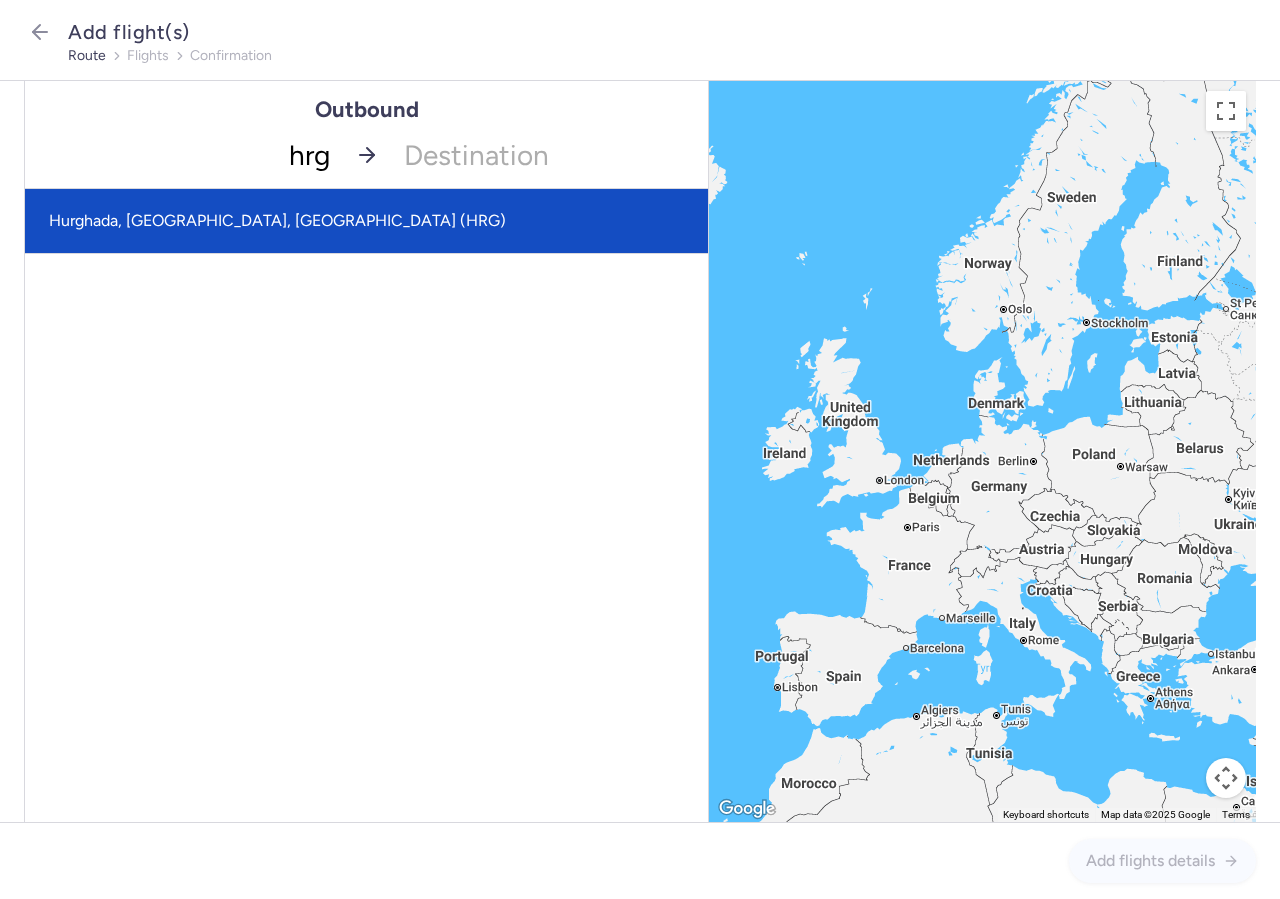 click on "Hurghada, [GEOGRAPHIC_DATA], [GEOGRAPHIC_DATA] (HRG)" at bounding box center [366, 221] 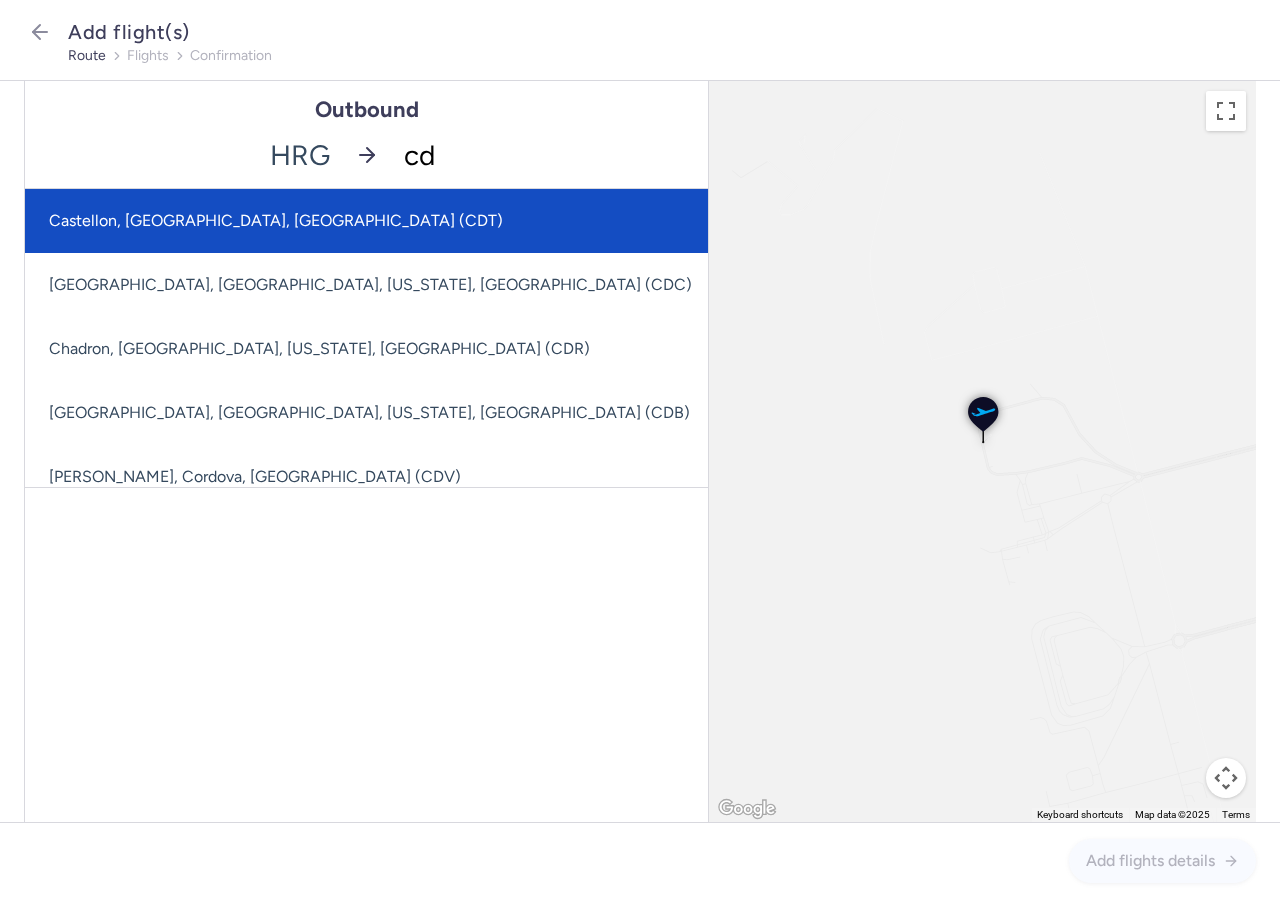 type on "cdg" 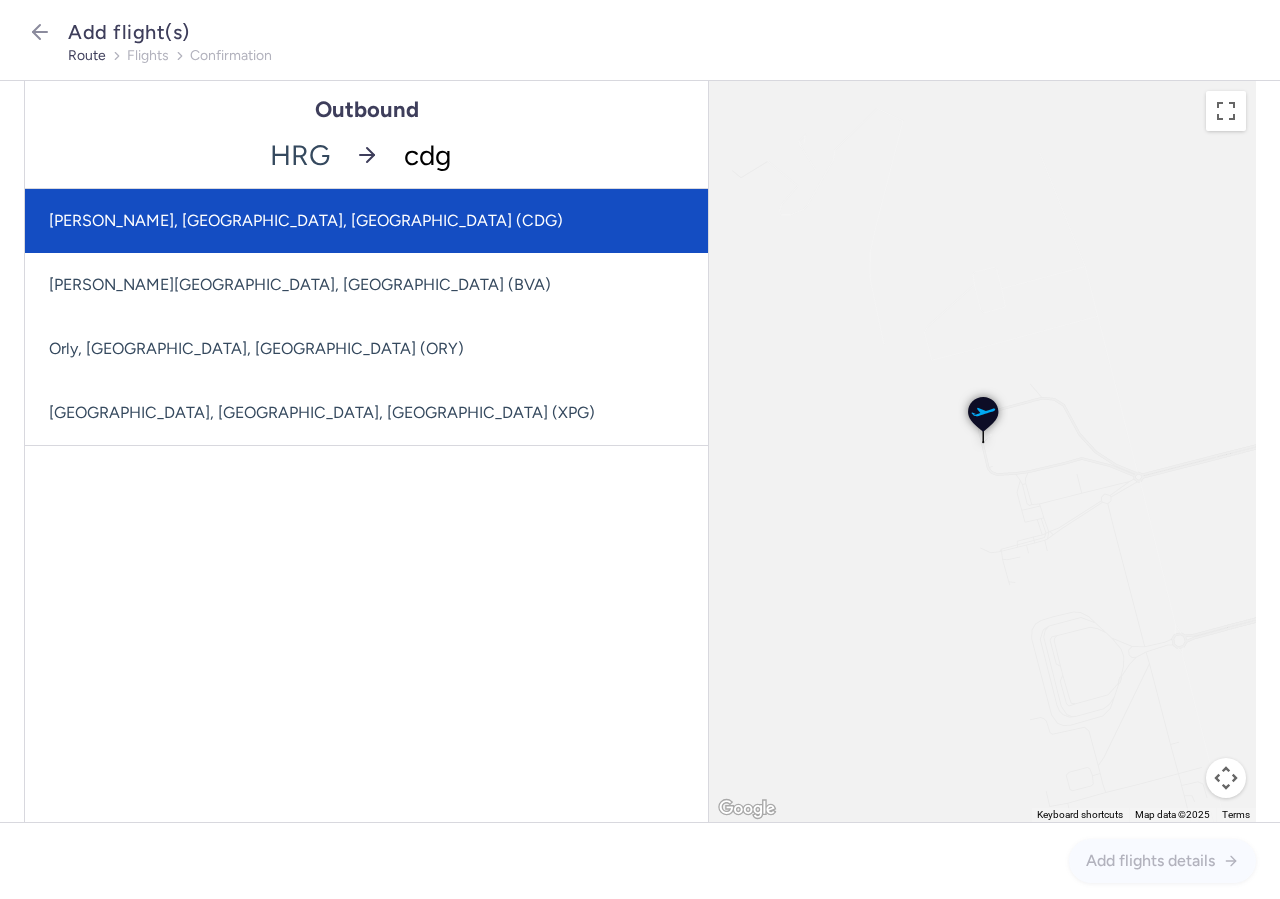 click on "[PERSON_NAME], [GEOGRAPHIC_DATA], [GEOGRAPHIC_DATA] (CDG)" at bounding box center [366, 221] 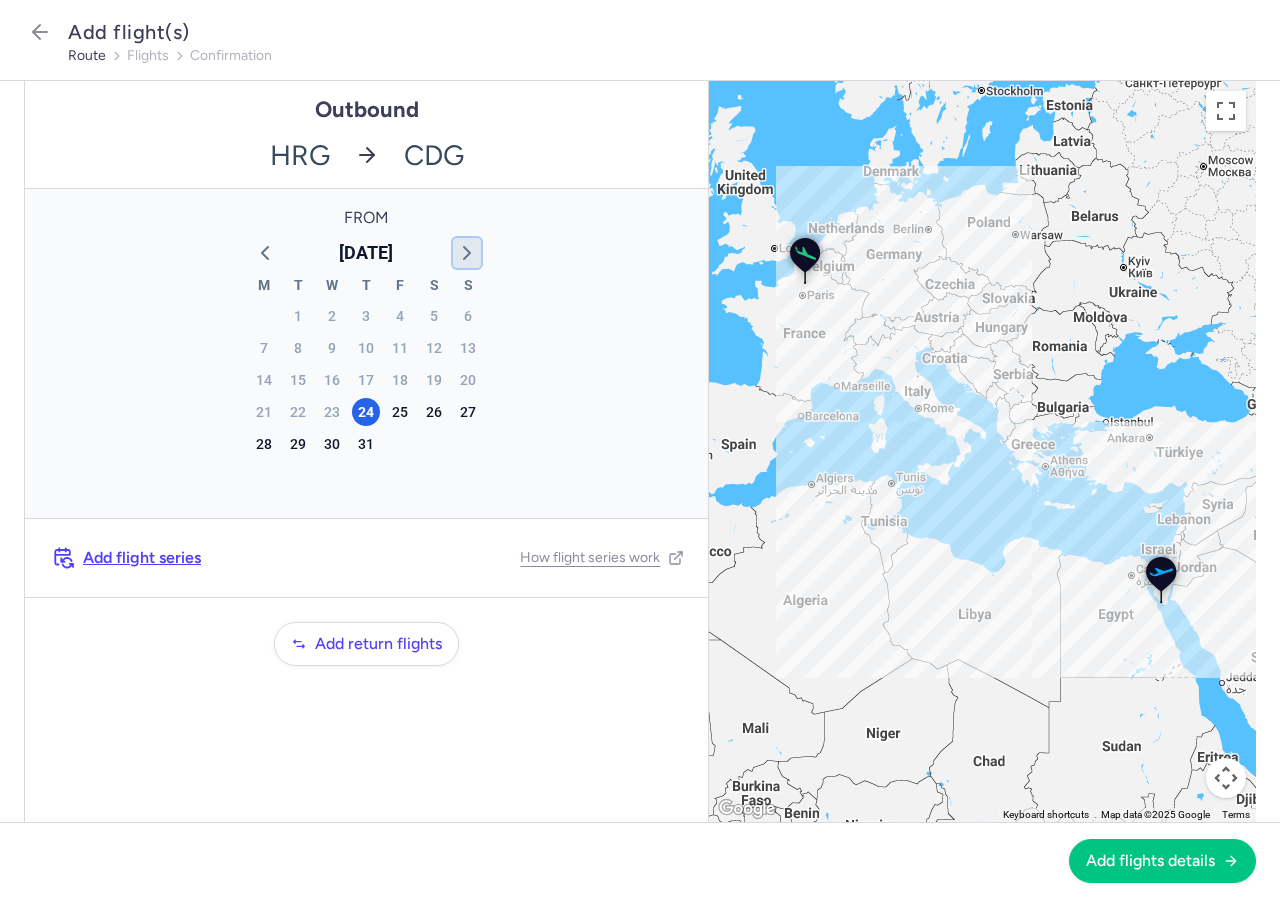 click 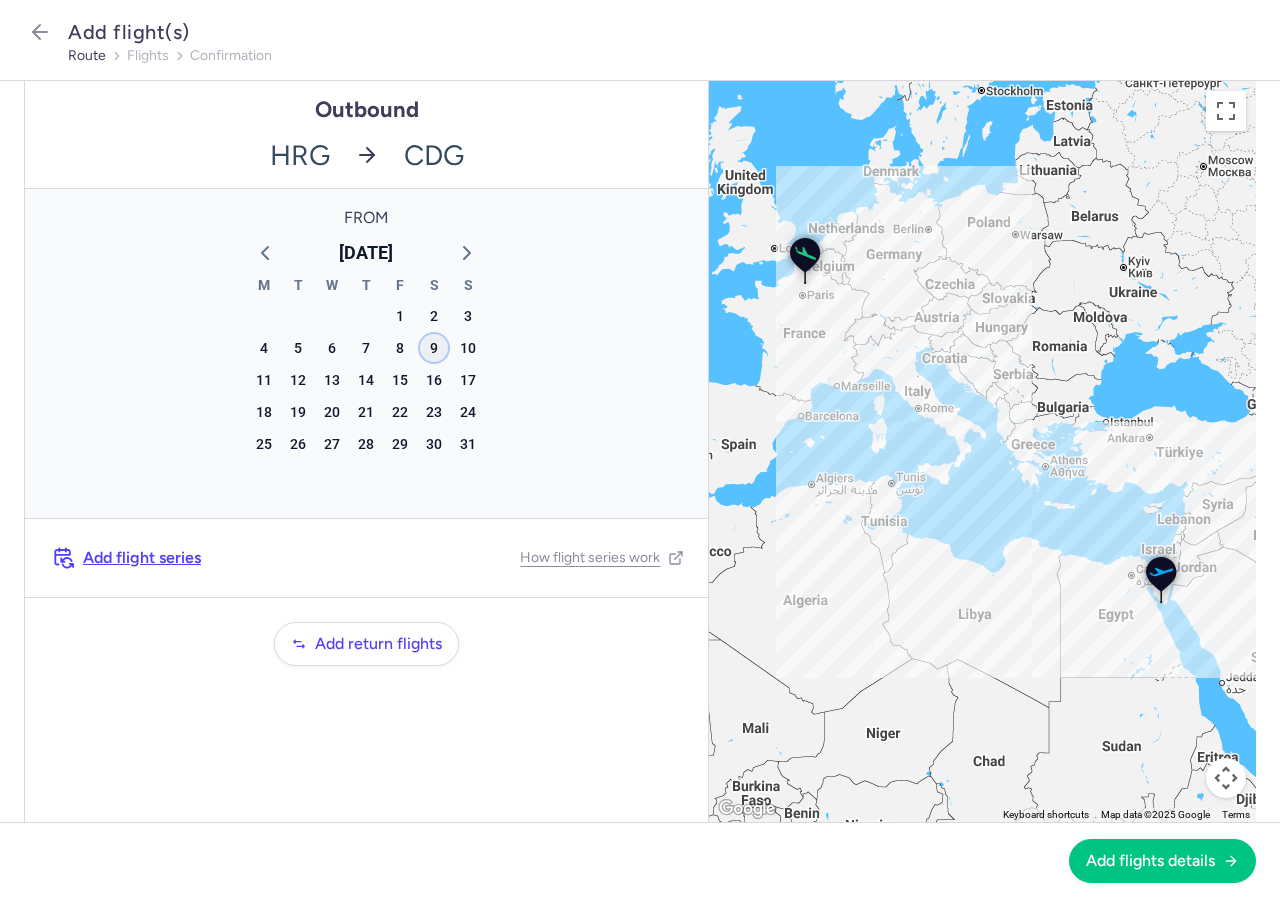 click on "9" 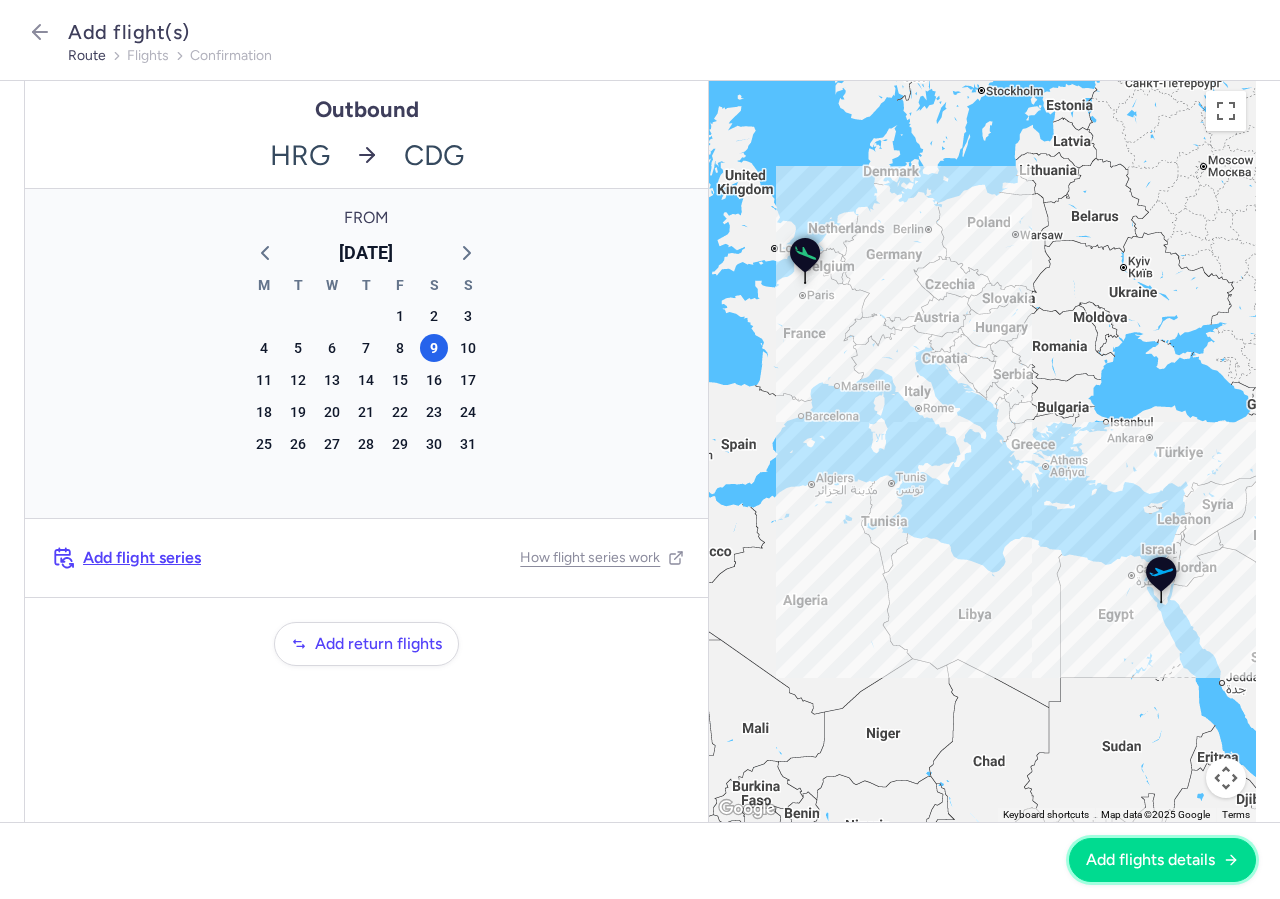 click on "Add flights details" at bounding box center [1162, 860] 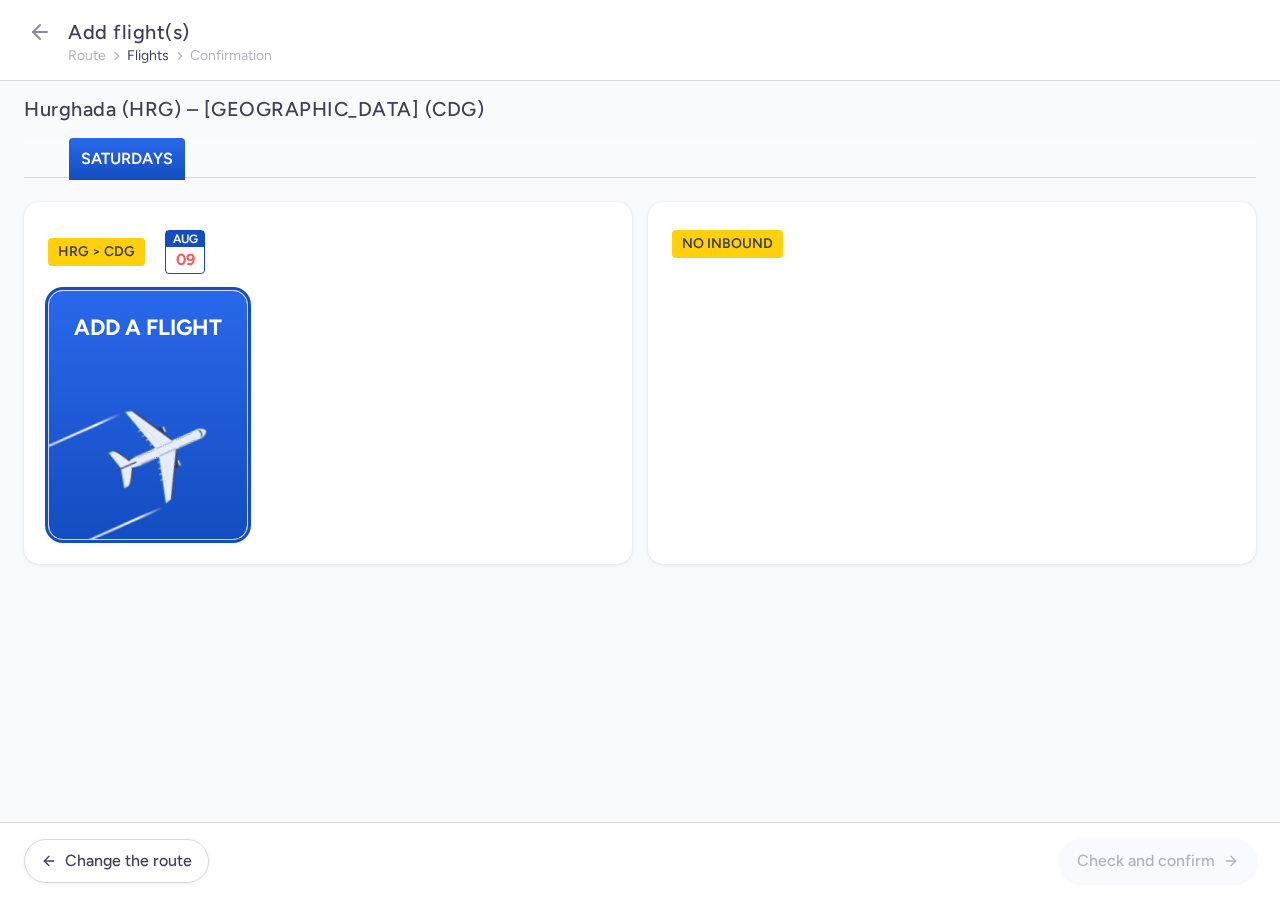 click at bounding box center [59, 448] 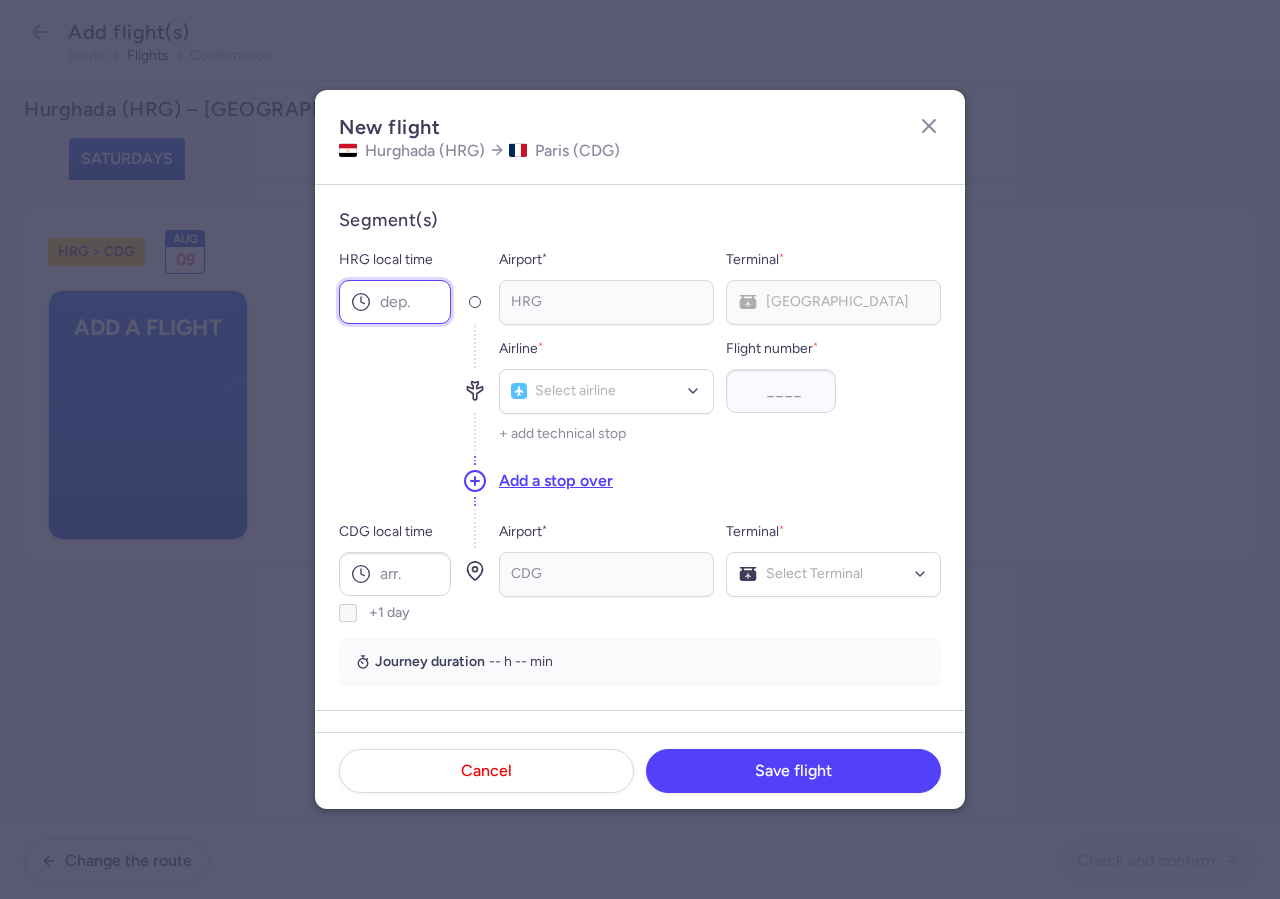 click on "HRG local time" at bounding box center (395, 302) 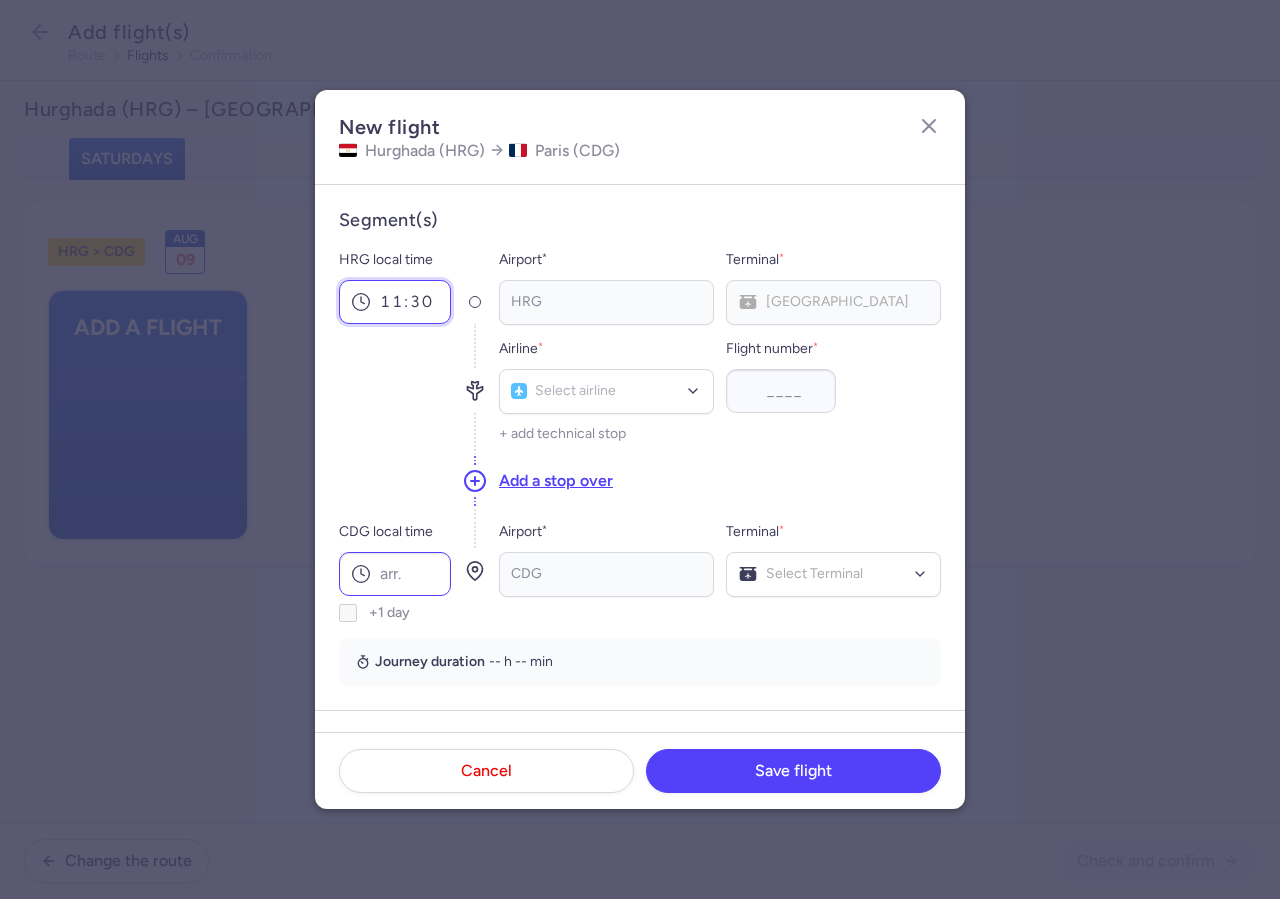 type on "11:30" 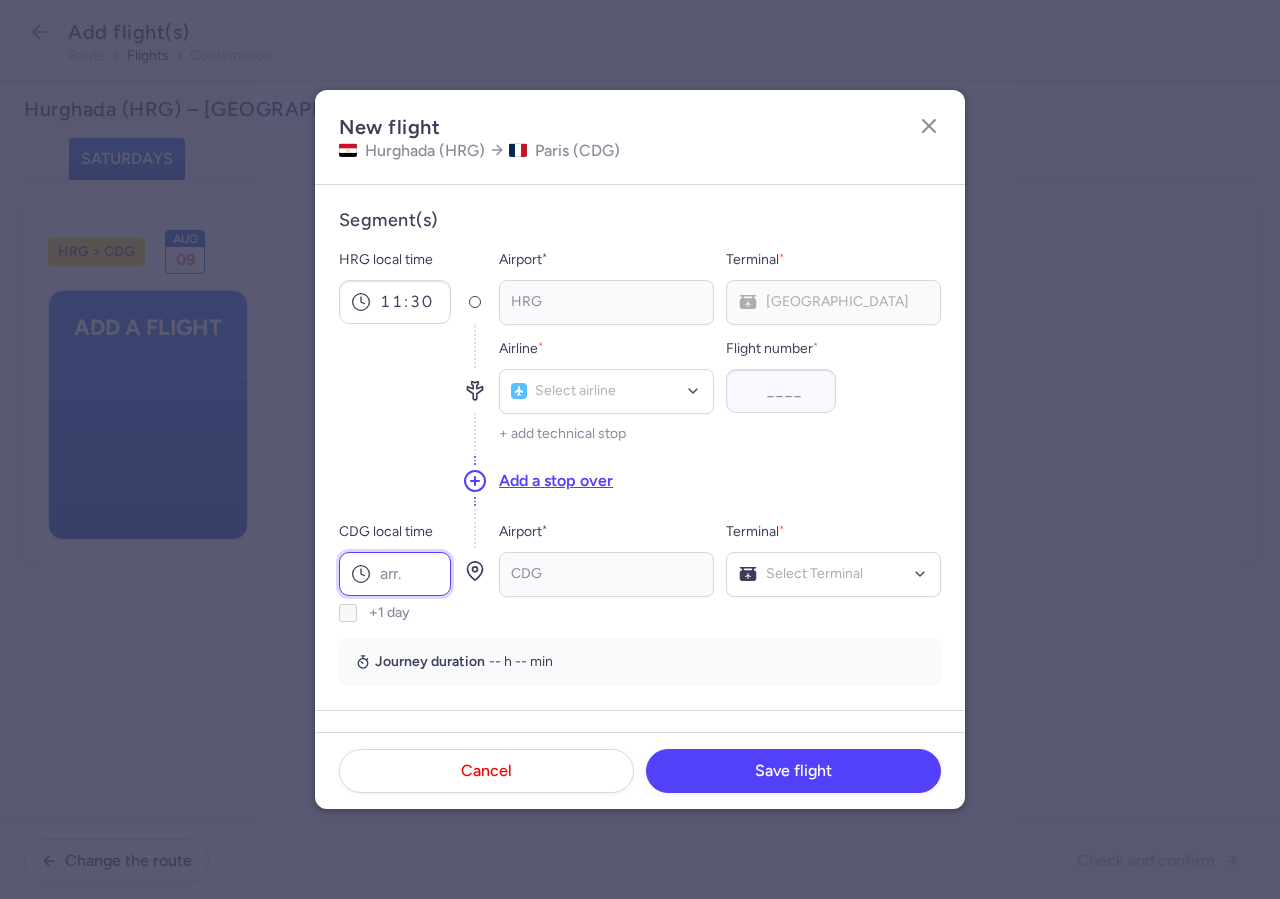 click on "CDG local time" at bounding box center (395, 574) 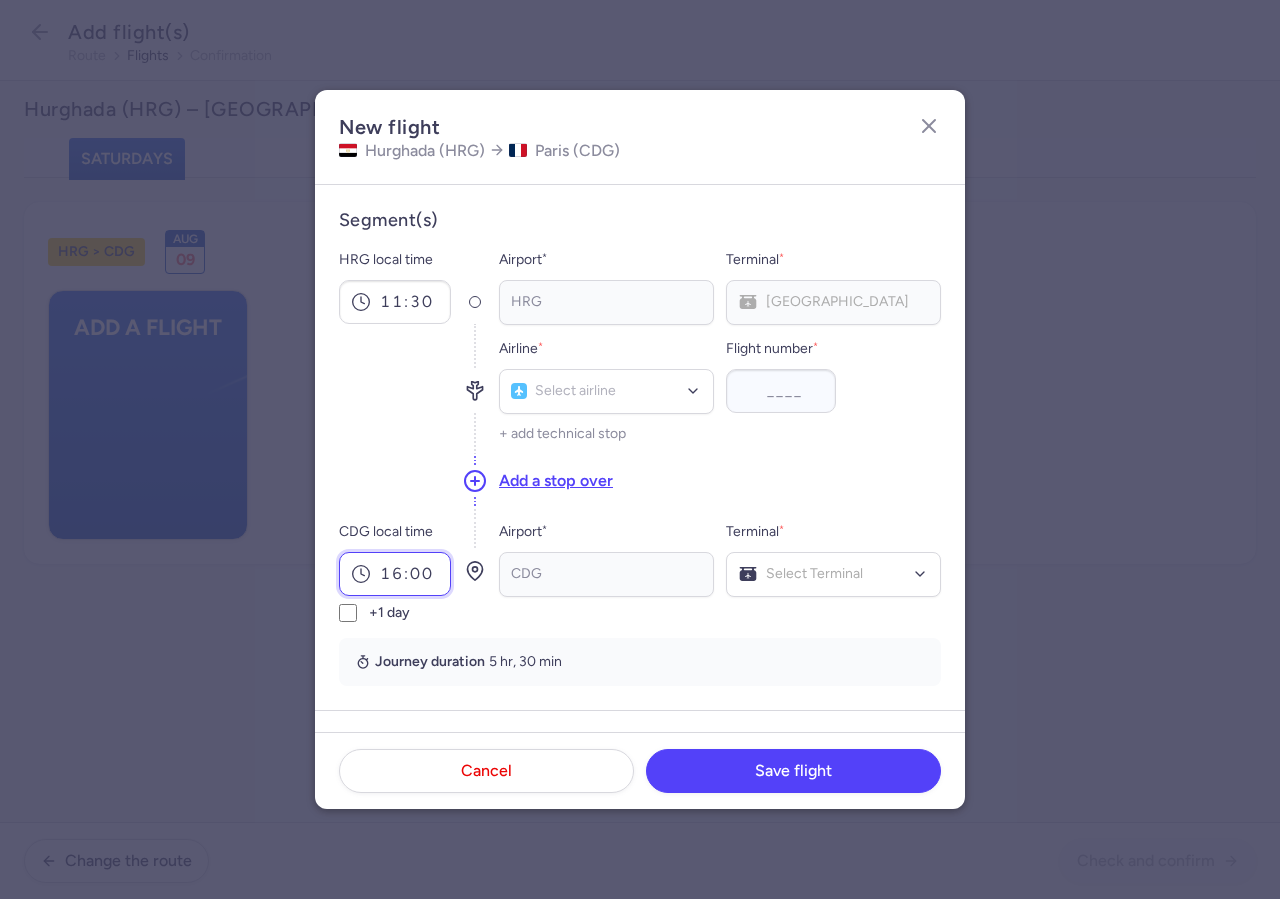 type on "16:00" 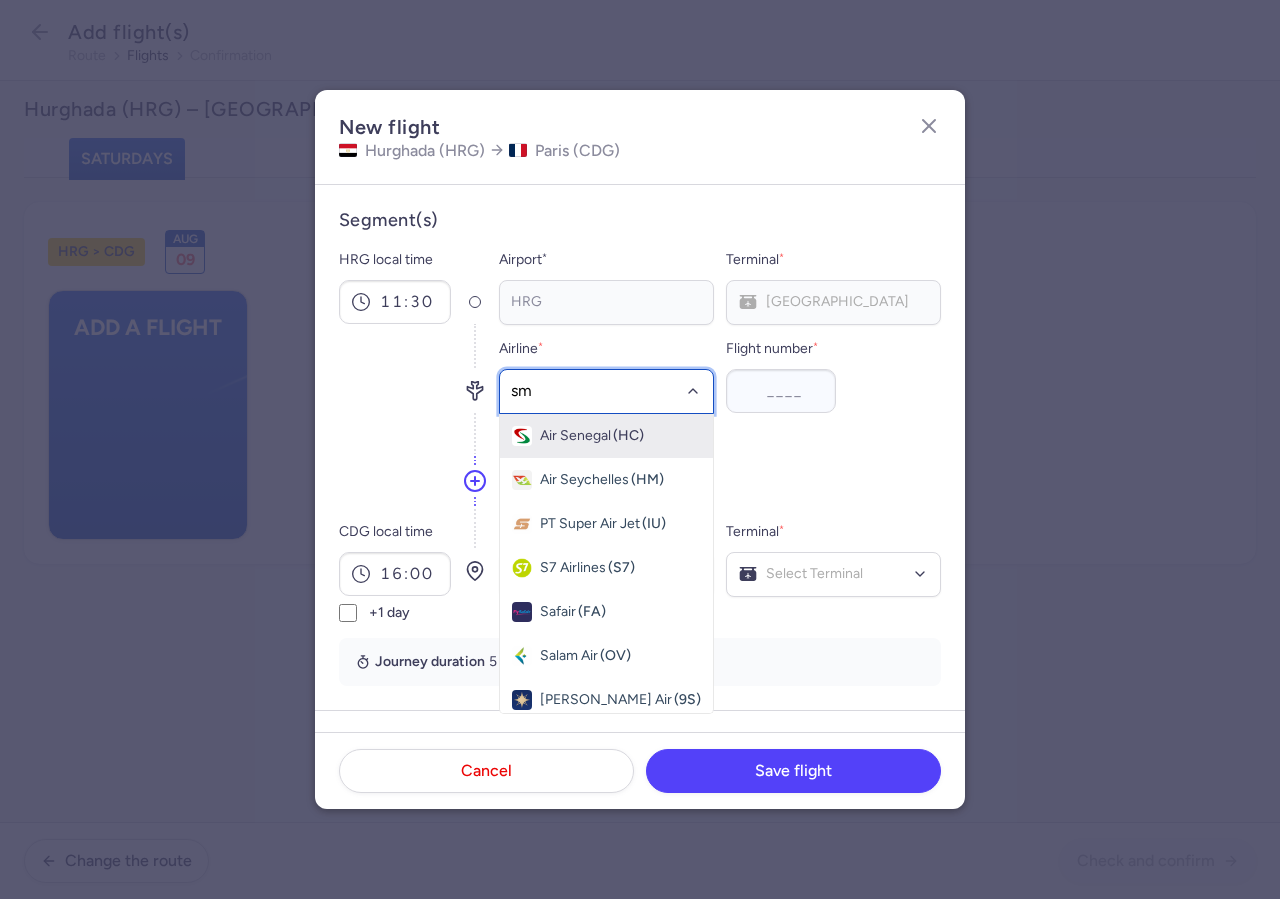type on "sm" 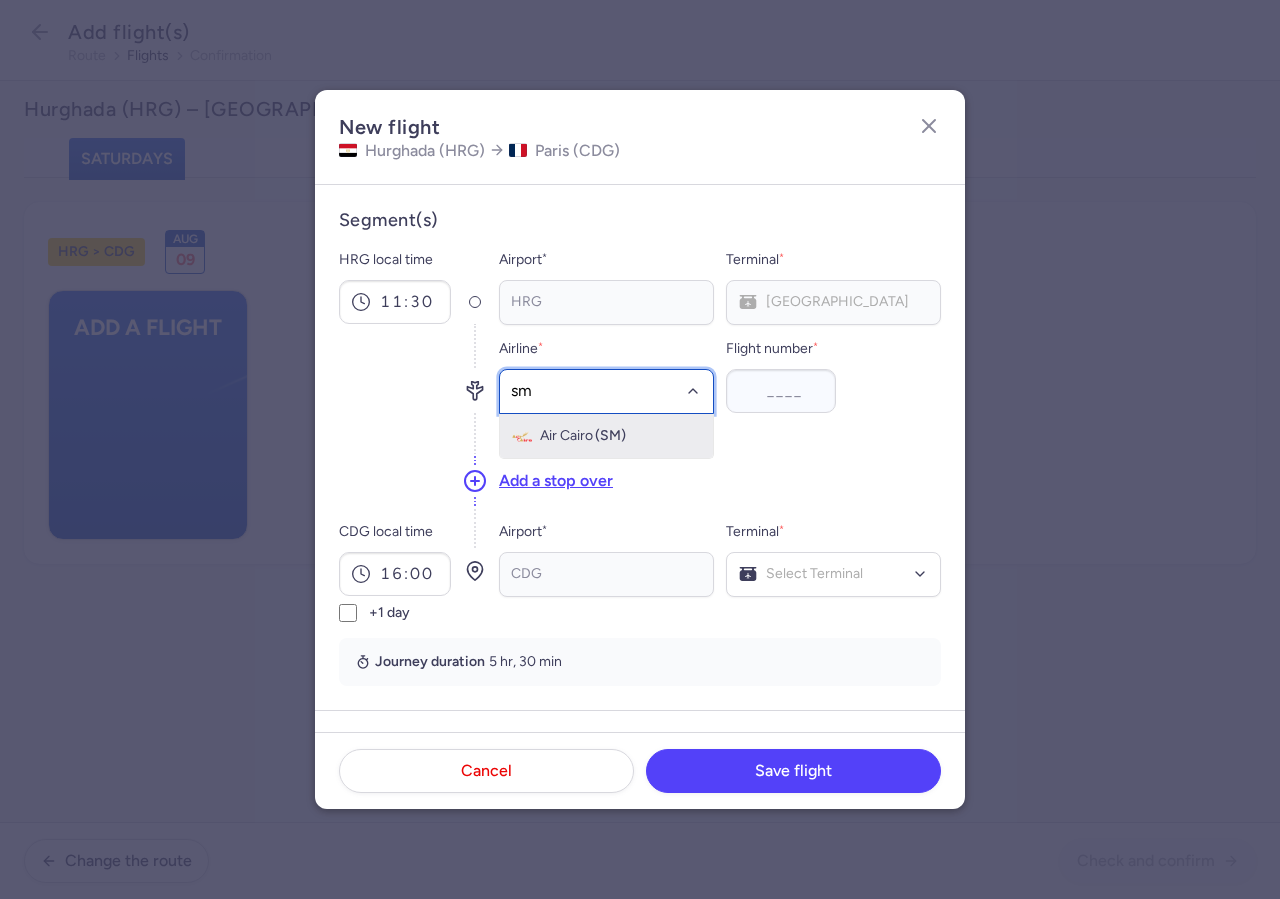 click on "(SM)" at bounding box center [610, 436] 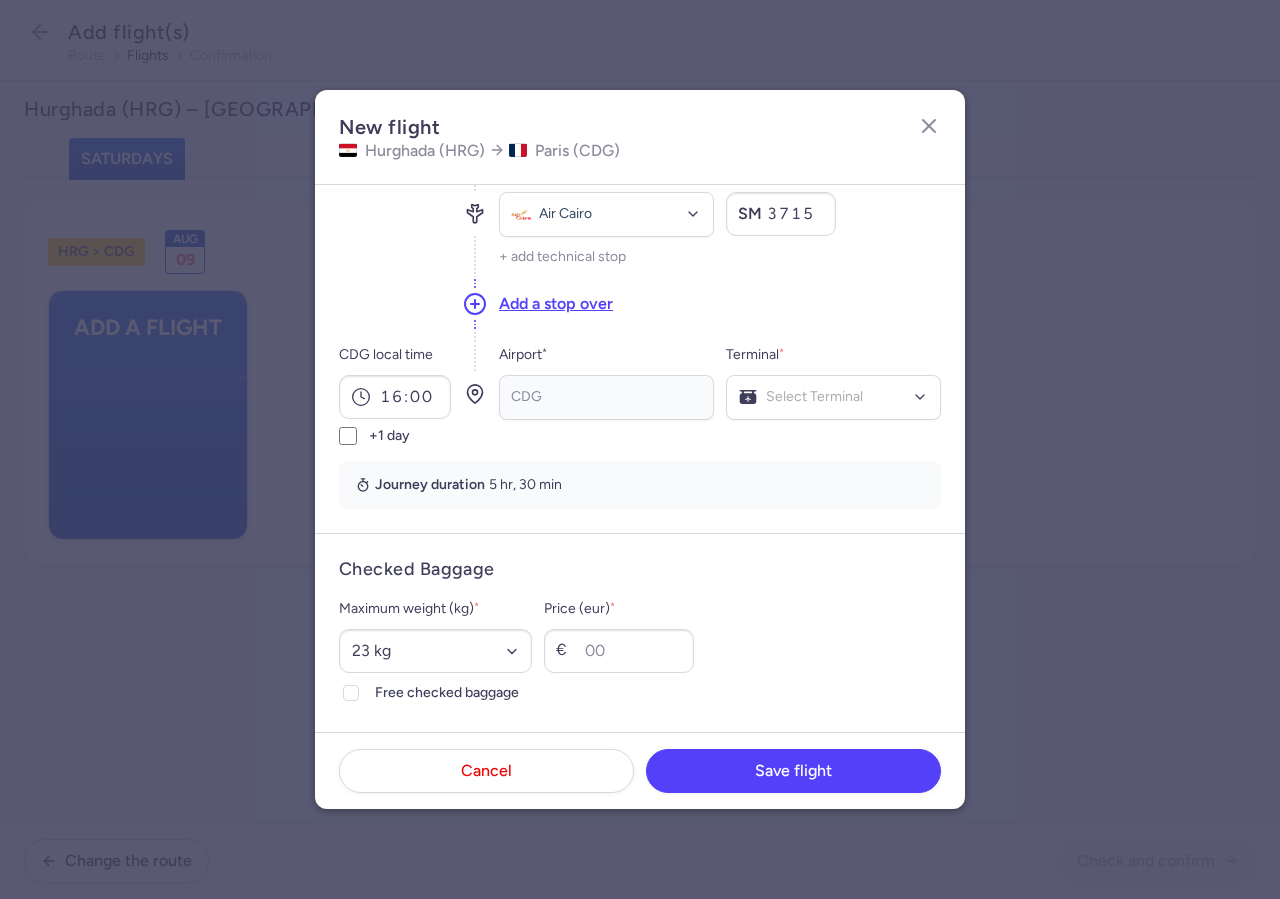 scroll, scrollTop: 228, scrollLeft: 0, axis: vertical 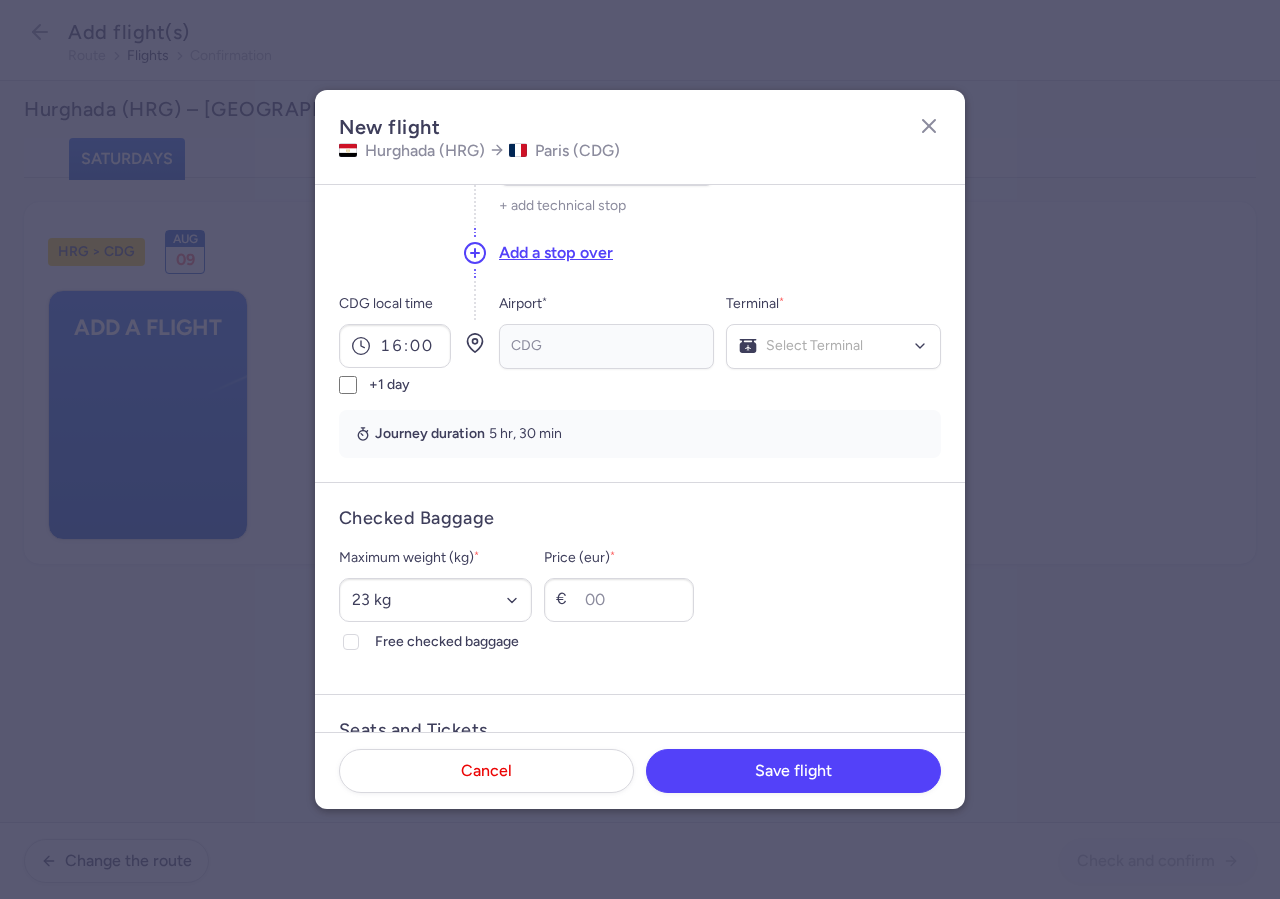 type on "3715" 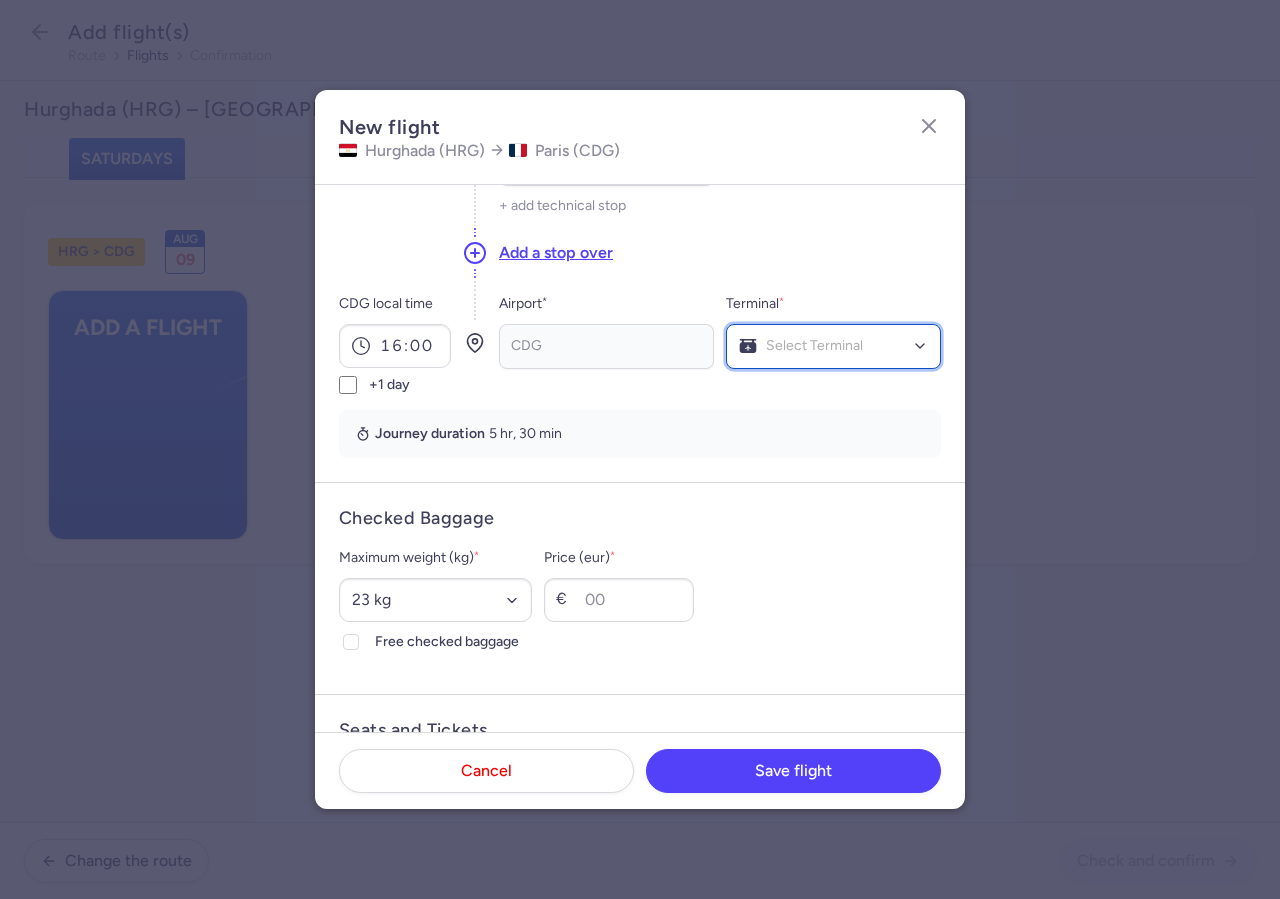 click on "Select Terminal" 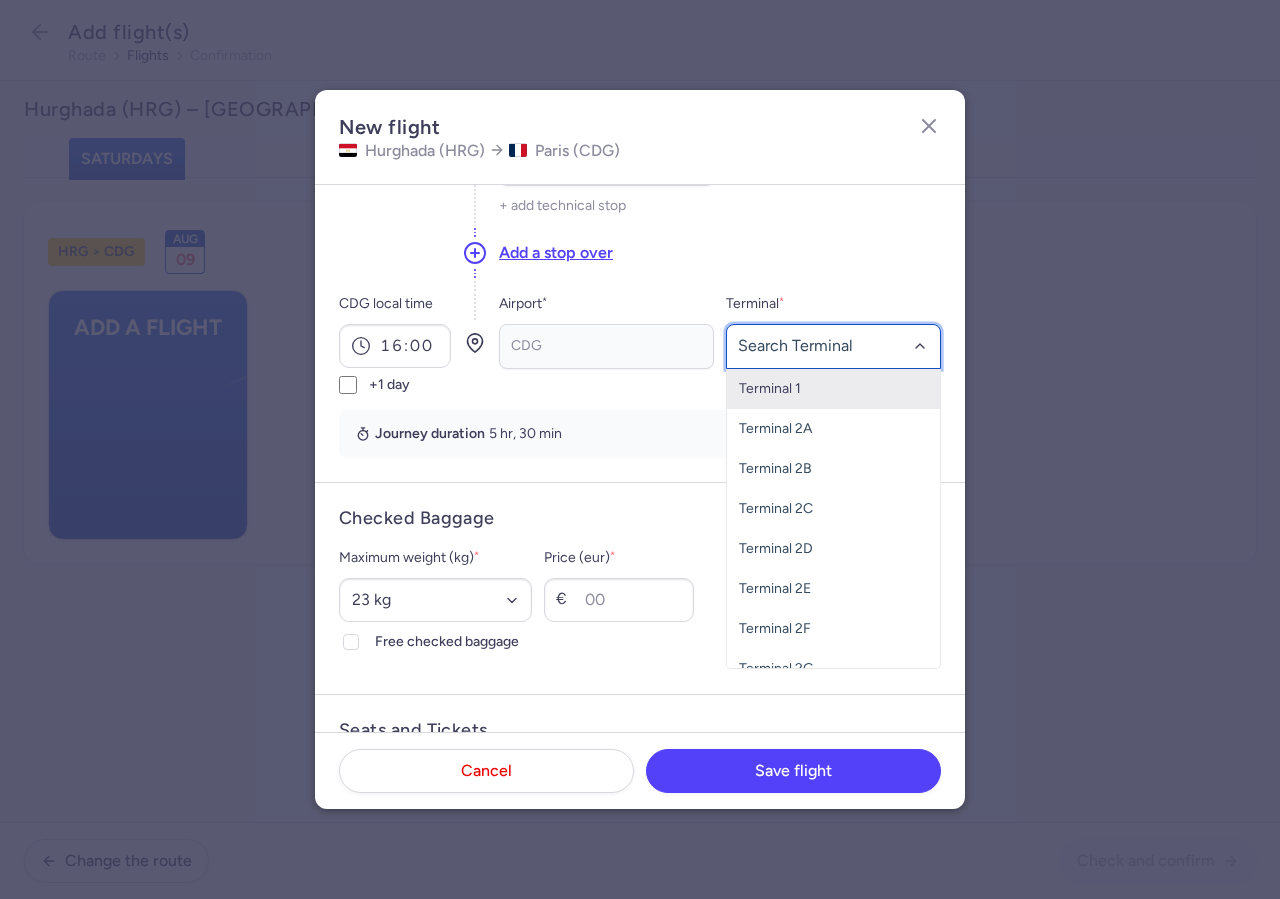scroll, scrollTop: 61, scrollLeft: 0, axis: vertical 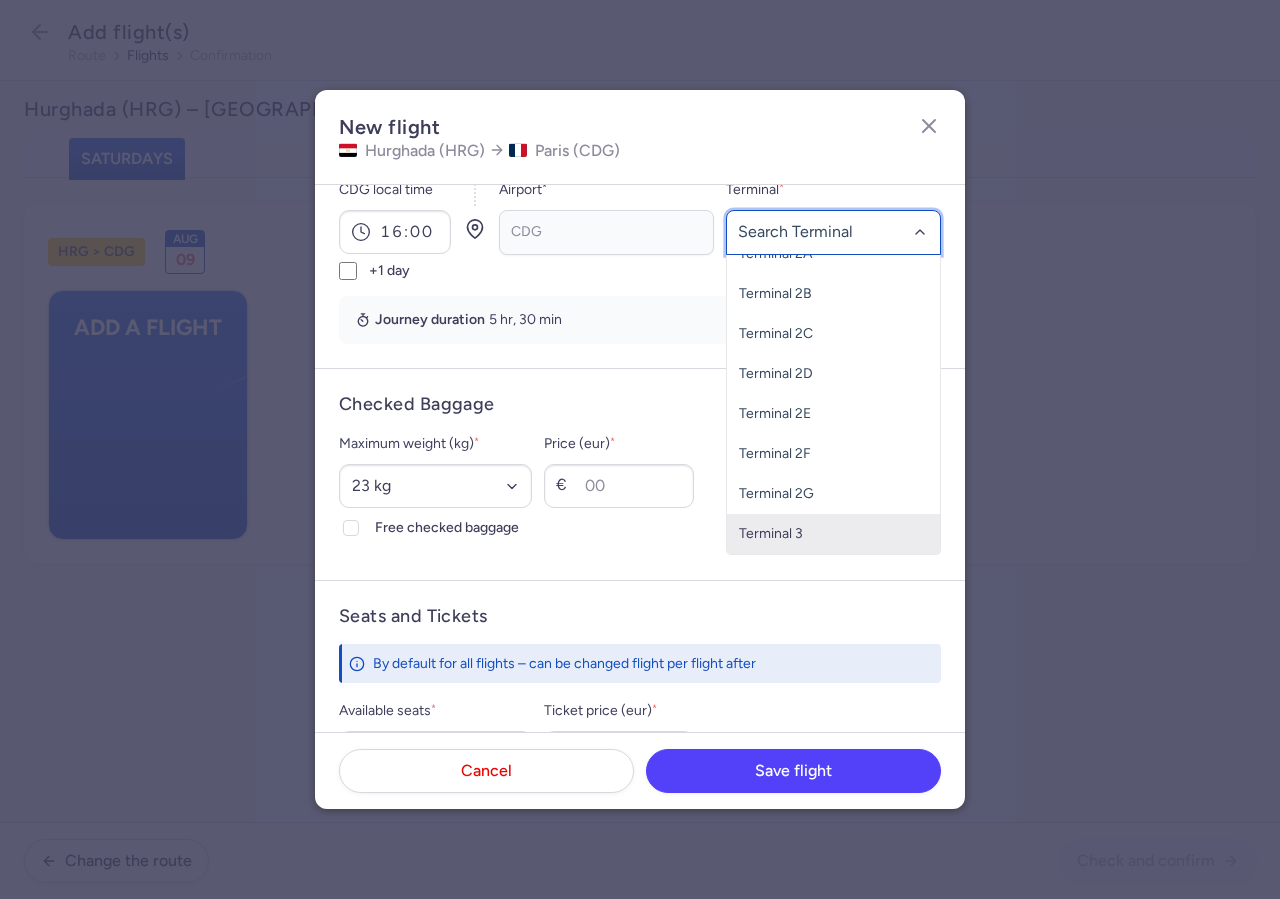 click on "Terminal 3" at bounding box center [833, 534] 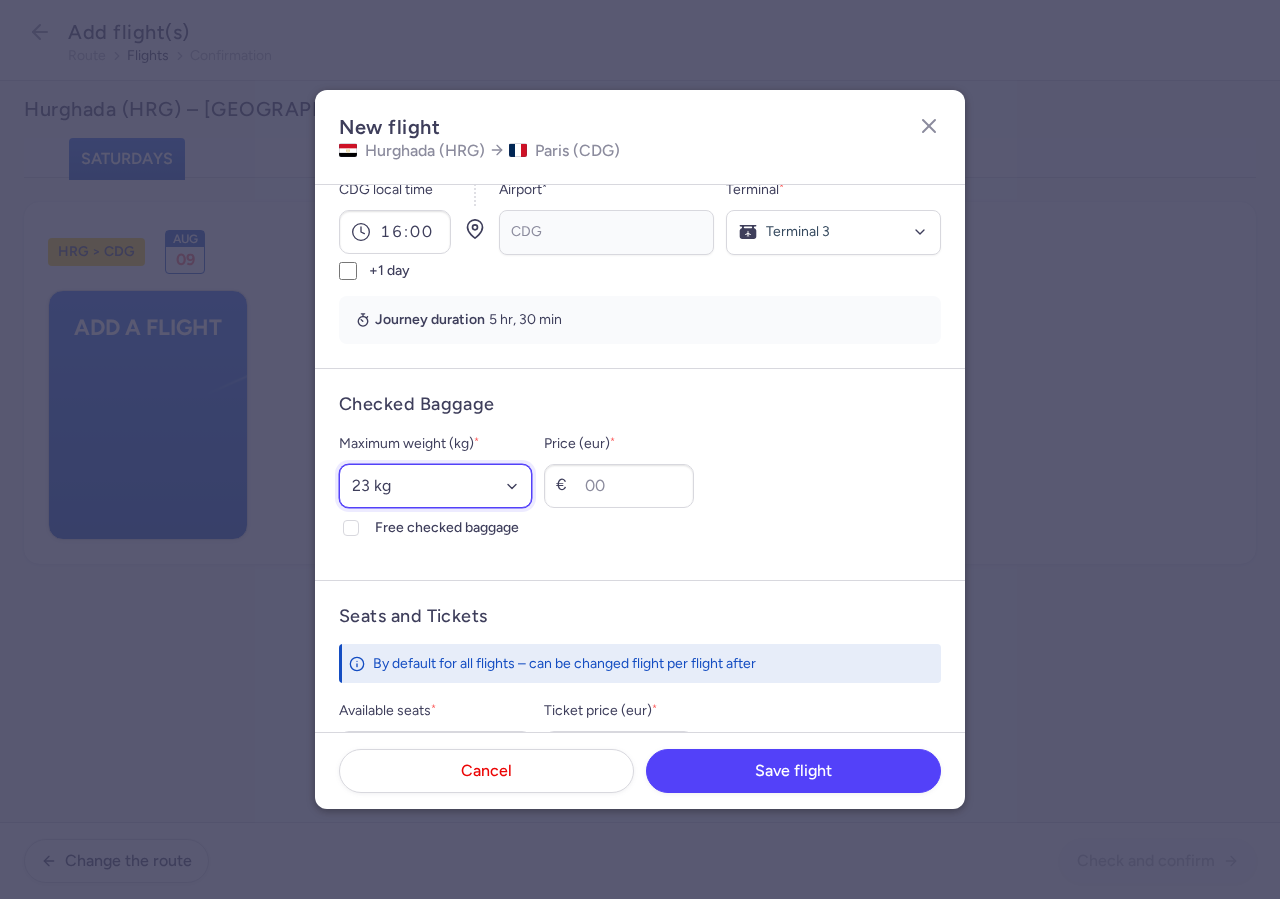 click on "Select an option 15 kg 16 kg 17 kg 18 kg 19 kg 20 kg 21 kg 22 kg 23 kg 24 kg 25 kg 26 kg 27 kg 28 kg 29 kg 30 kg 31 kg 32 kg 33 kg 34 kg 35 kg" at bounding box center [435, 486] 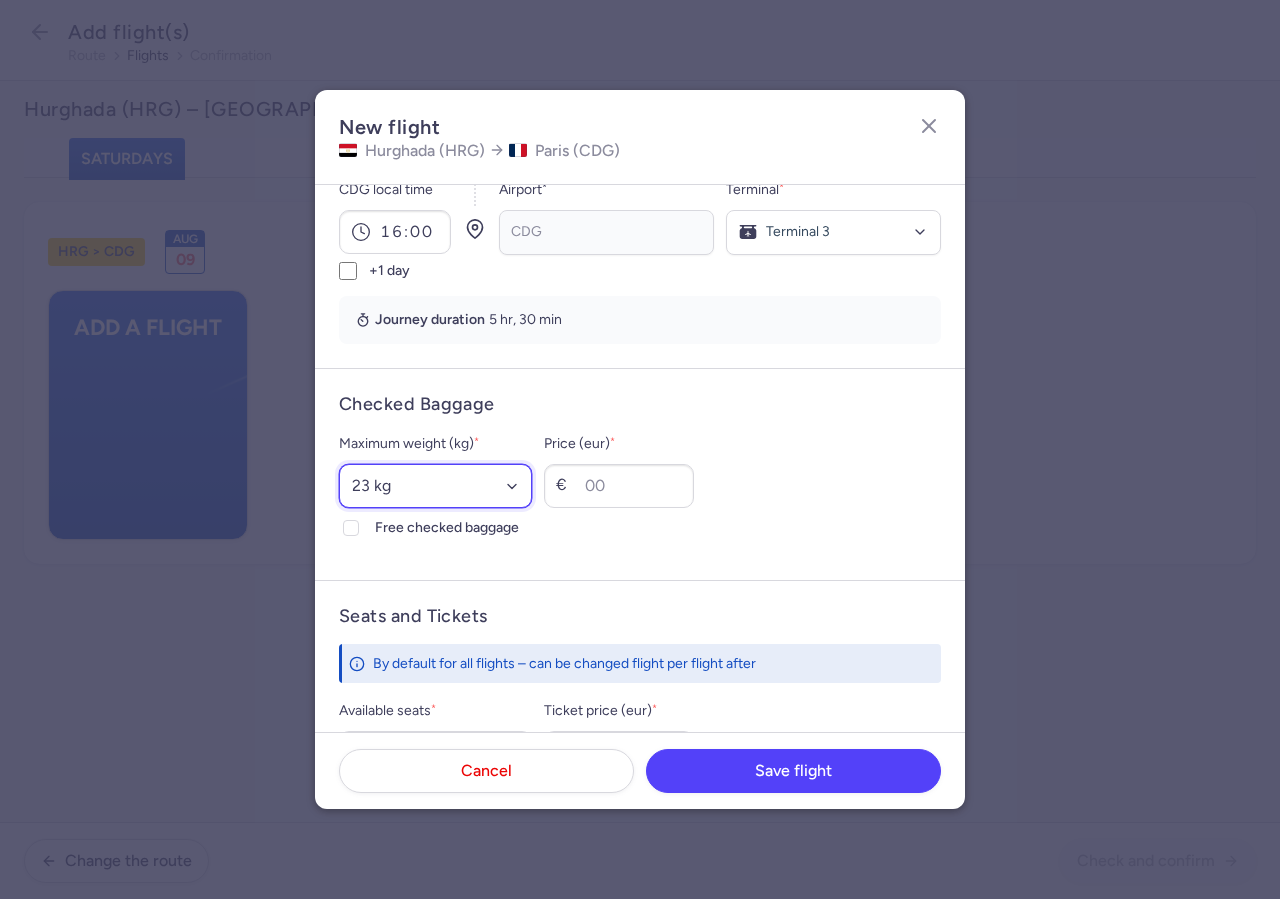 select on "20" 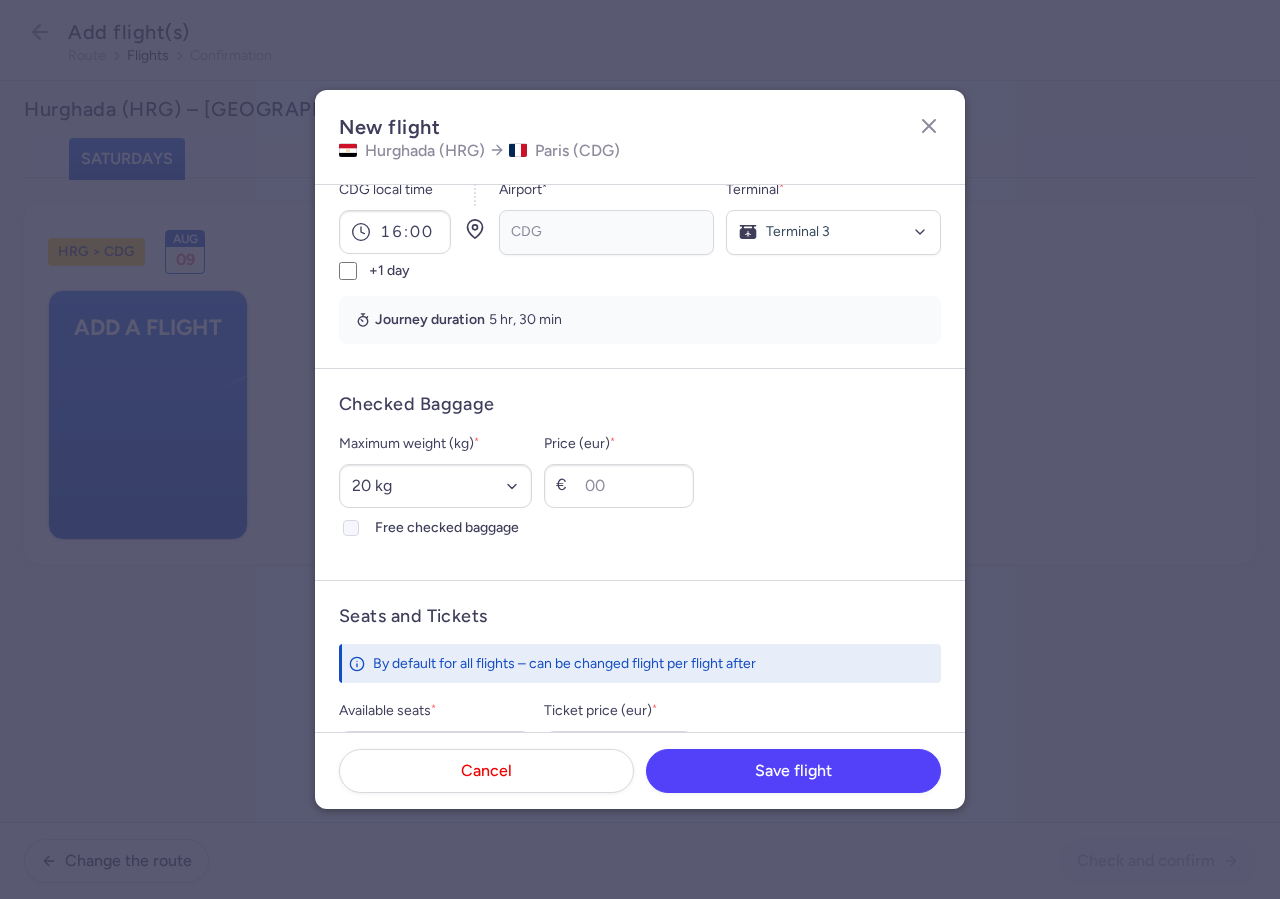 click 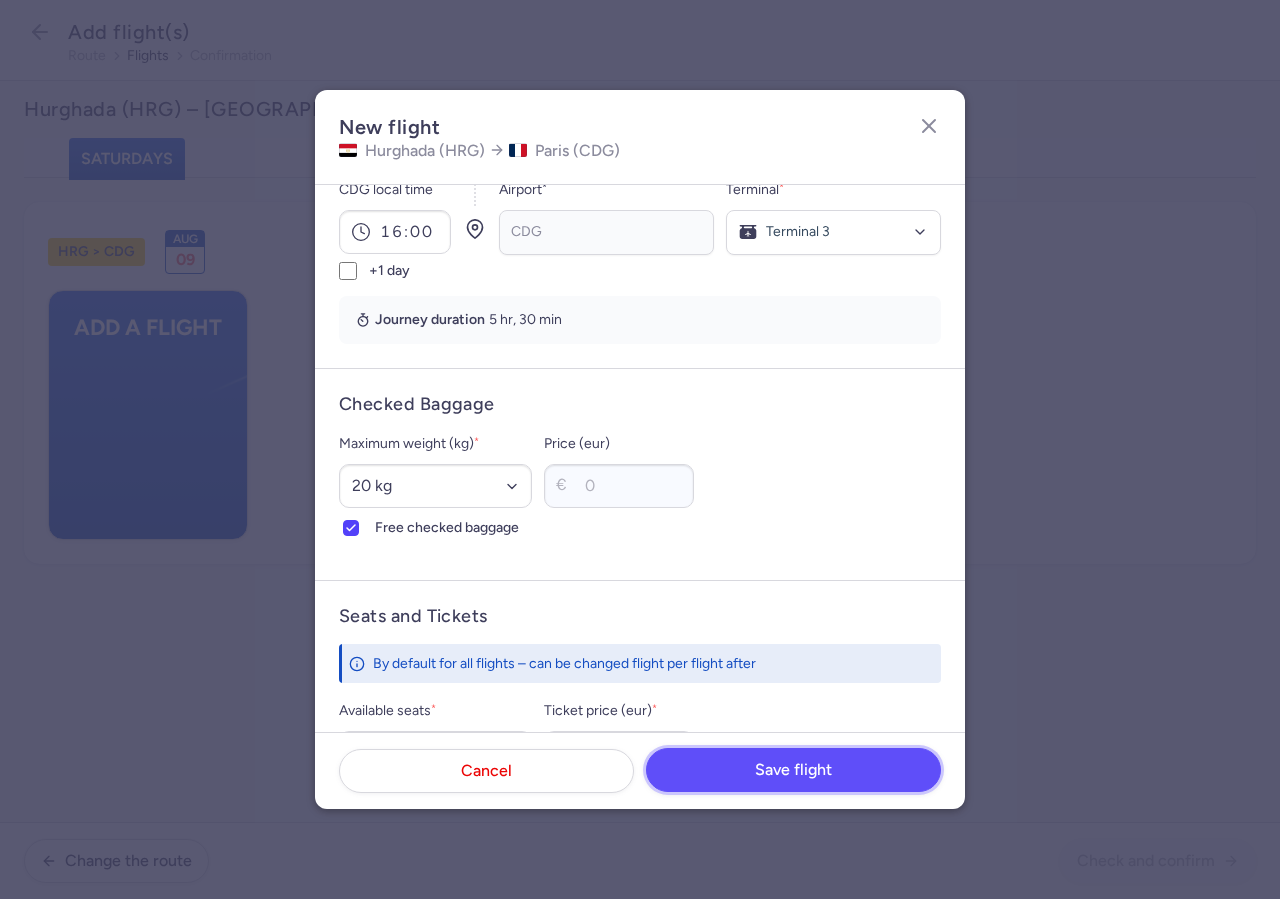 click on "Save flight" at bounding box center (793, 770) 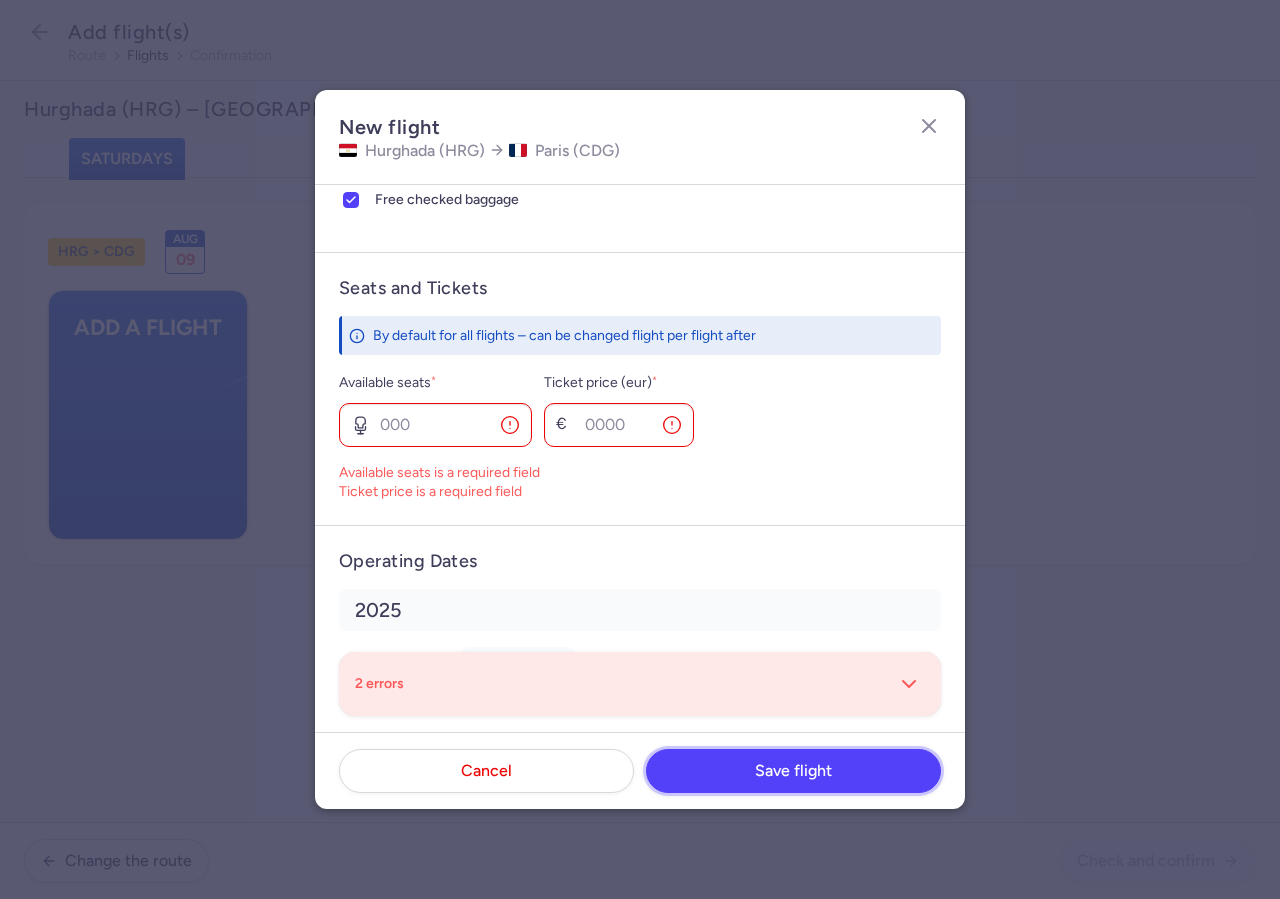 scroll, scrollTop: 755, scrollLeft: 0, axis: vertical 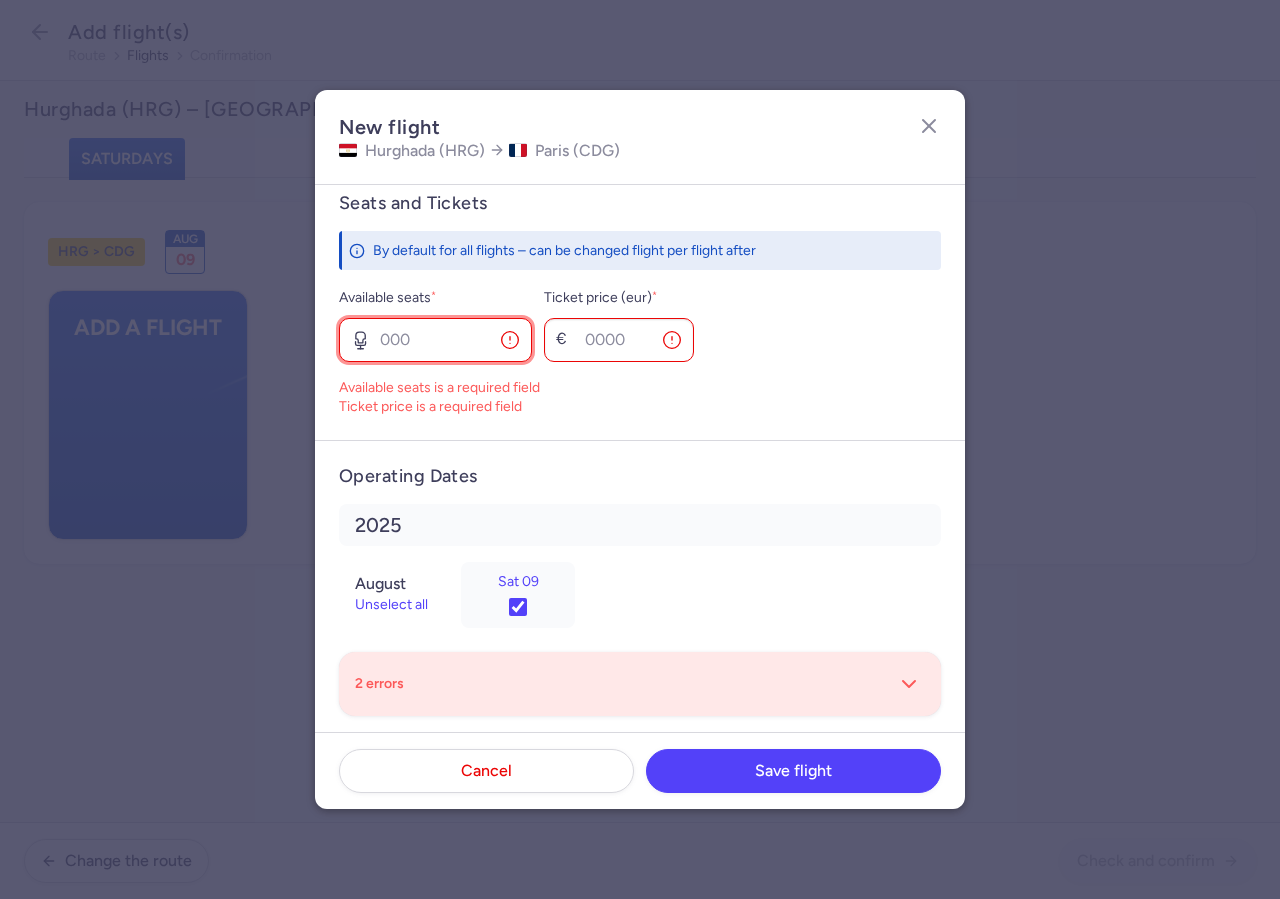 click on "Available seats  *" at bounding box center (435, 340) 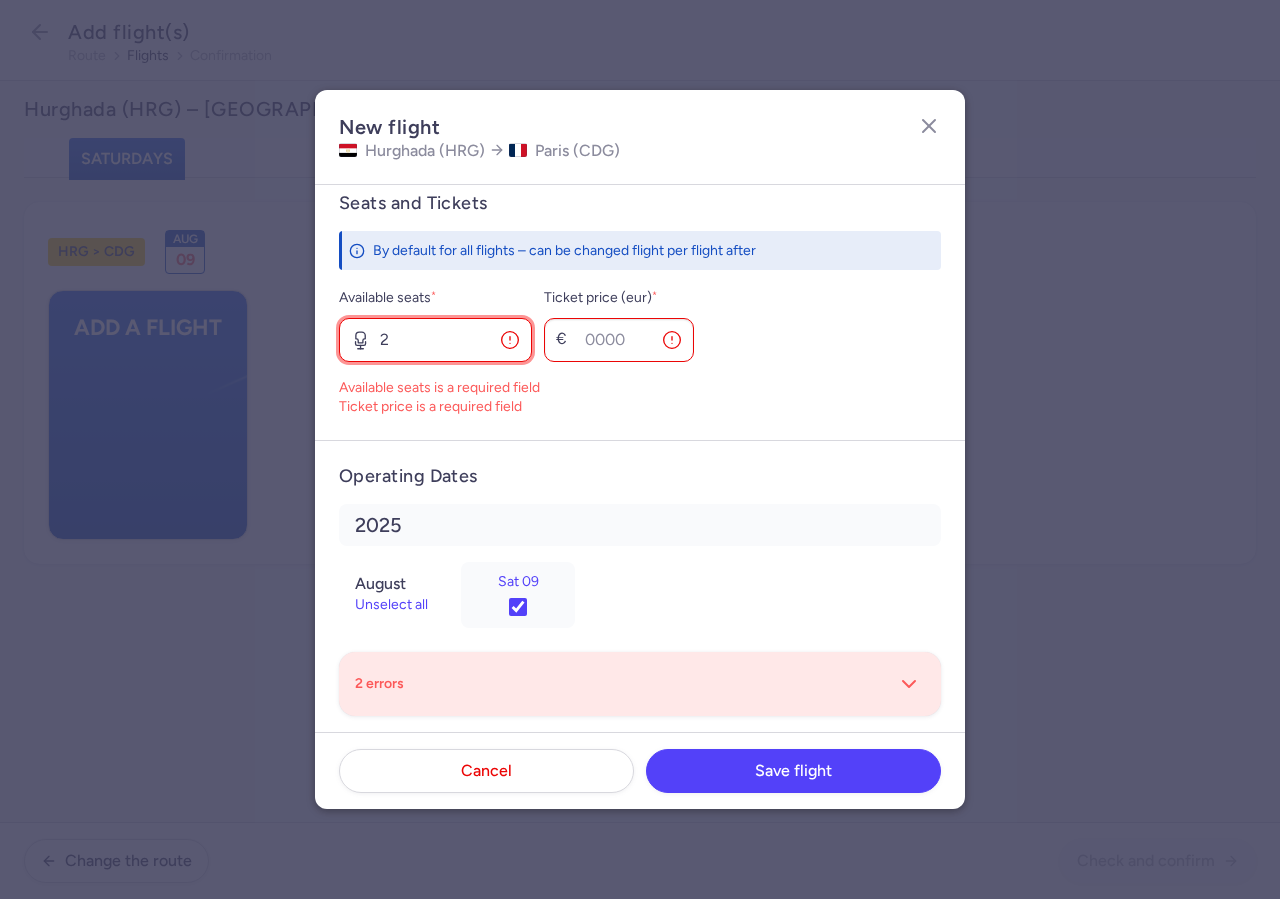 scroll, scrollTop: 736, scrollLeft: 0, axis: vertical 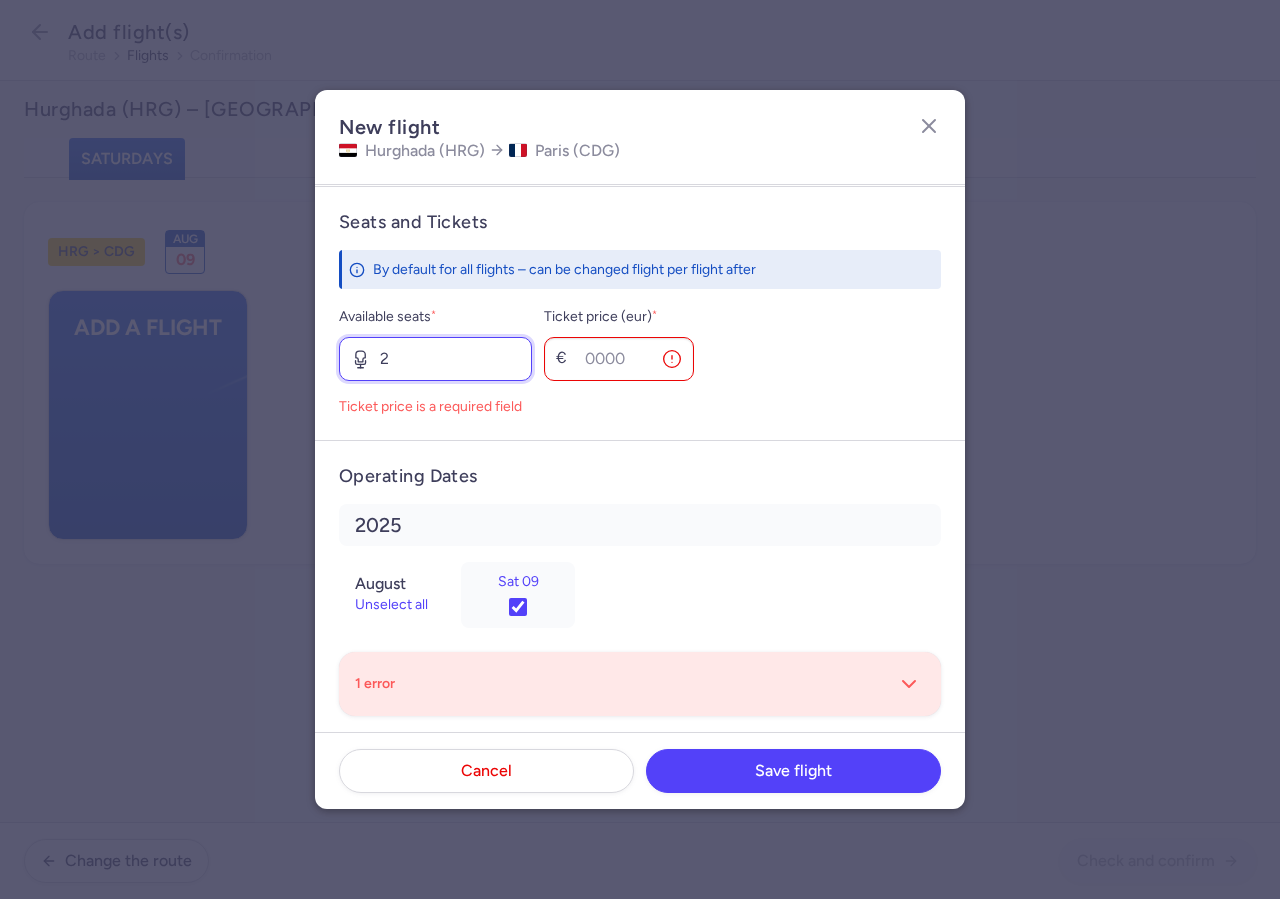 type on "2" 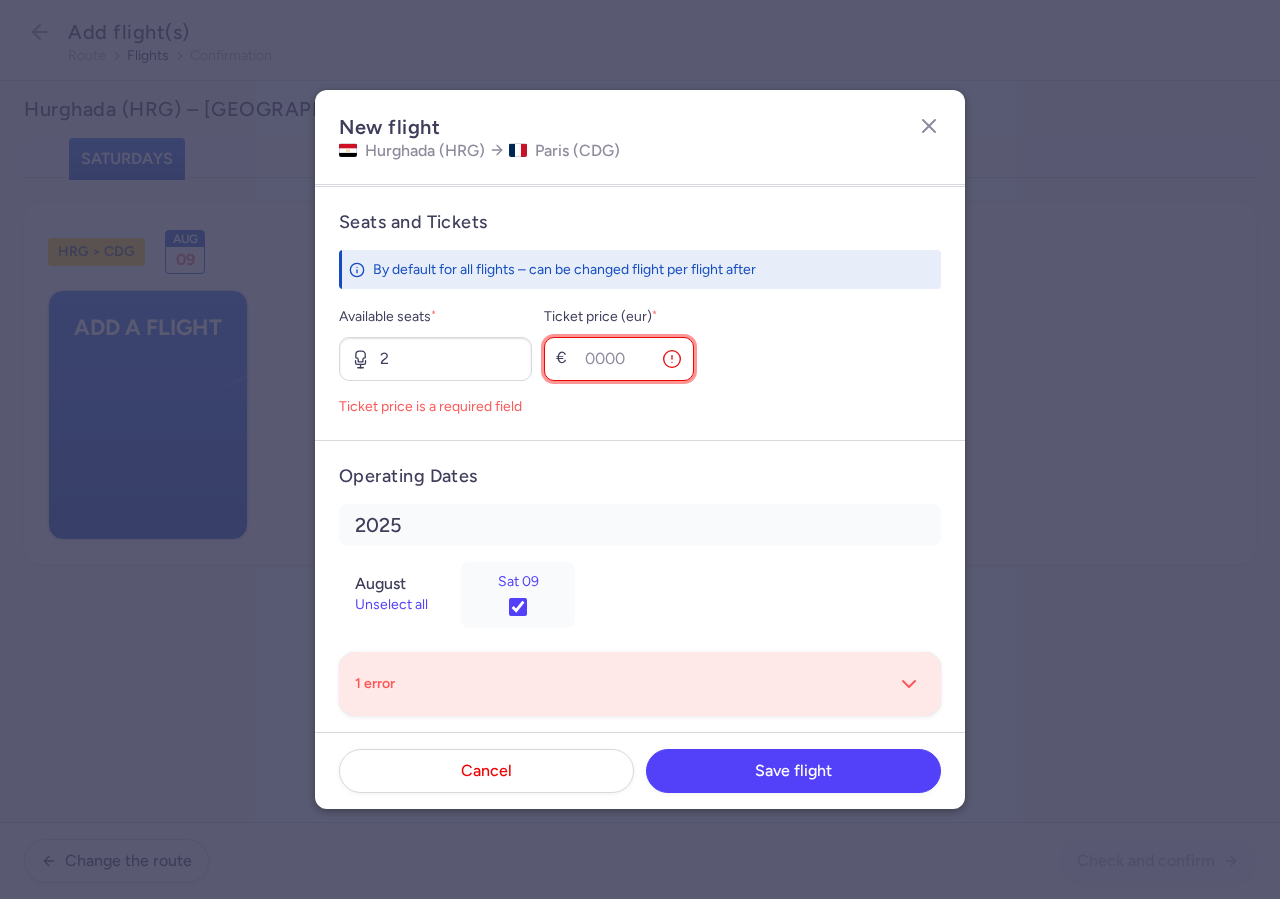 click on "Ticket price (eur)  *" at bounding box center (619, 359) 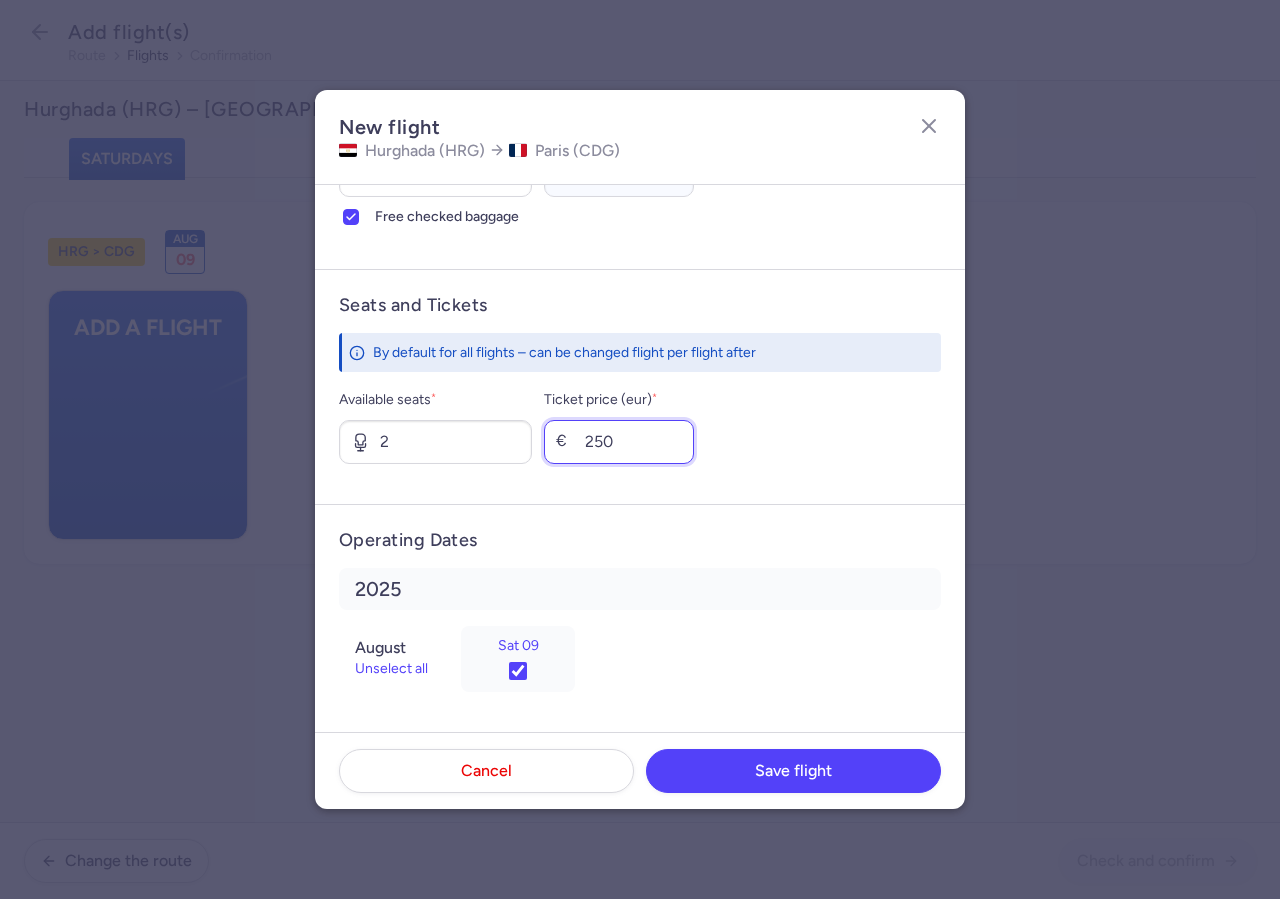 scroll, scrollTop: 653, scrollLeft: 0, axis: vertical 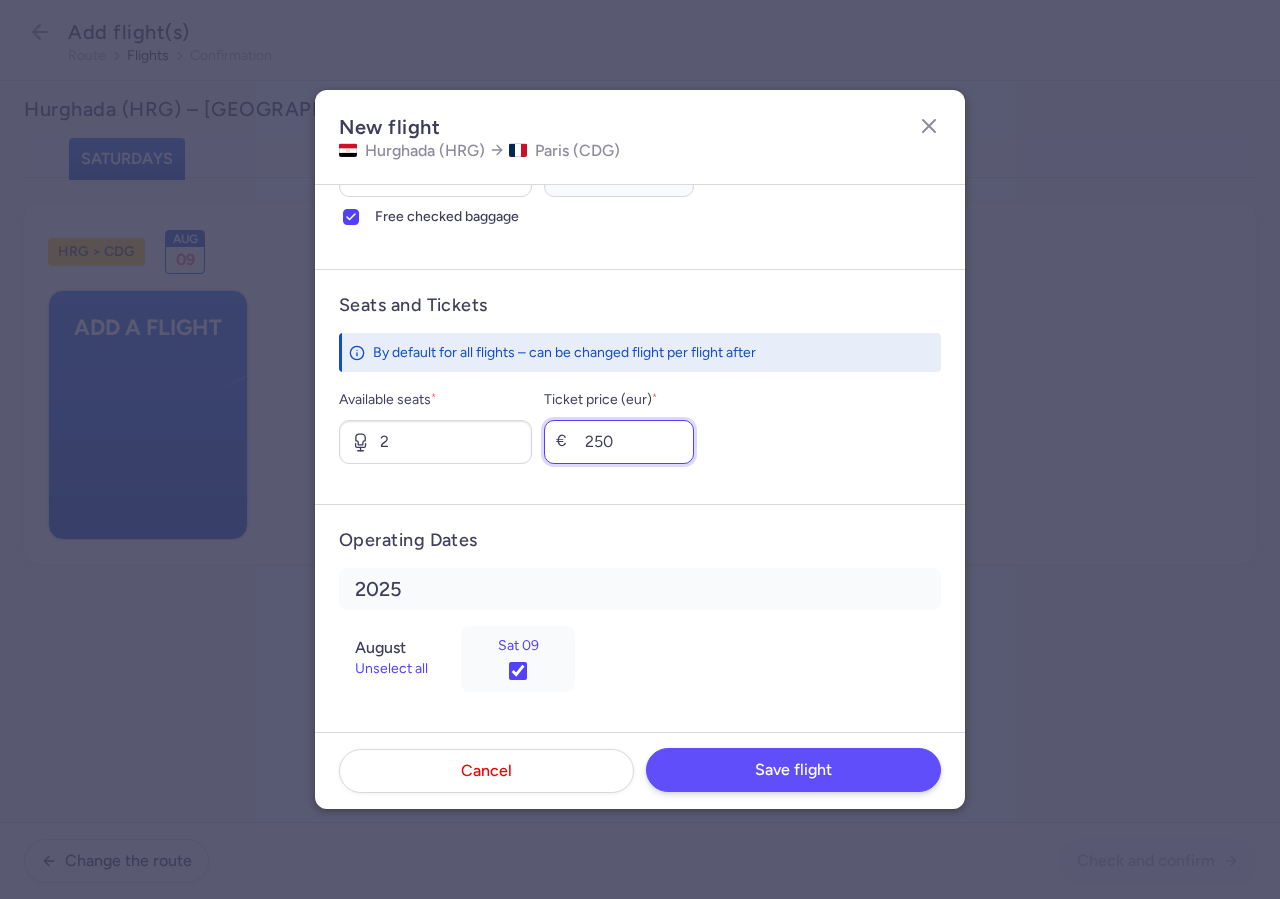 type on "250" 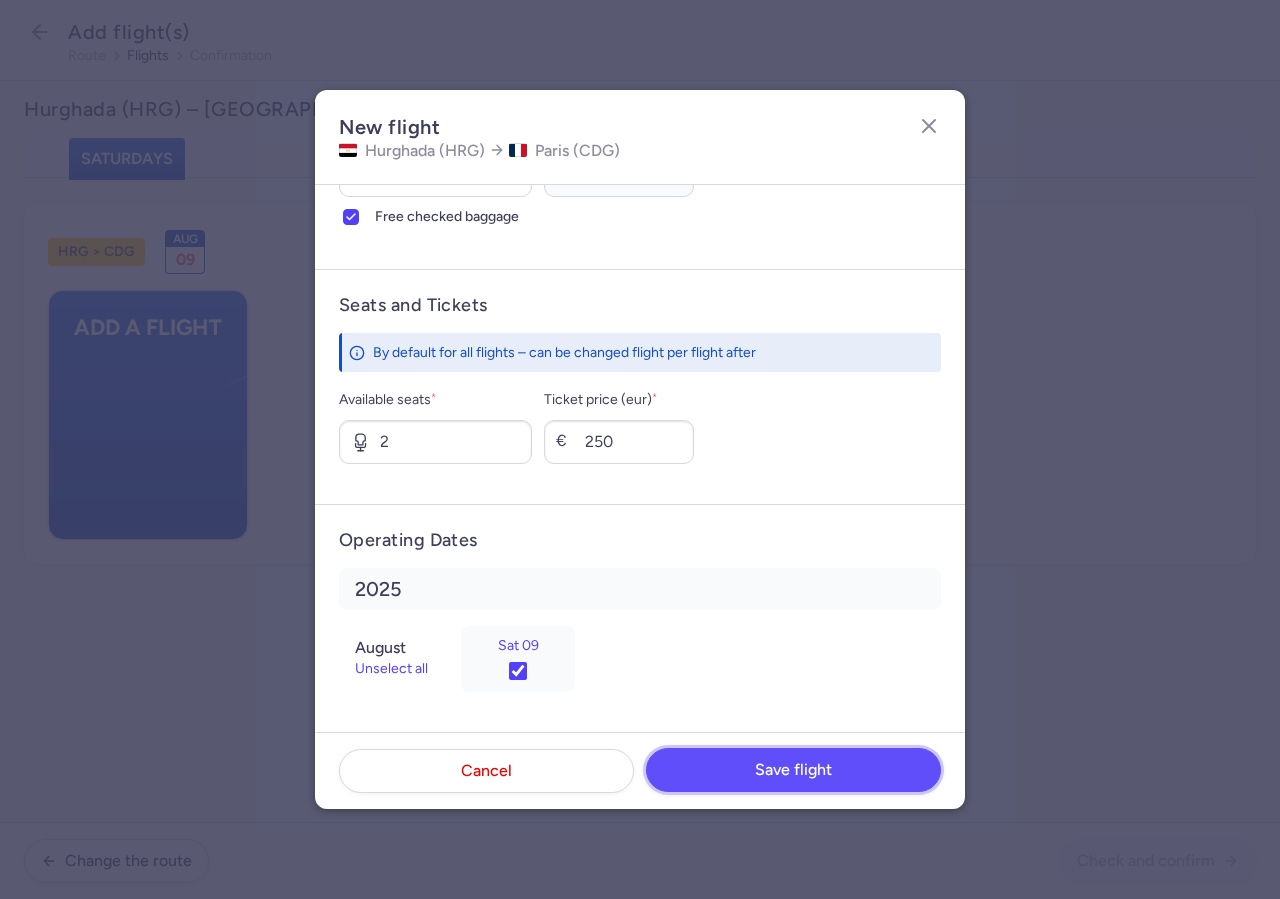 click on "Save flight" at bounding box center (793, 770) 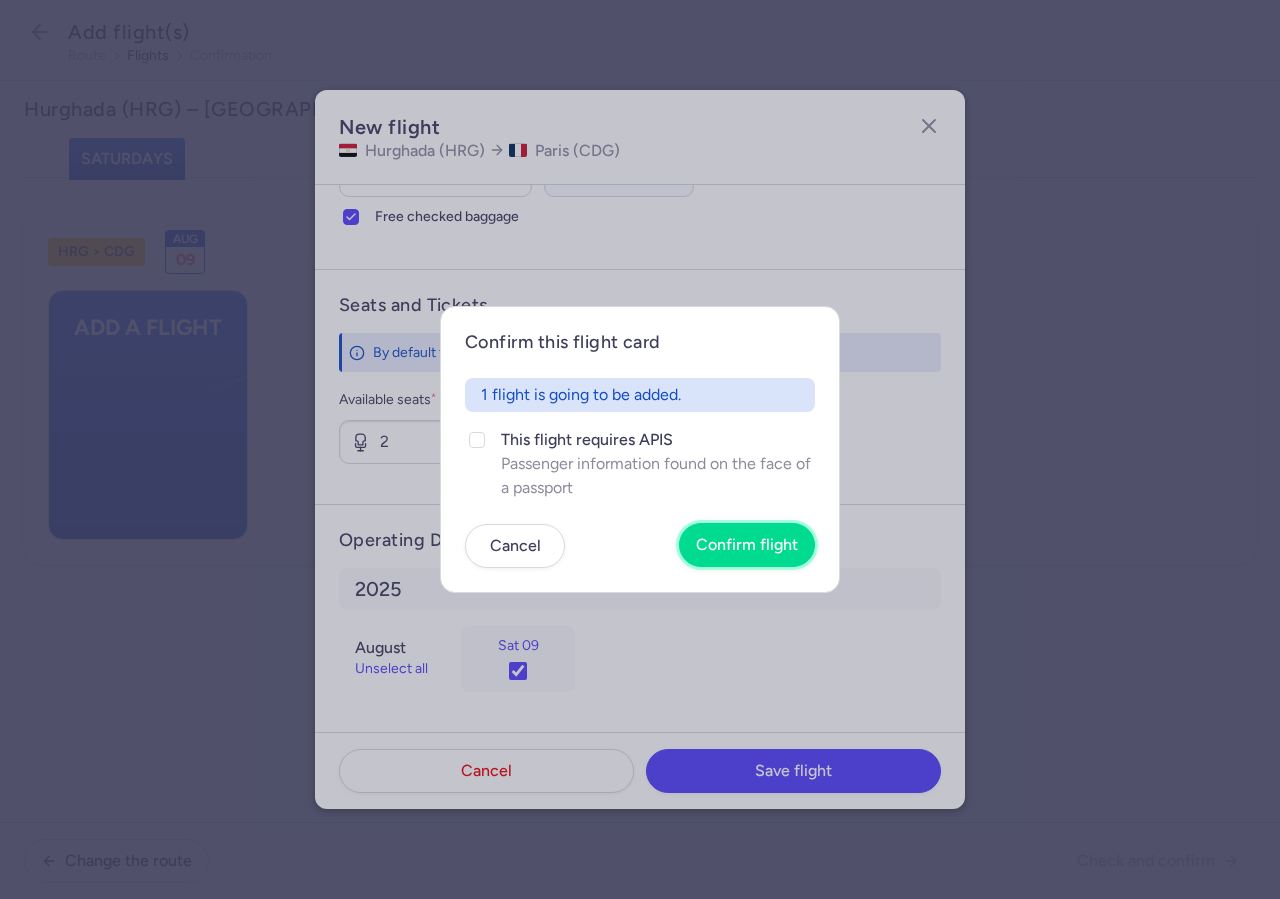 click on "Confirm flight" at bounding box center (747, 545) 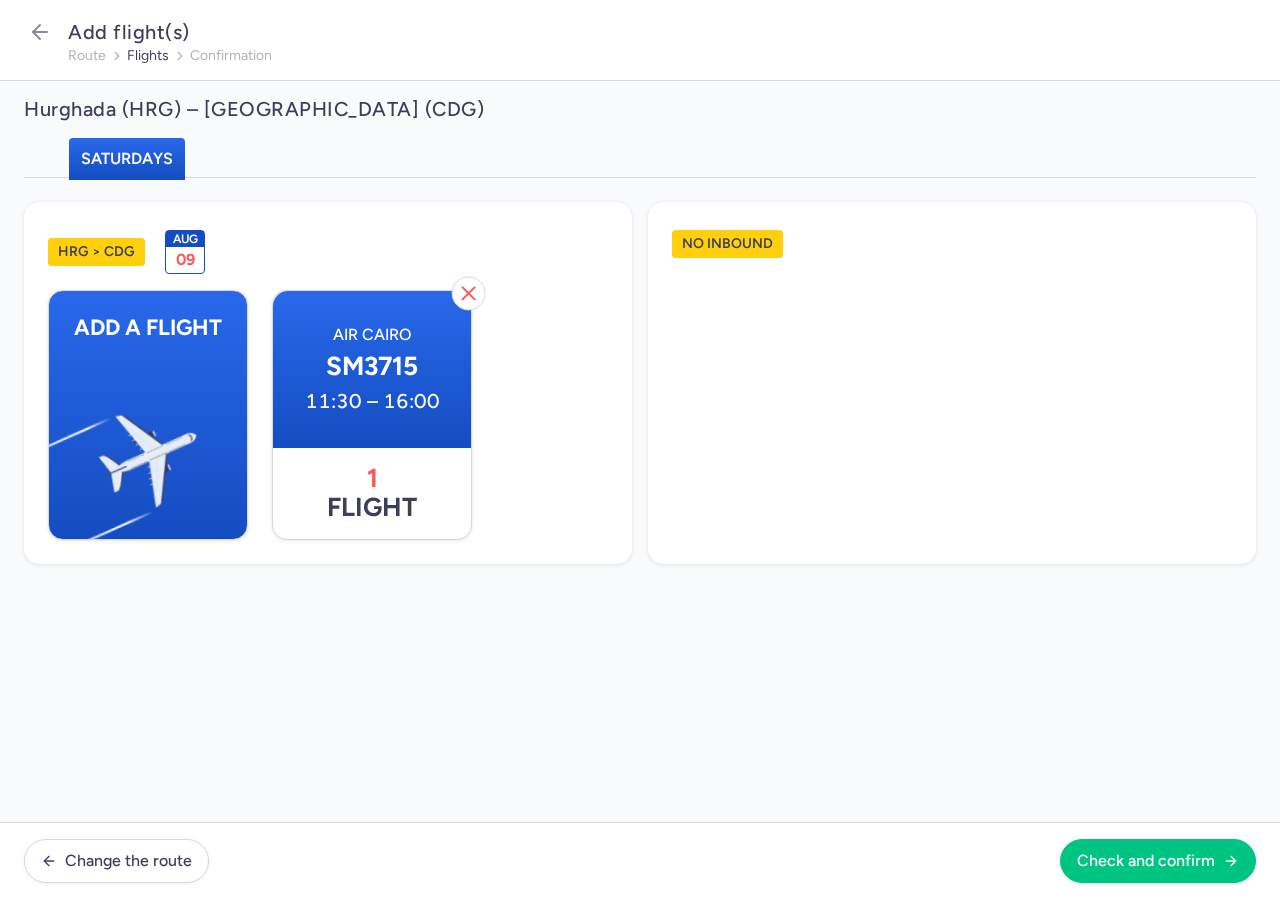 scroll, scrollTop: 653, scrollLeft: 0, axis: vertical 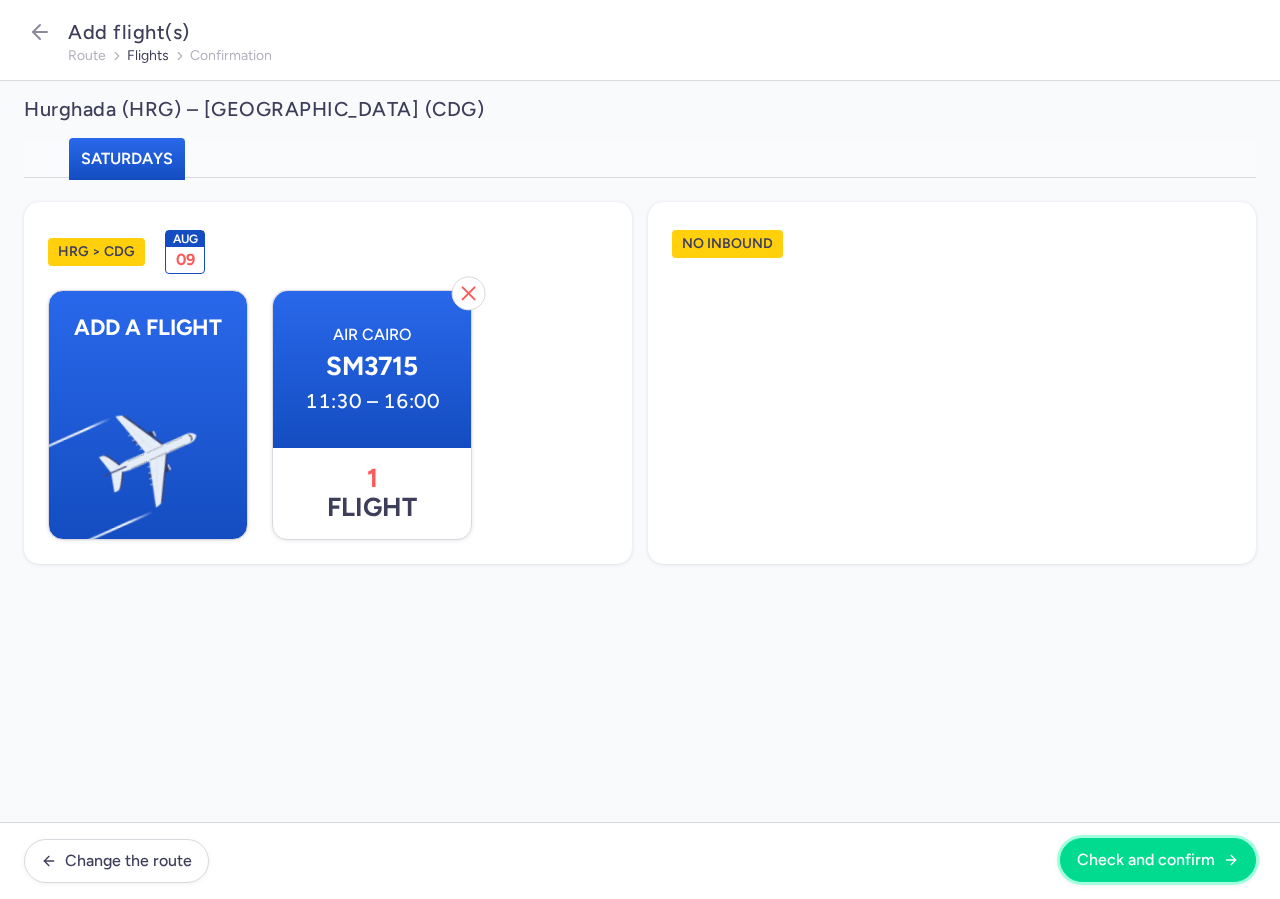 click on "Check and confirm" at bounding box center [1146, 860] 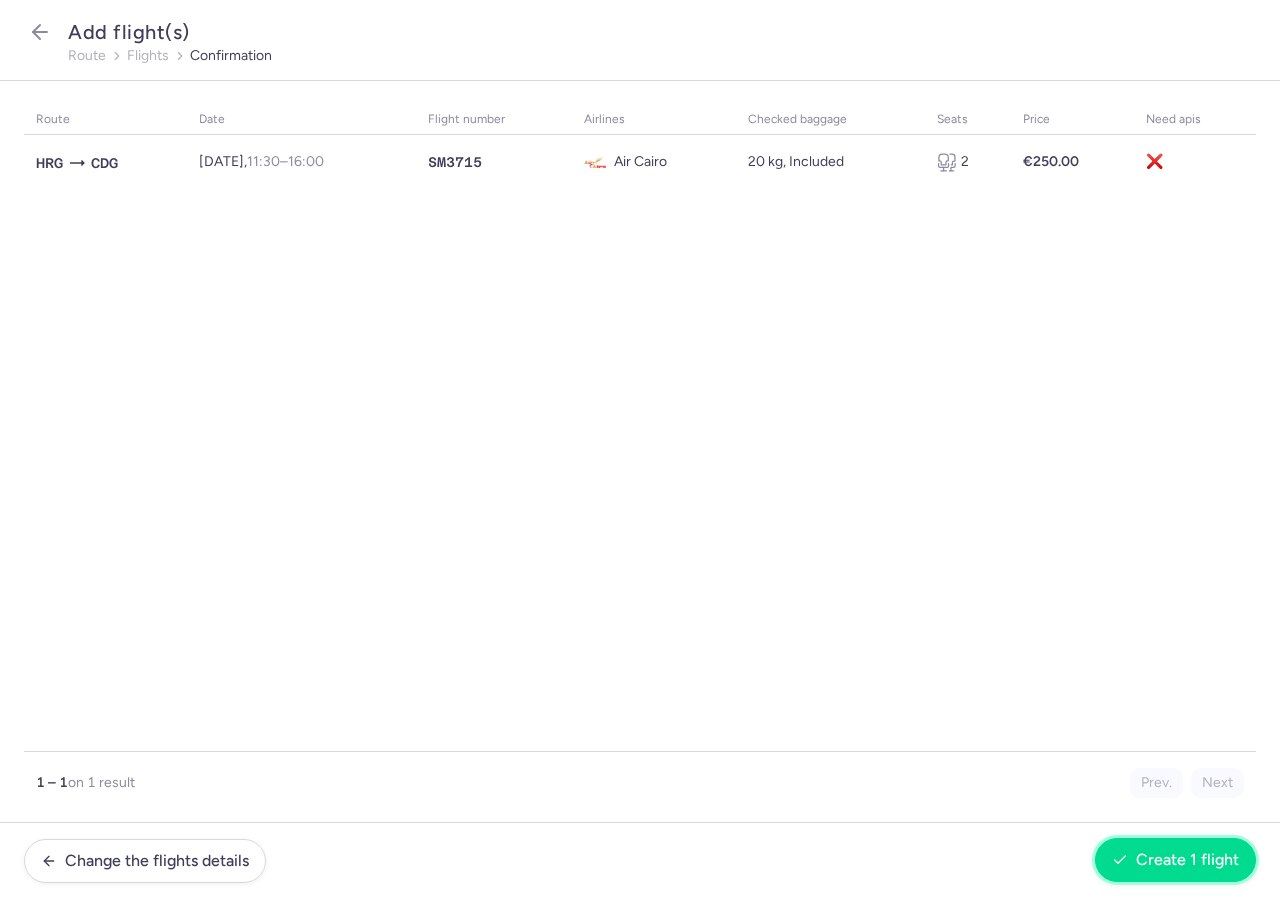 click on "Create 1 flight" at bounding box center (1187, 860) 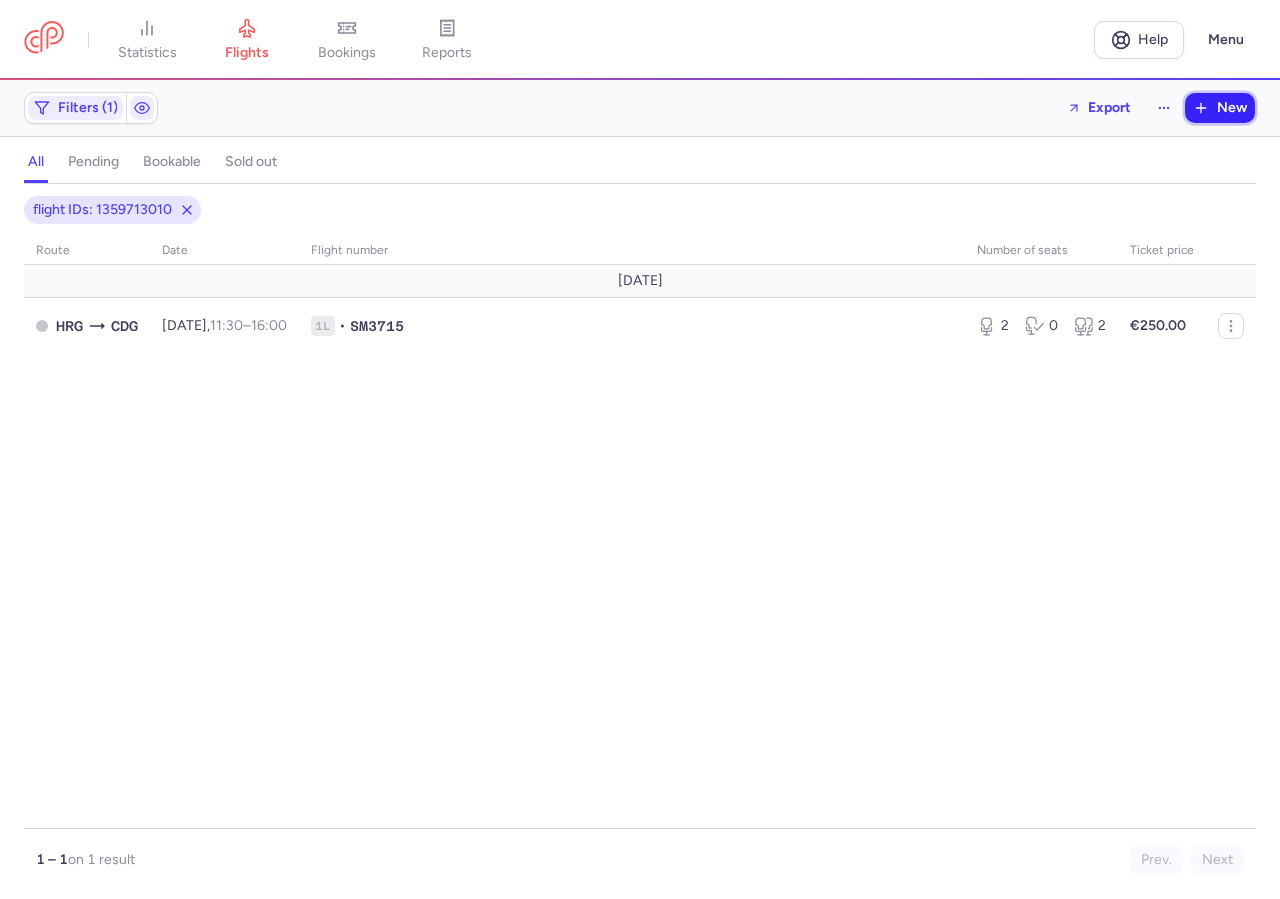 click on "New" at bounding box center [1220, 108] 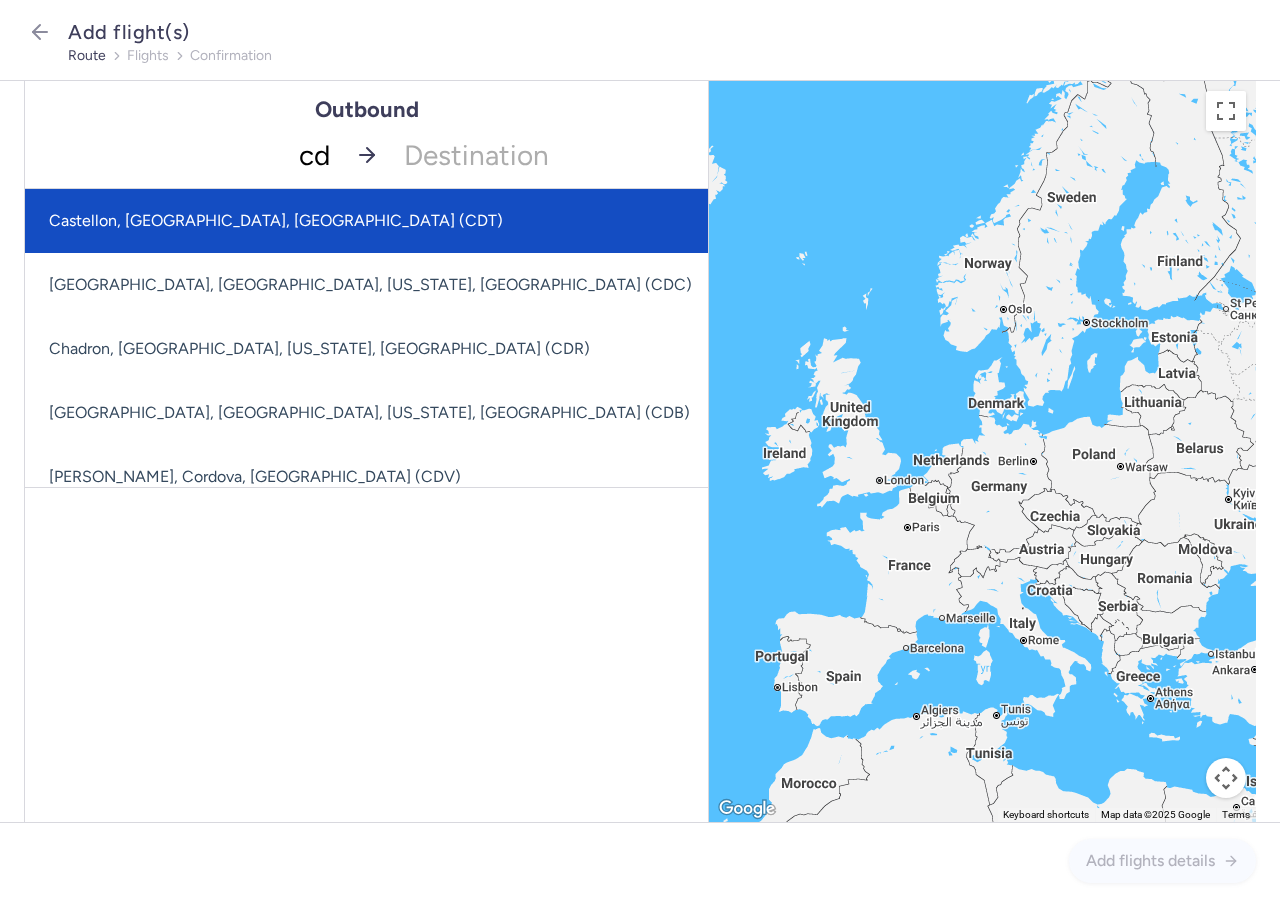 type on "cdg" 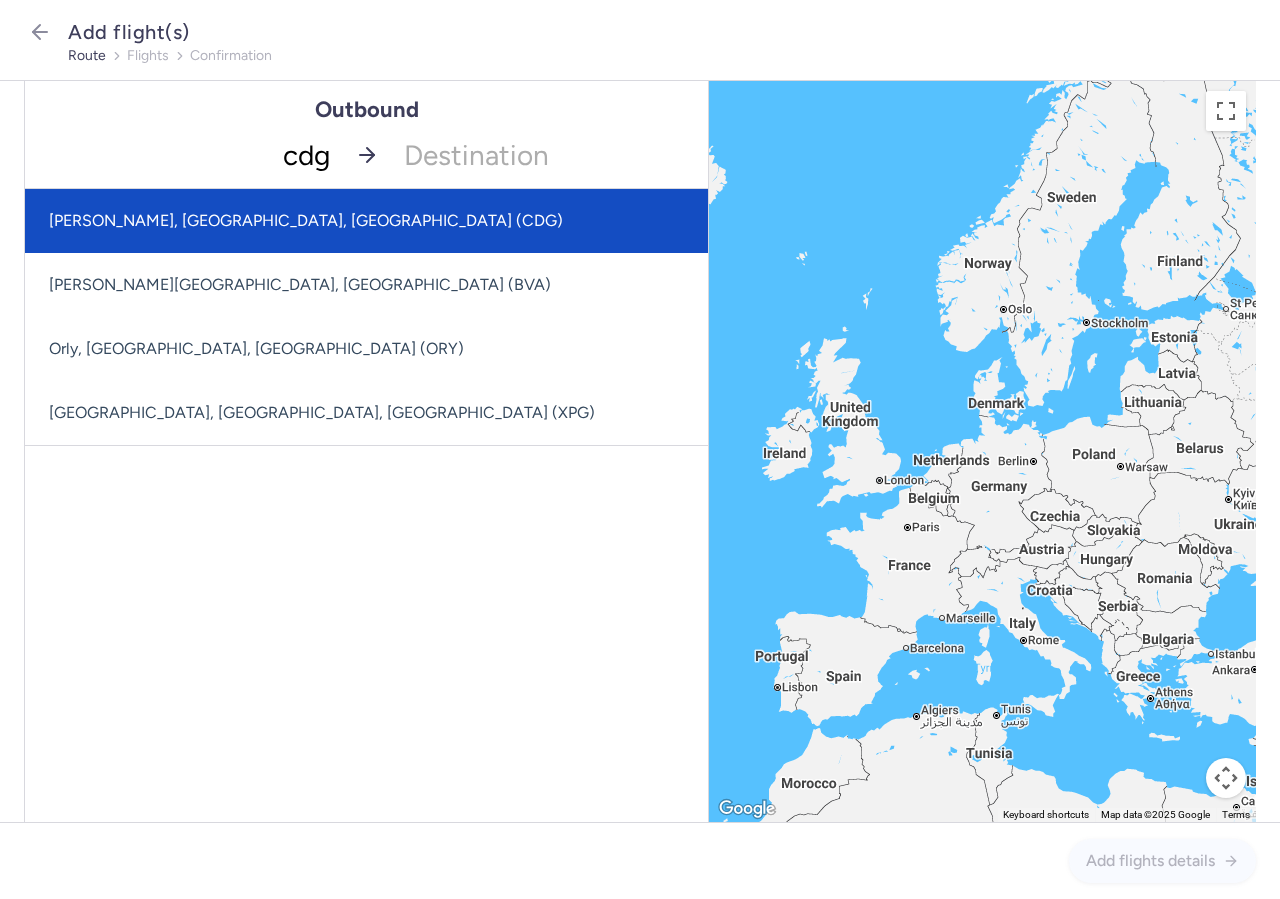 drag, startPoint x: 309, startPoint y: 210, endPoint x: 408, endPoint y: 207, distance: 99.04544 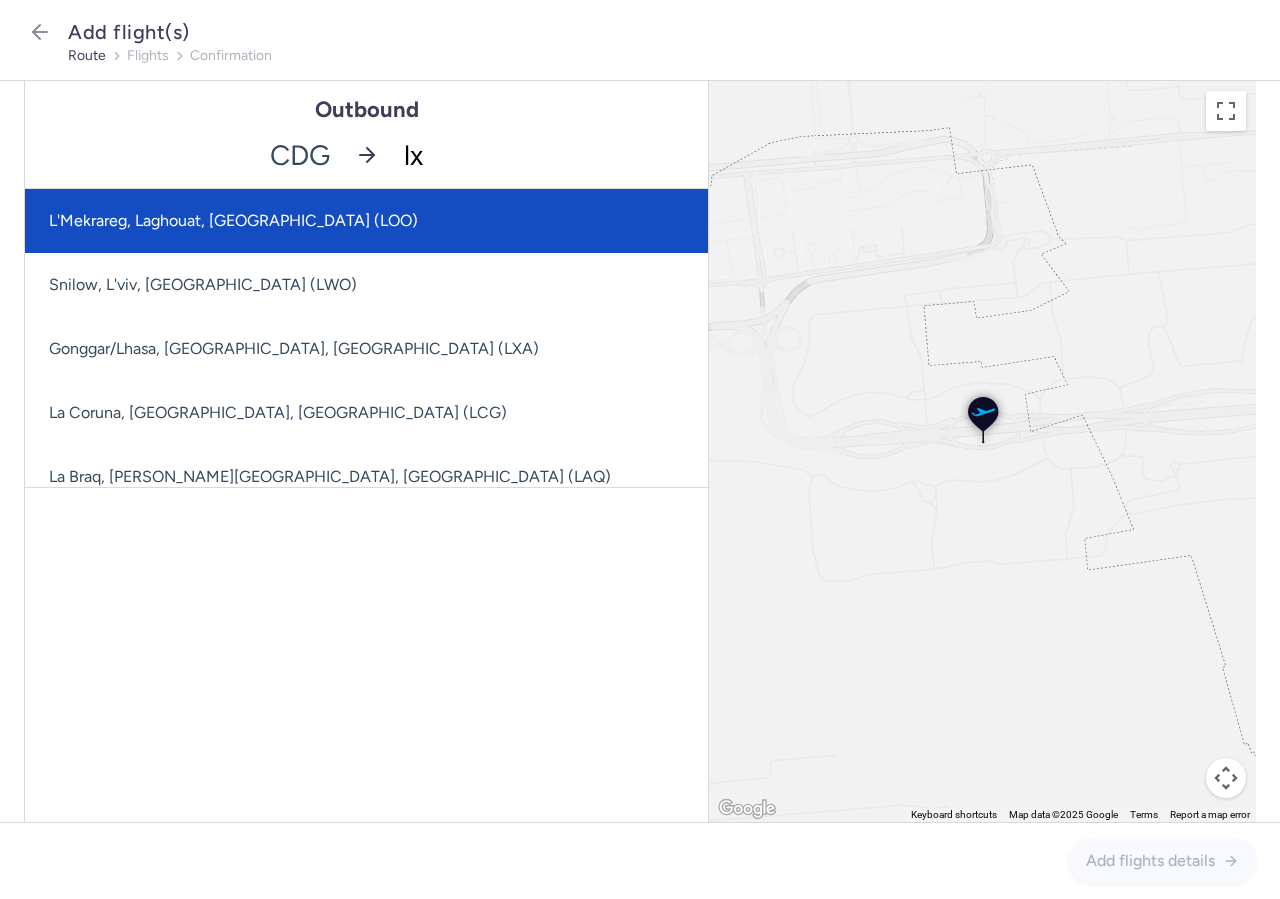 type on "lxr" 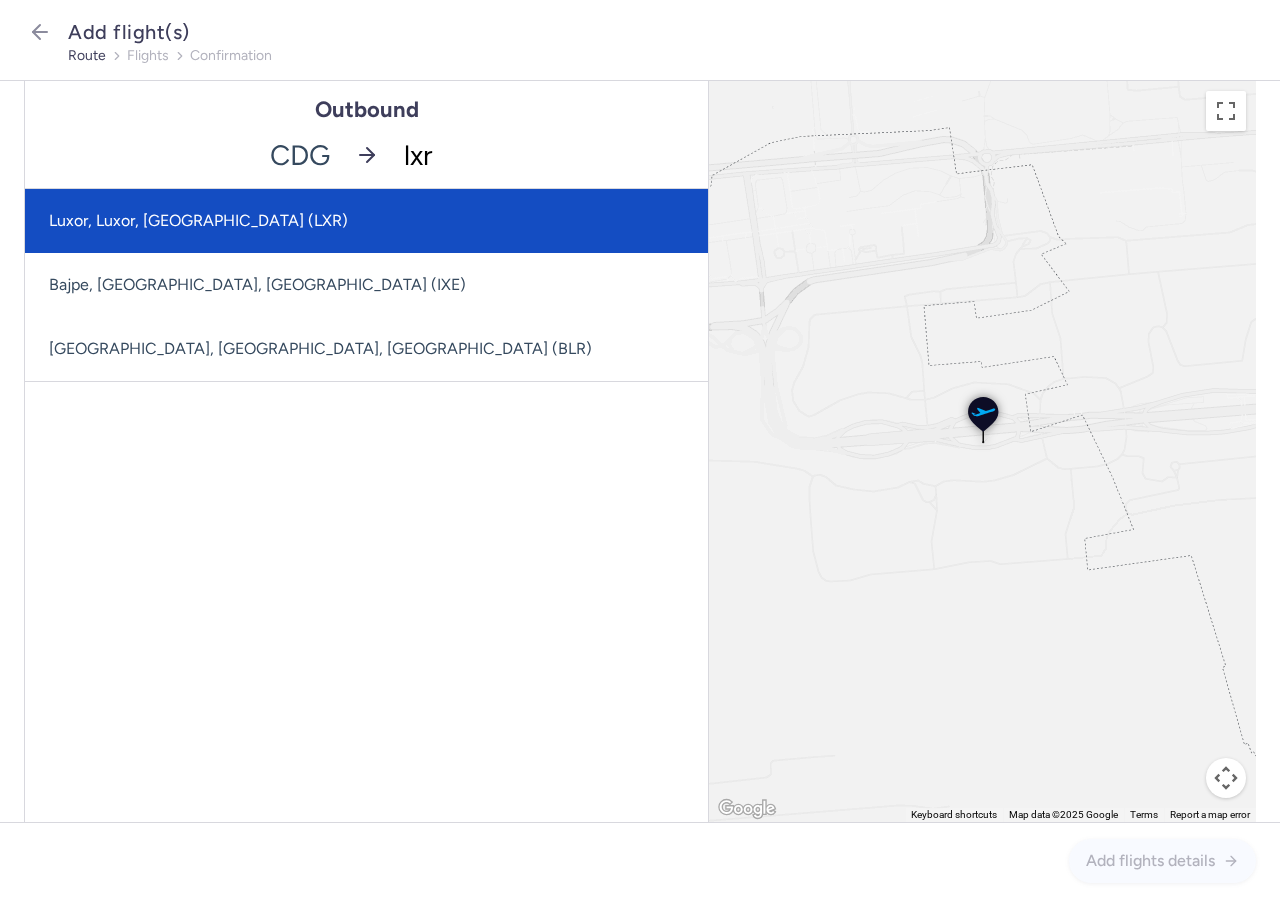 click on "Luxor, Luxor, [GEOGRAPHIC_DATA] (LXR)" at bounding box center [366, 221] 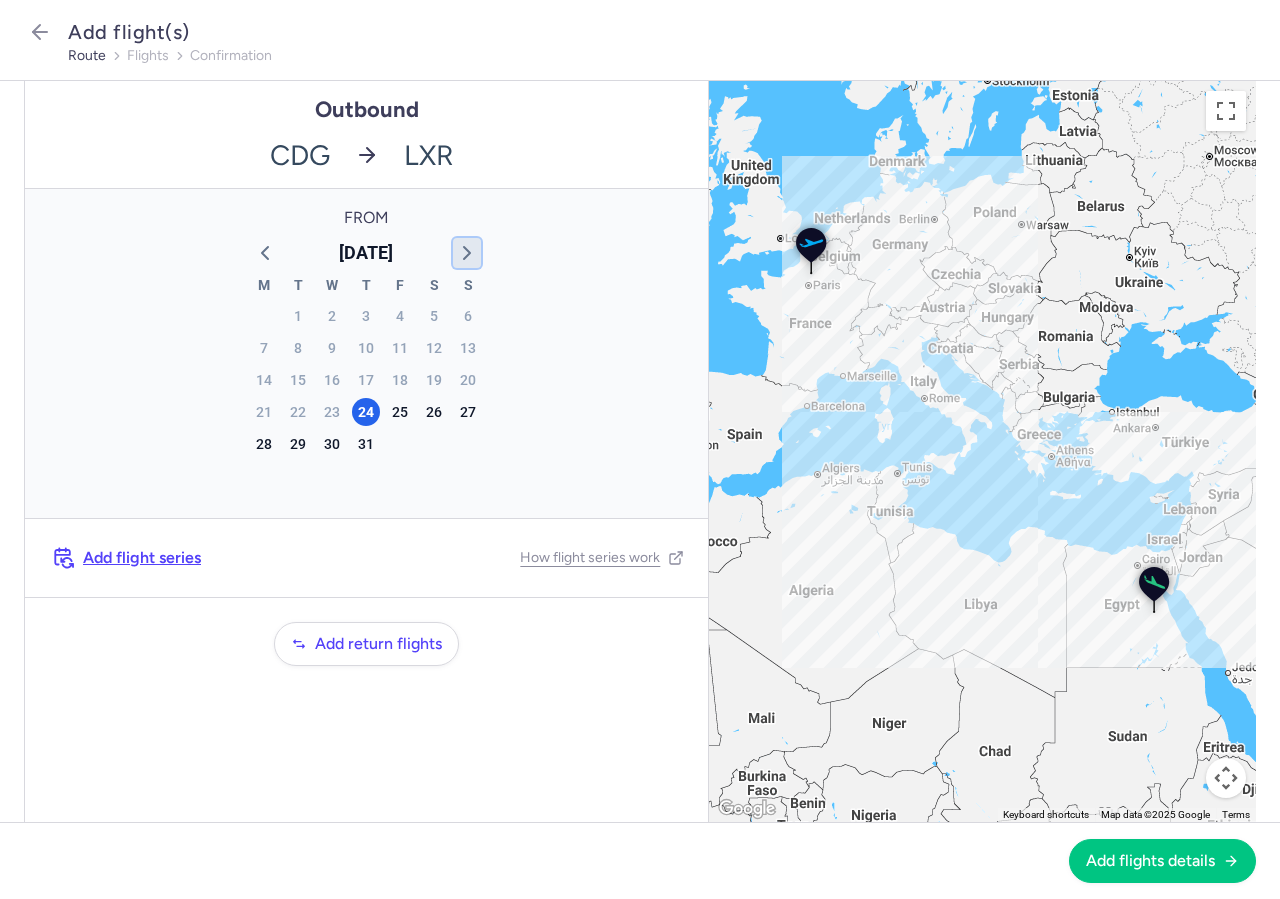 click 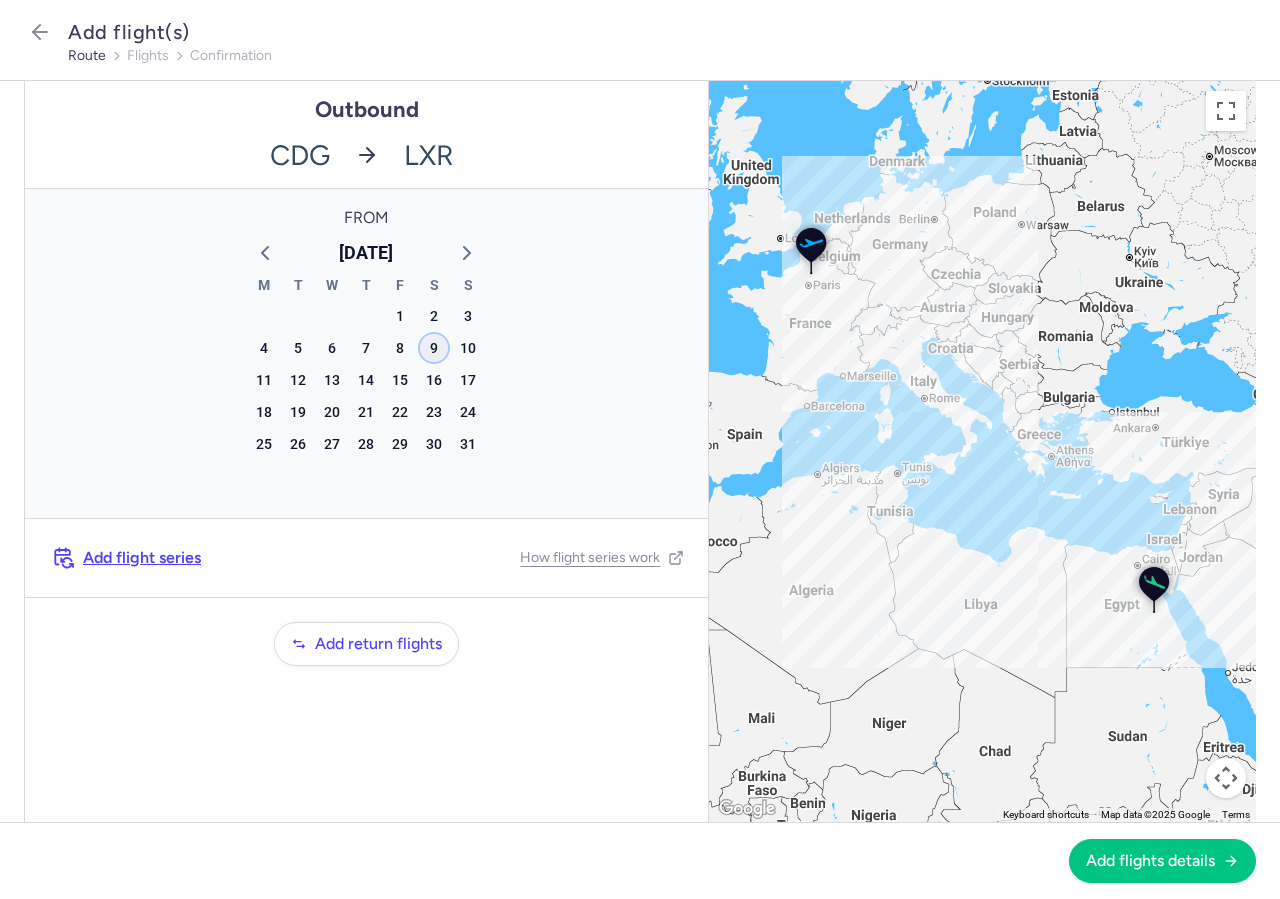click on "9" 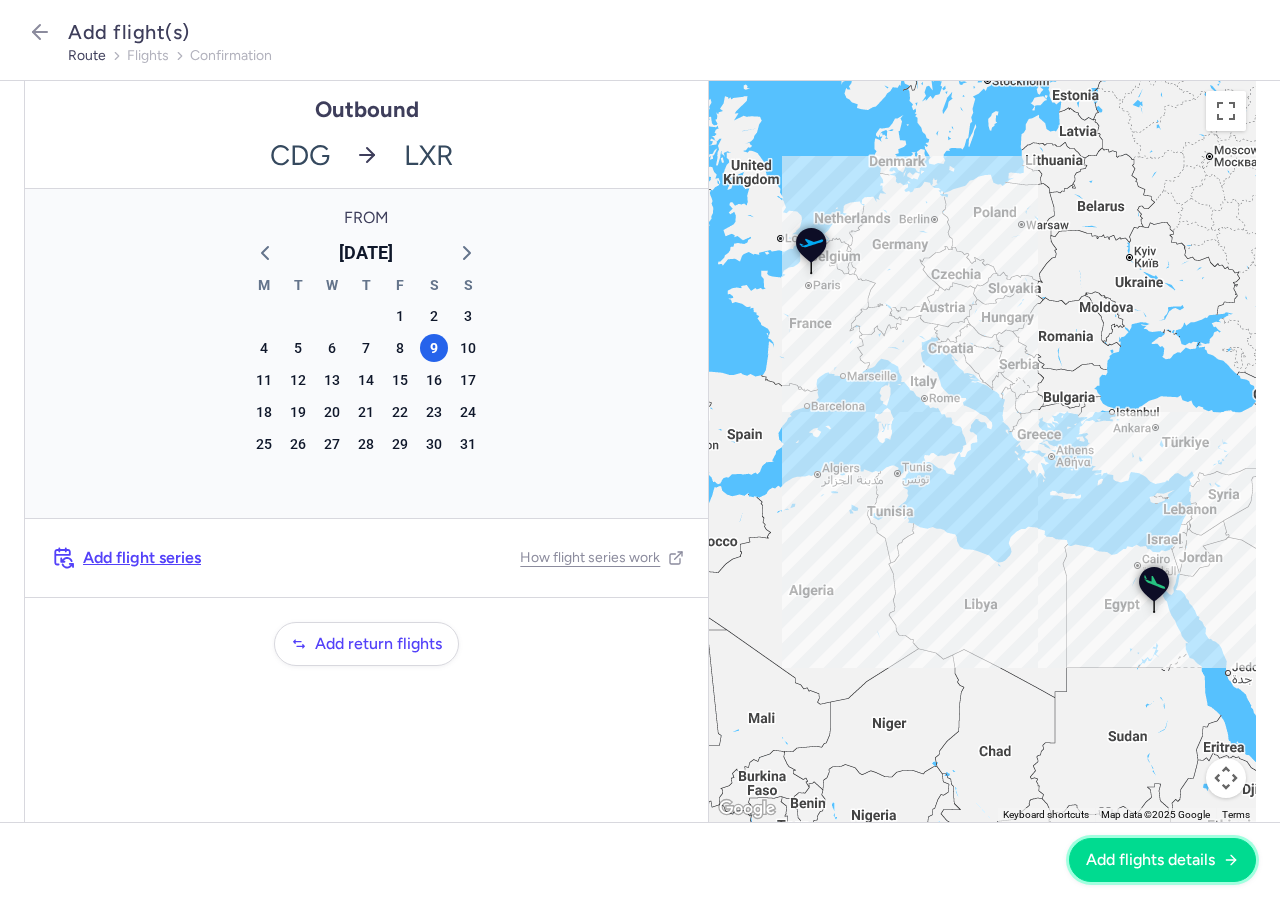 click on "Add flights details" at bounding box center (1150, 860) 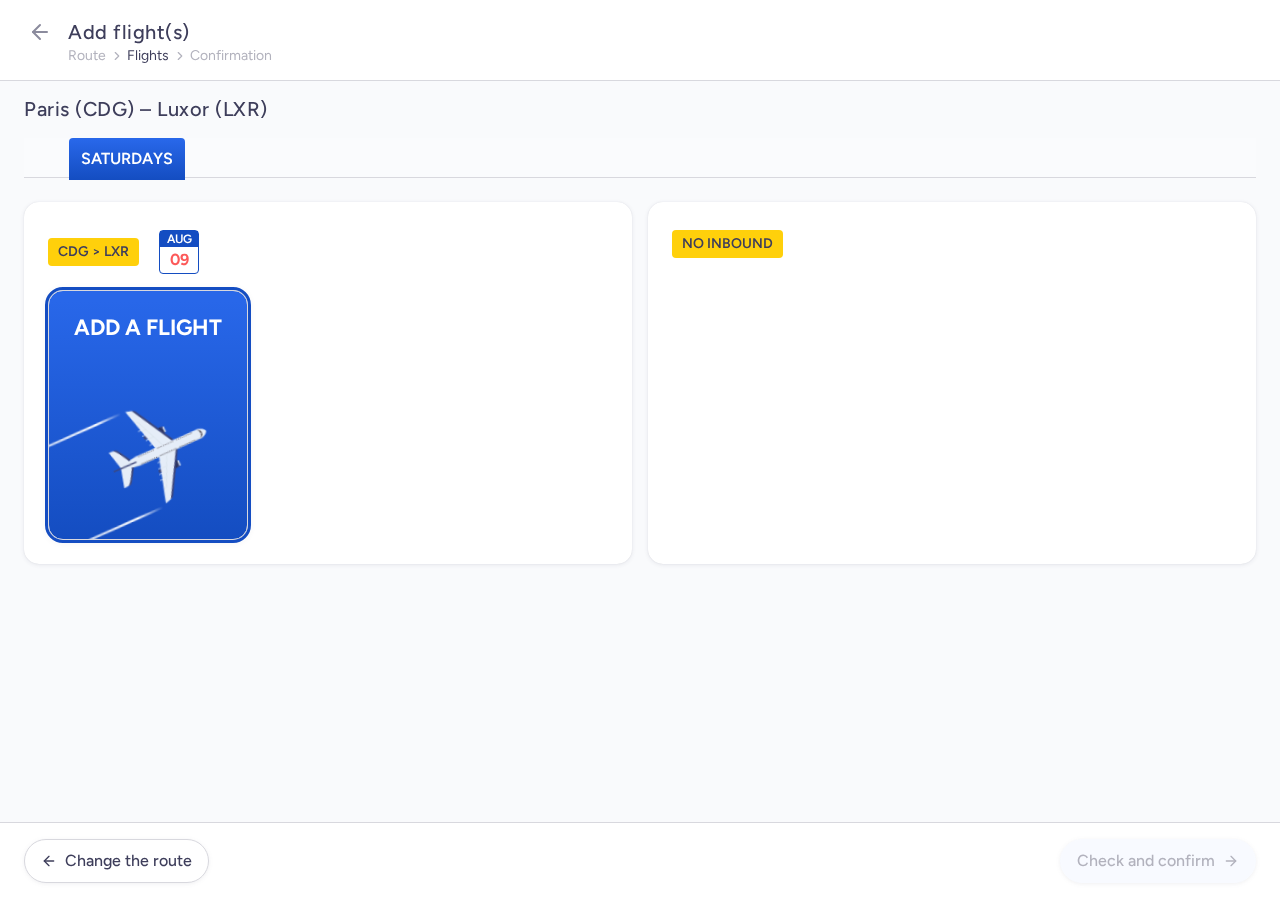 click at bounding box center (59, 448) 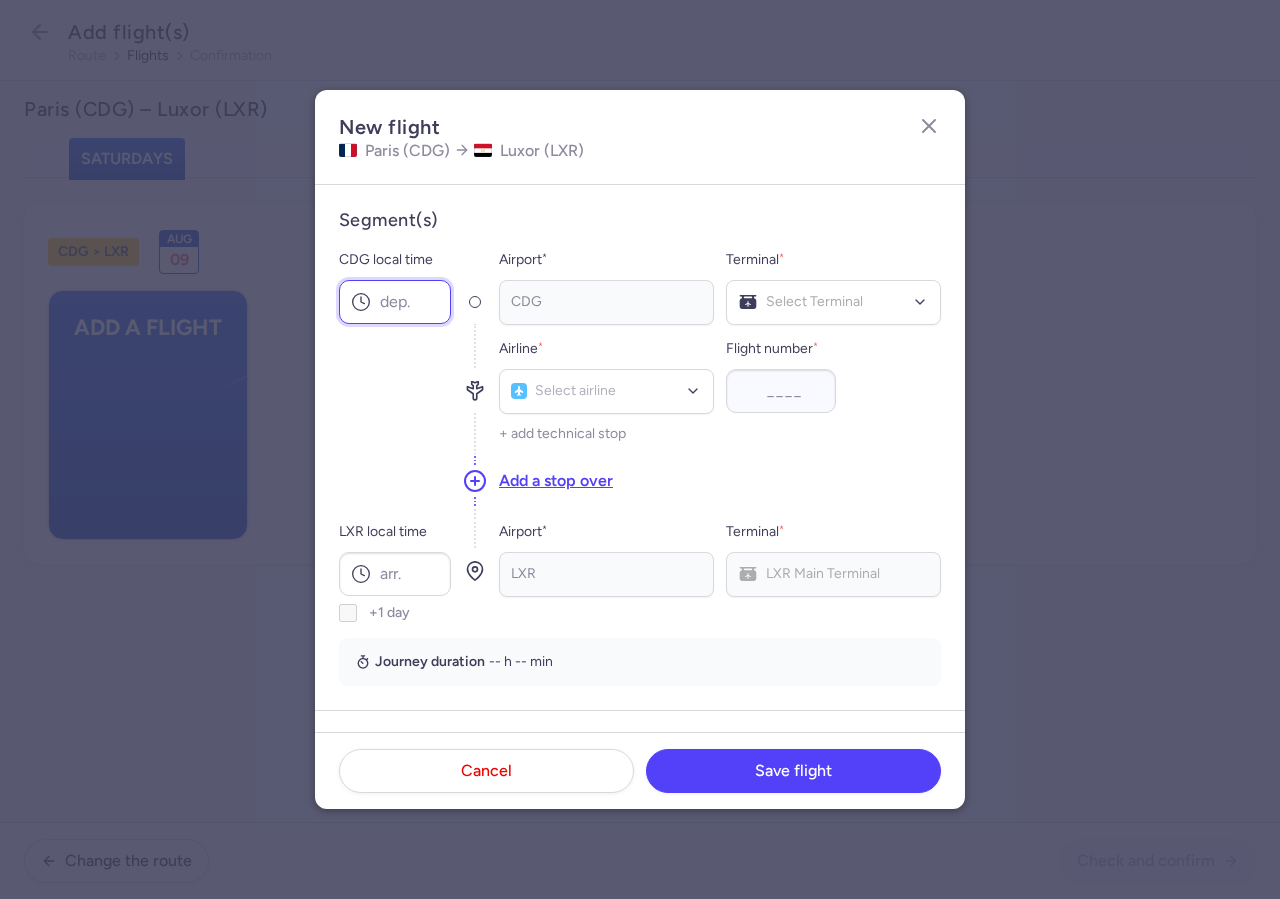 click on "CDG local time" at bounding box center (395, 302) 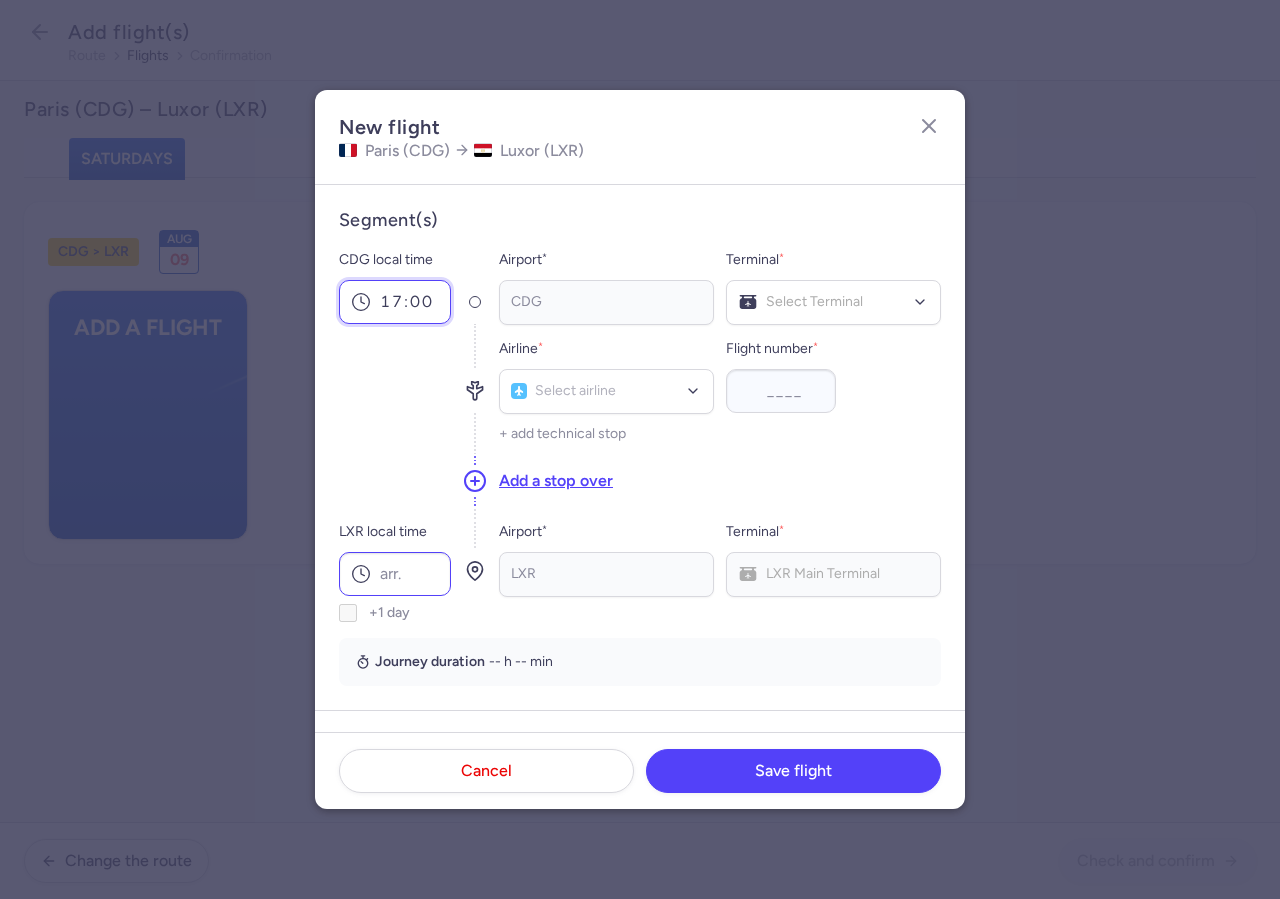 type on "17:00" 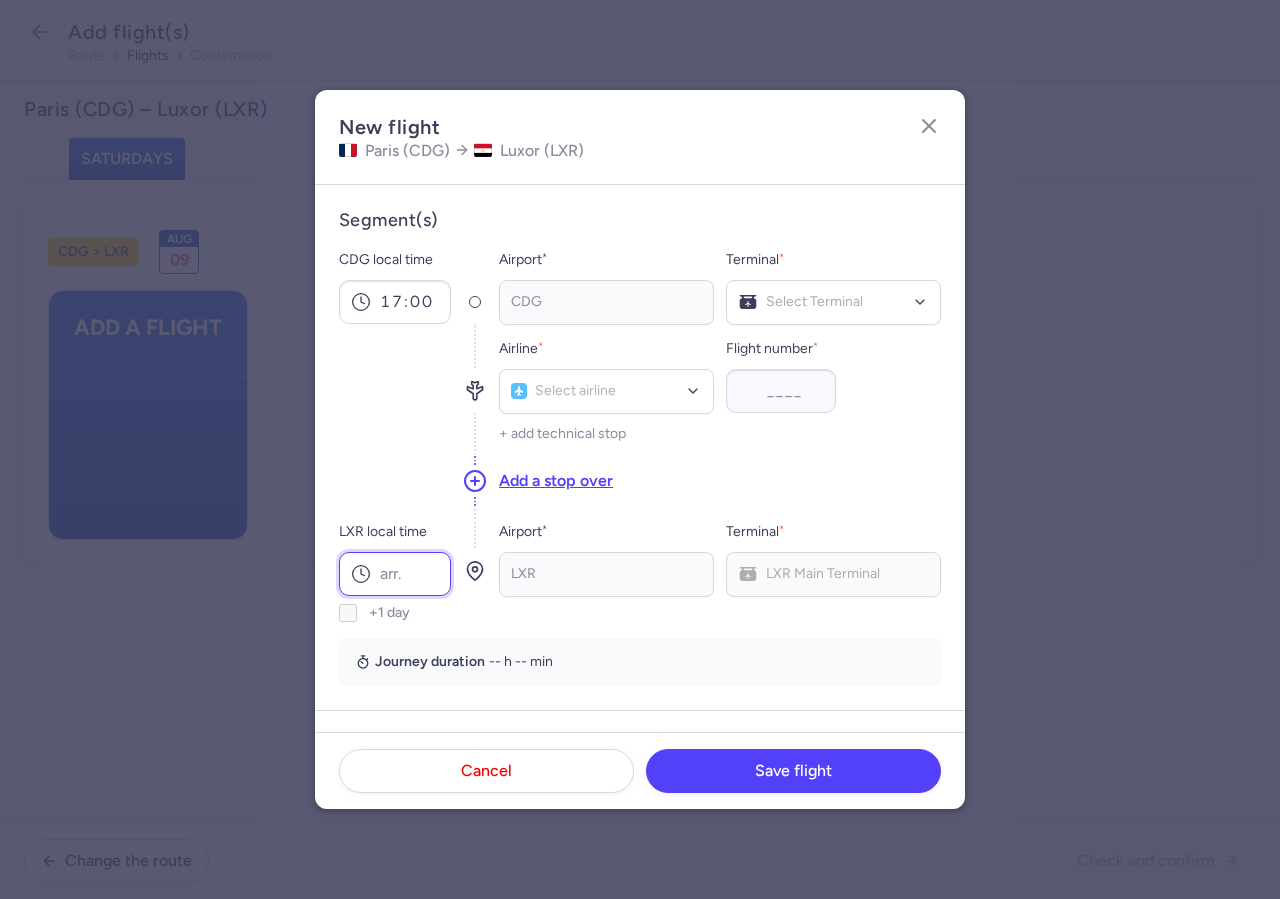 click on "LXR local time" at bounding box center [395, 574] 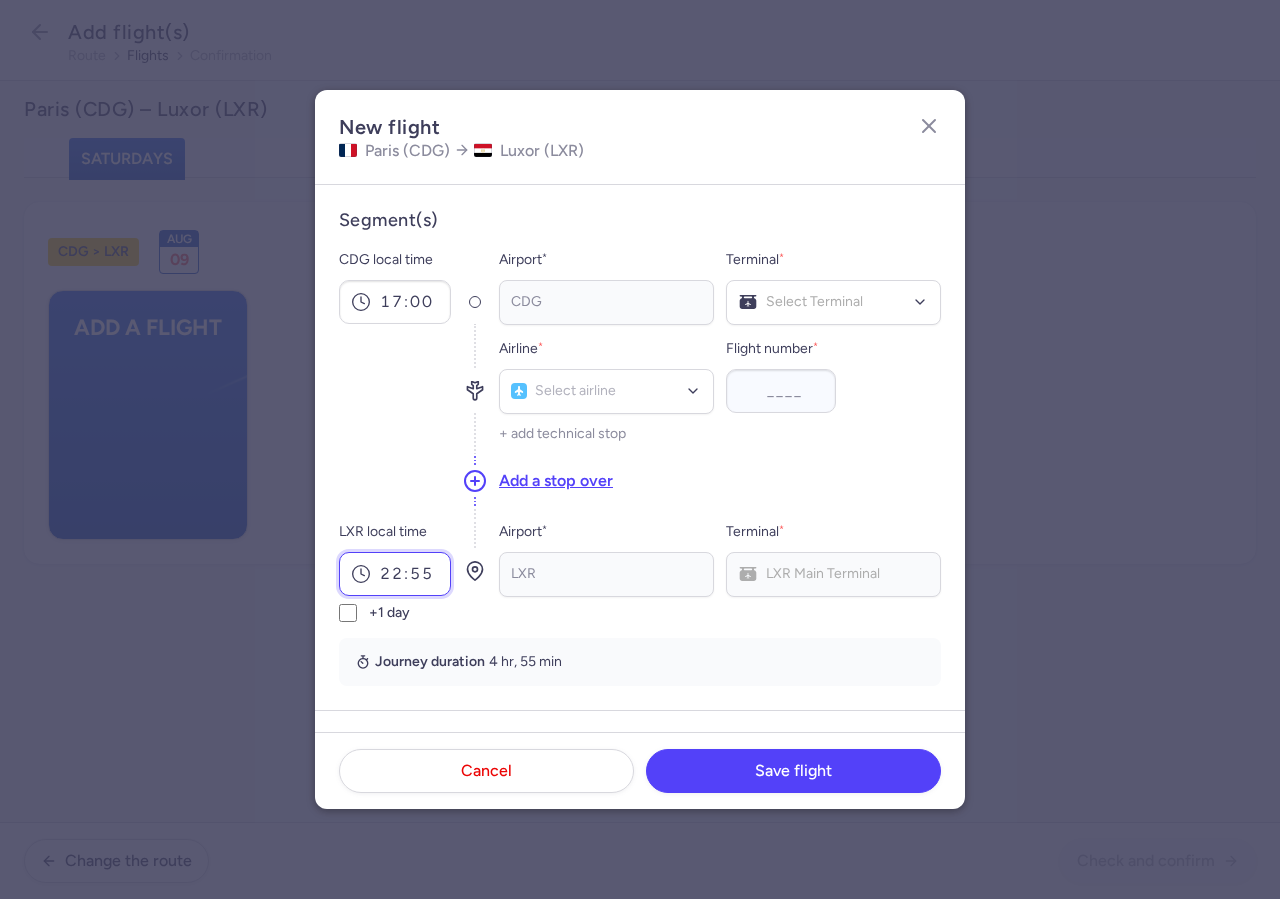 type on "22:55" 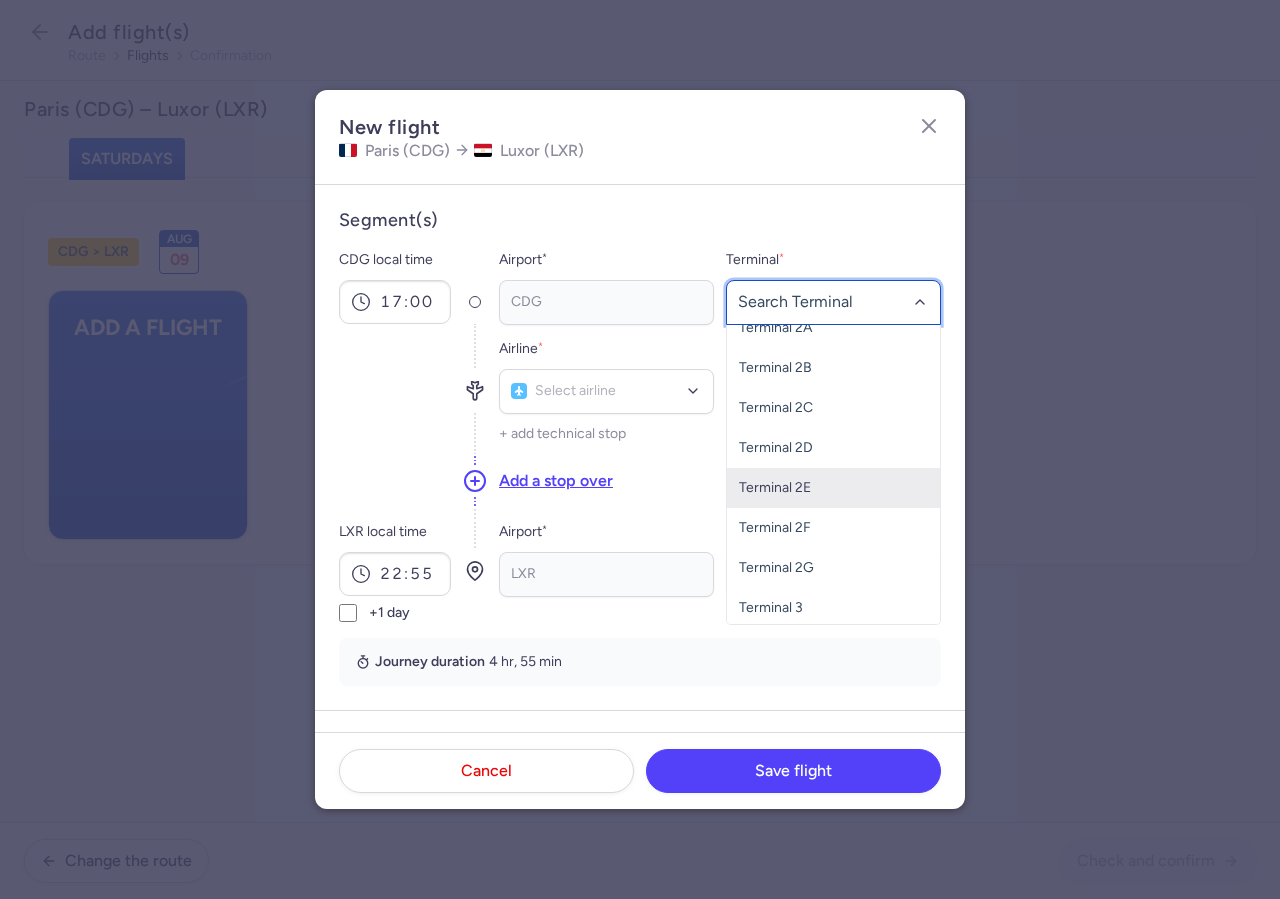 scroll, scrollTop: 61, scrollLeft: 0, axis: vertical 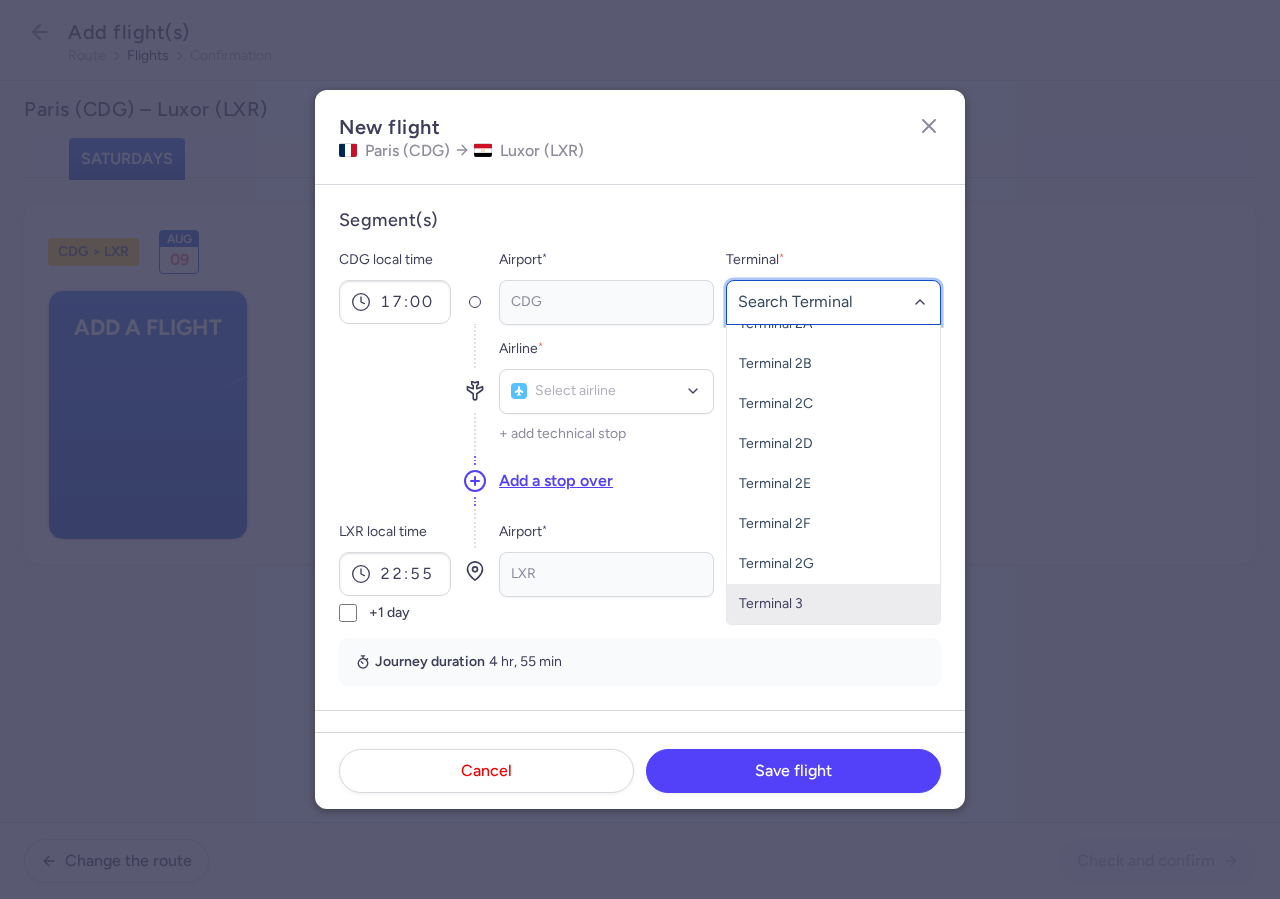 click on "Terminal 3" at bounding box center (833, 604) 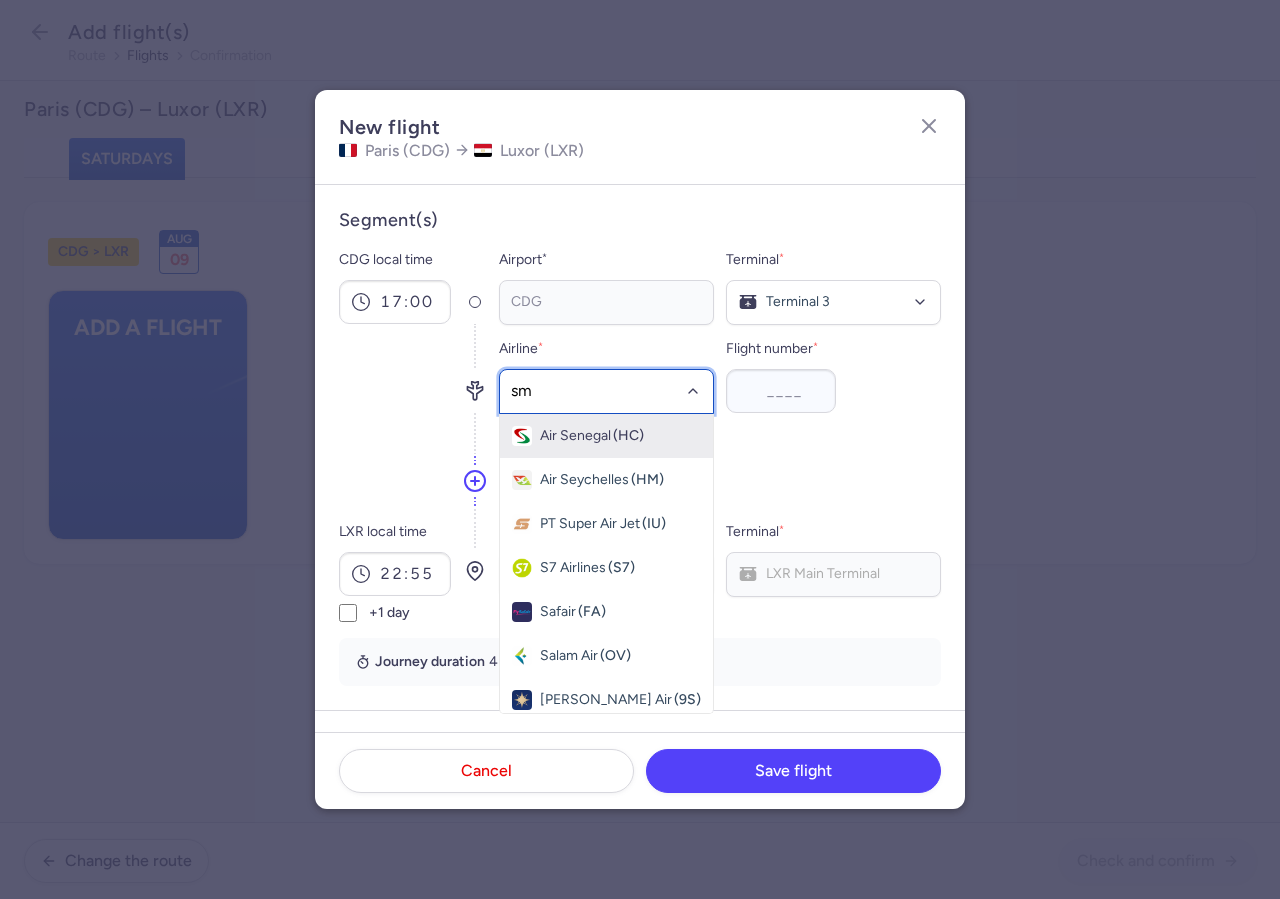 type on "sm" 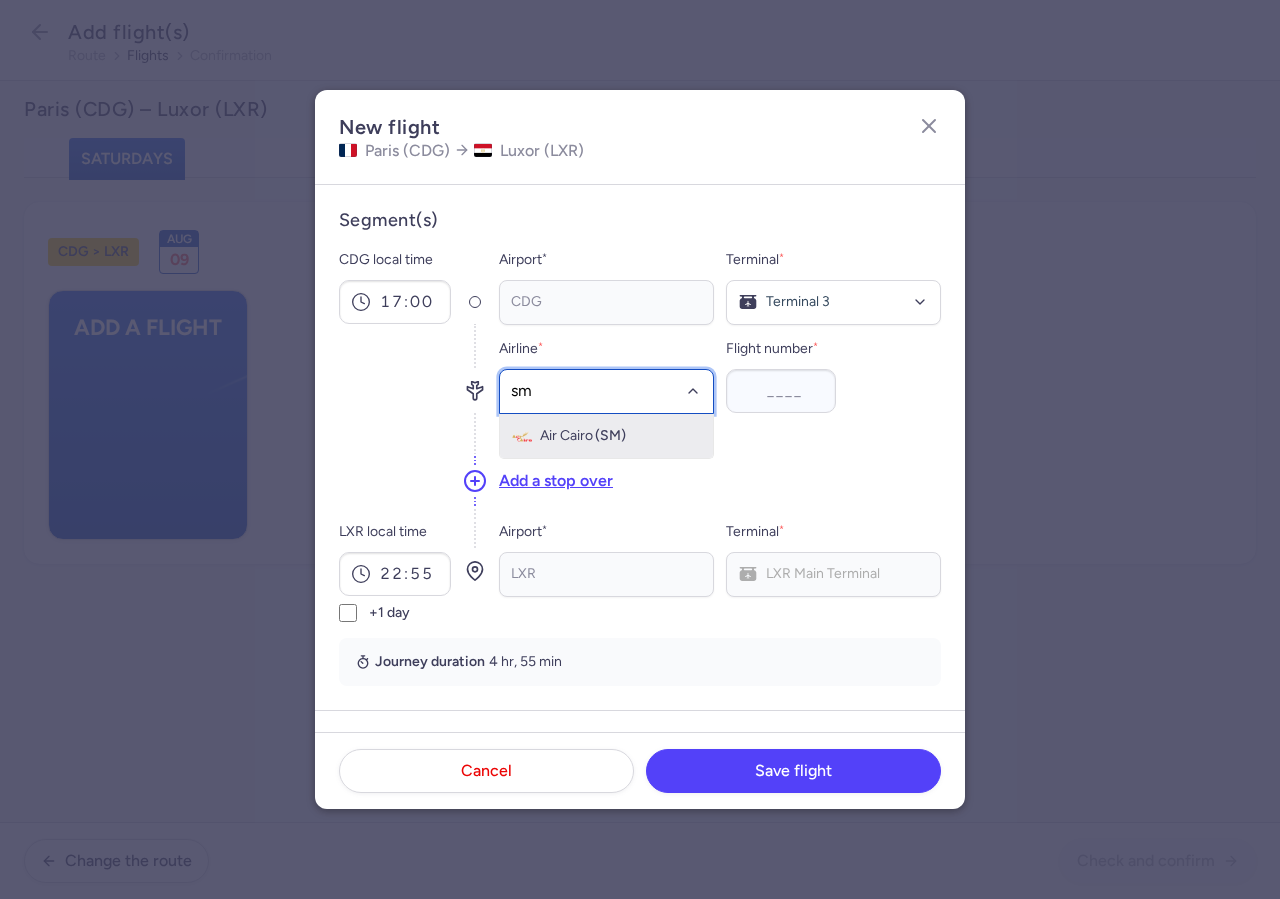 click on "(SM)" at bounding box center [610, 436] 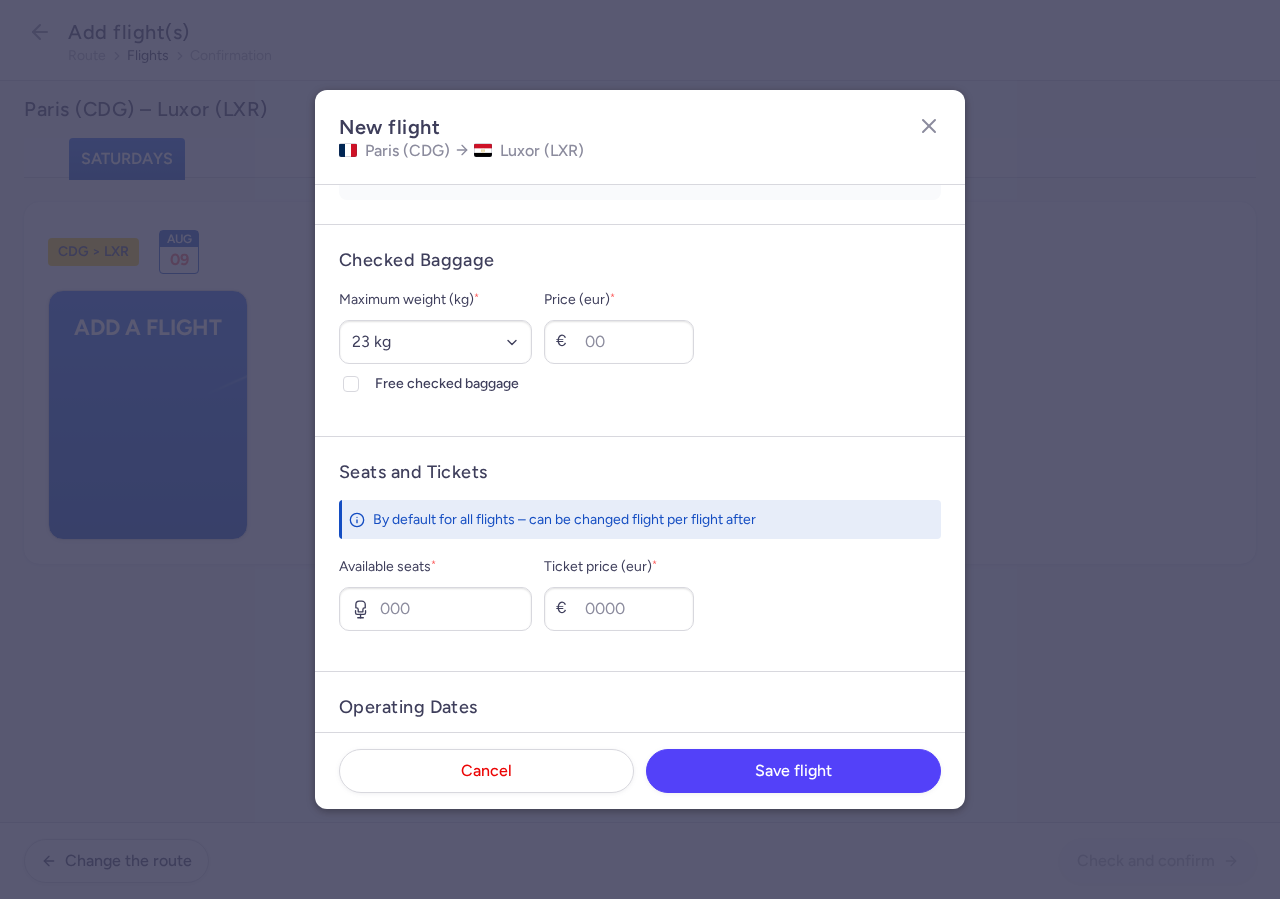 scroll, scrollTop: 570, scrollLeft: 0, axis: vertical 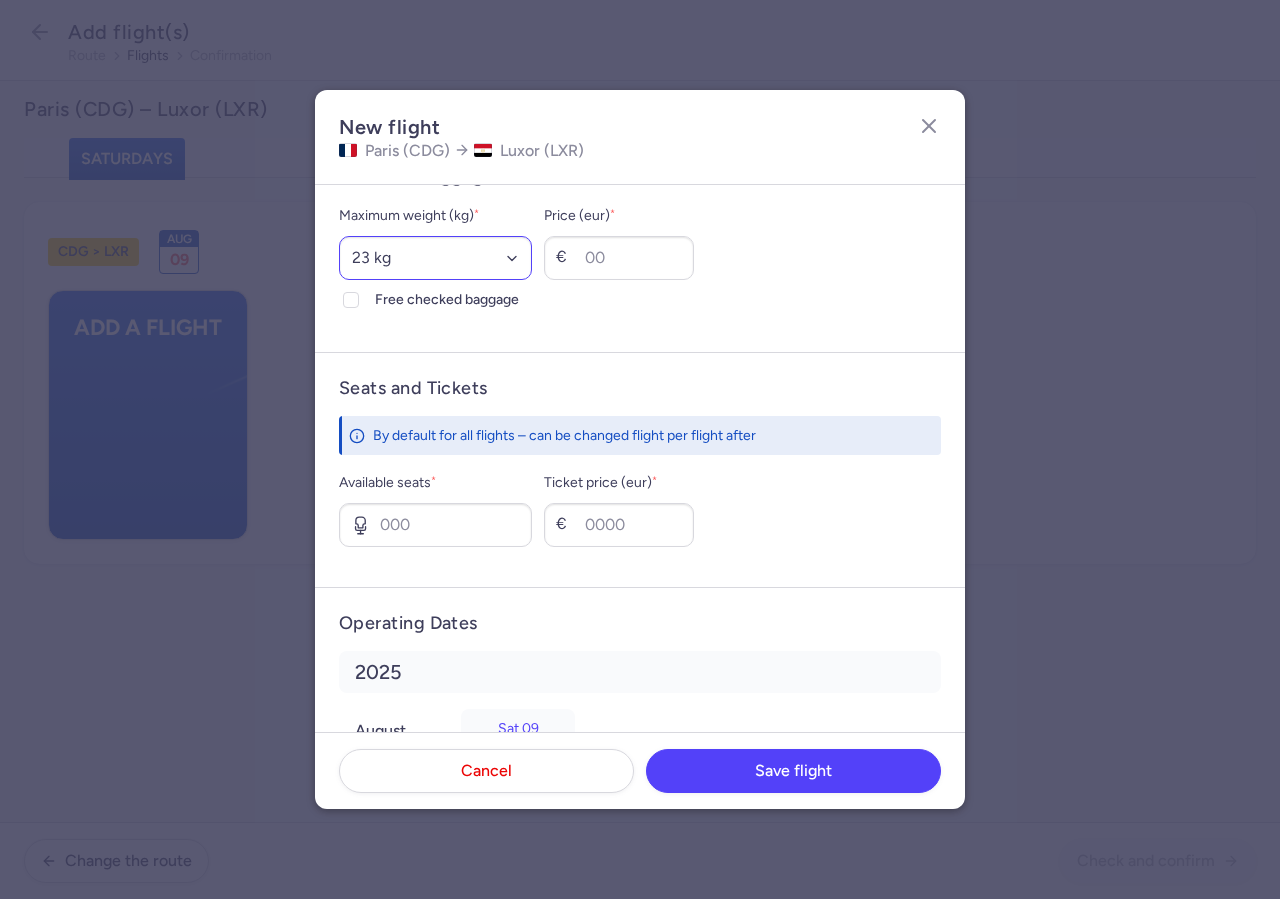 type on "3716" 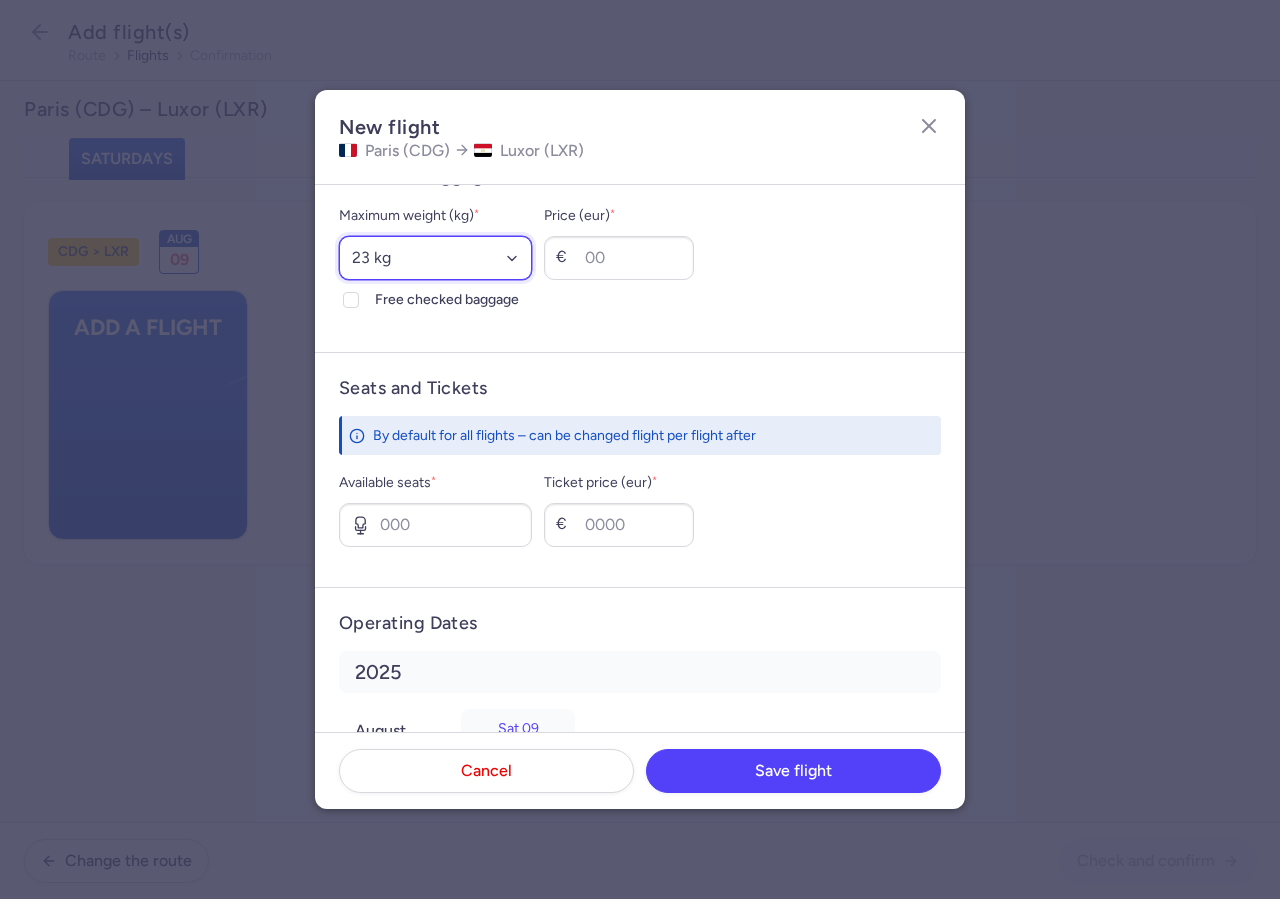 click on "Select an option 15 kg 16 kg 17 kg 18 kg 19 kg 20 kg 21 kg 22 kg 23 kg 24 kg 25 kg 26 kg 27 kg 28 kg 29 kg 30 kg 31 kg 32 kg 33 kg 34 kg 35 kg" at bounding box center [435, 258] 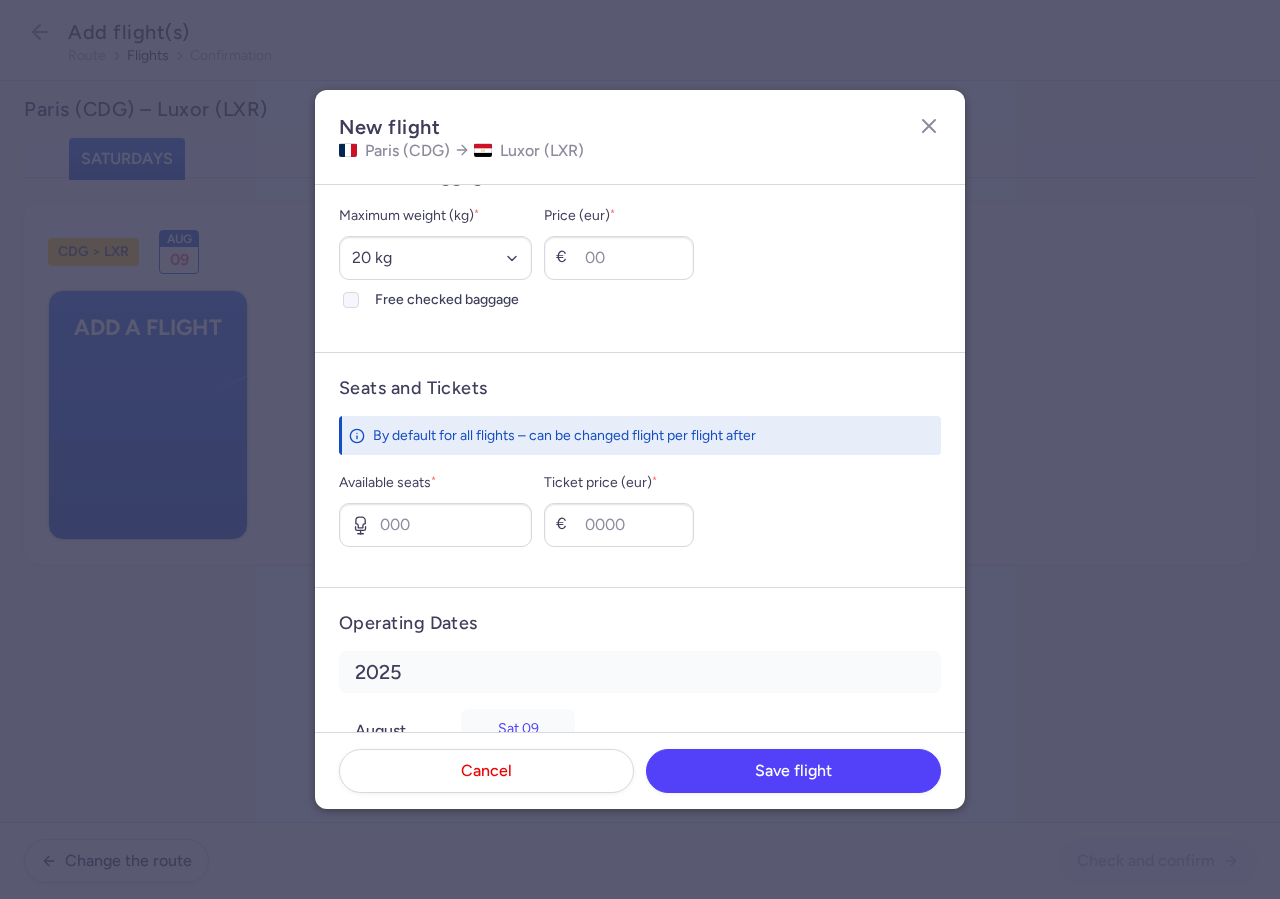 click at bounding box center (351, 300) 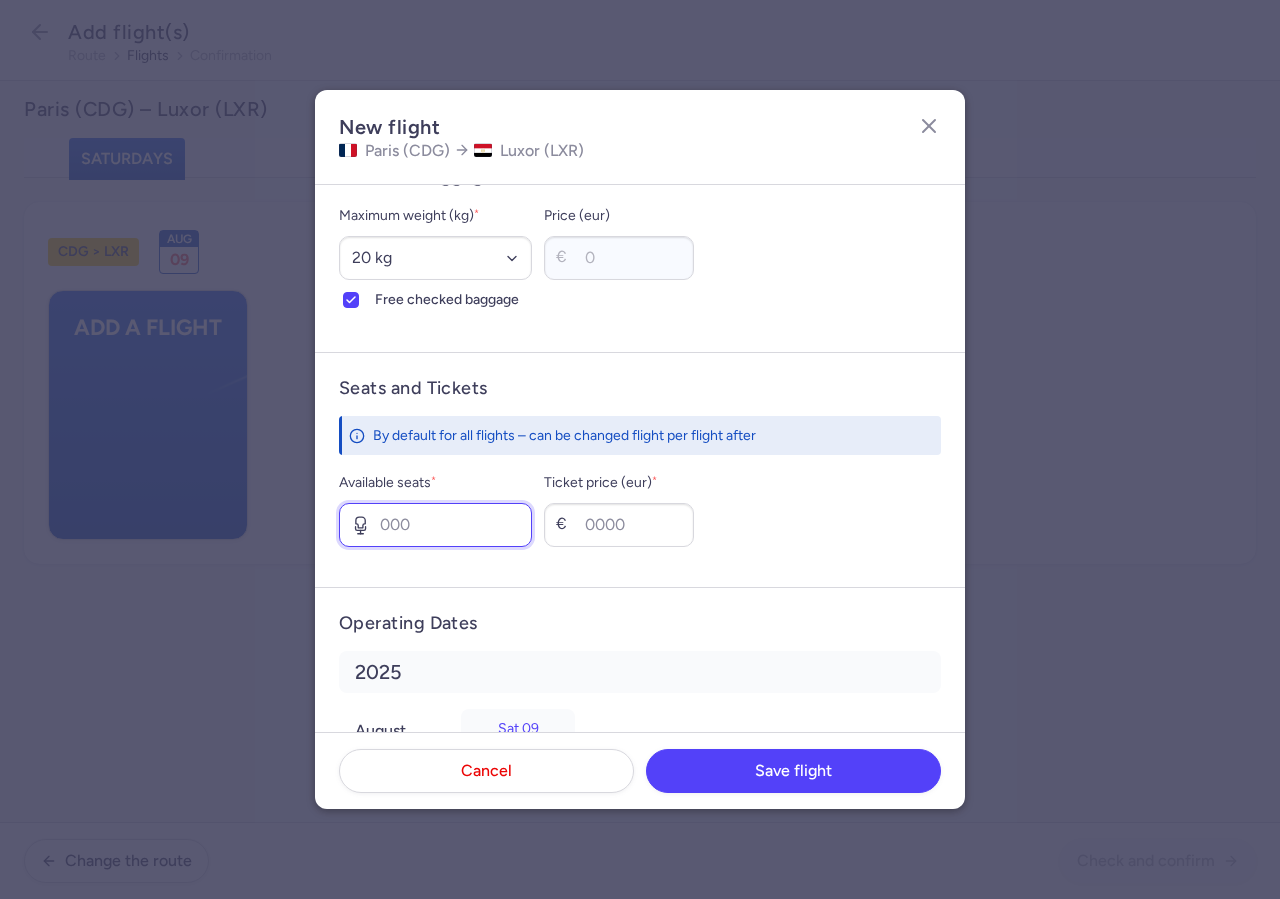 click on "Available seats  *" at bounding box center [435, 525] 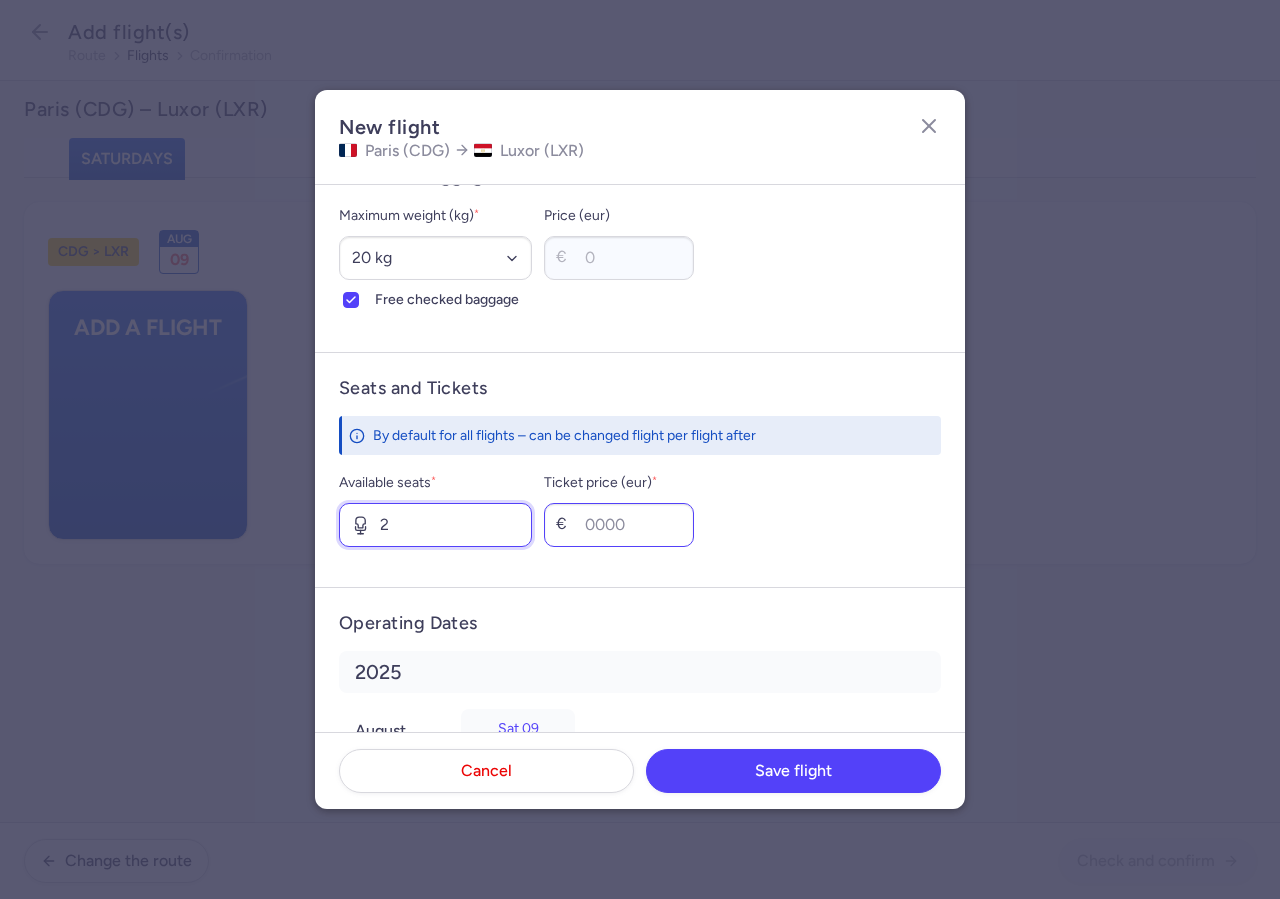 type on "2" 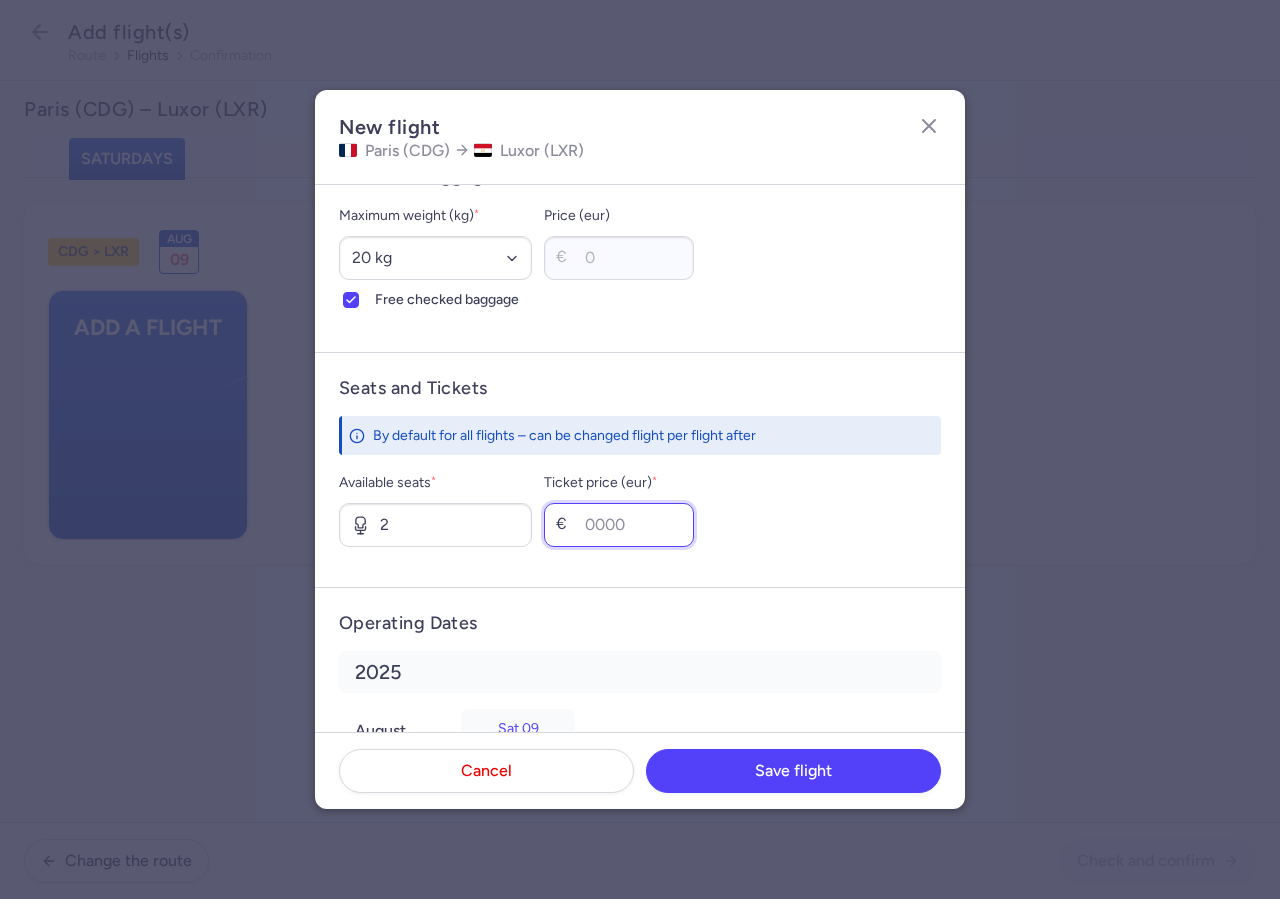 click on "Ticket price (eur)  *" at bounding box center [619, 525] 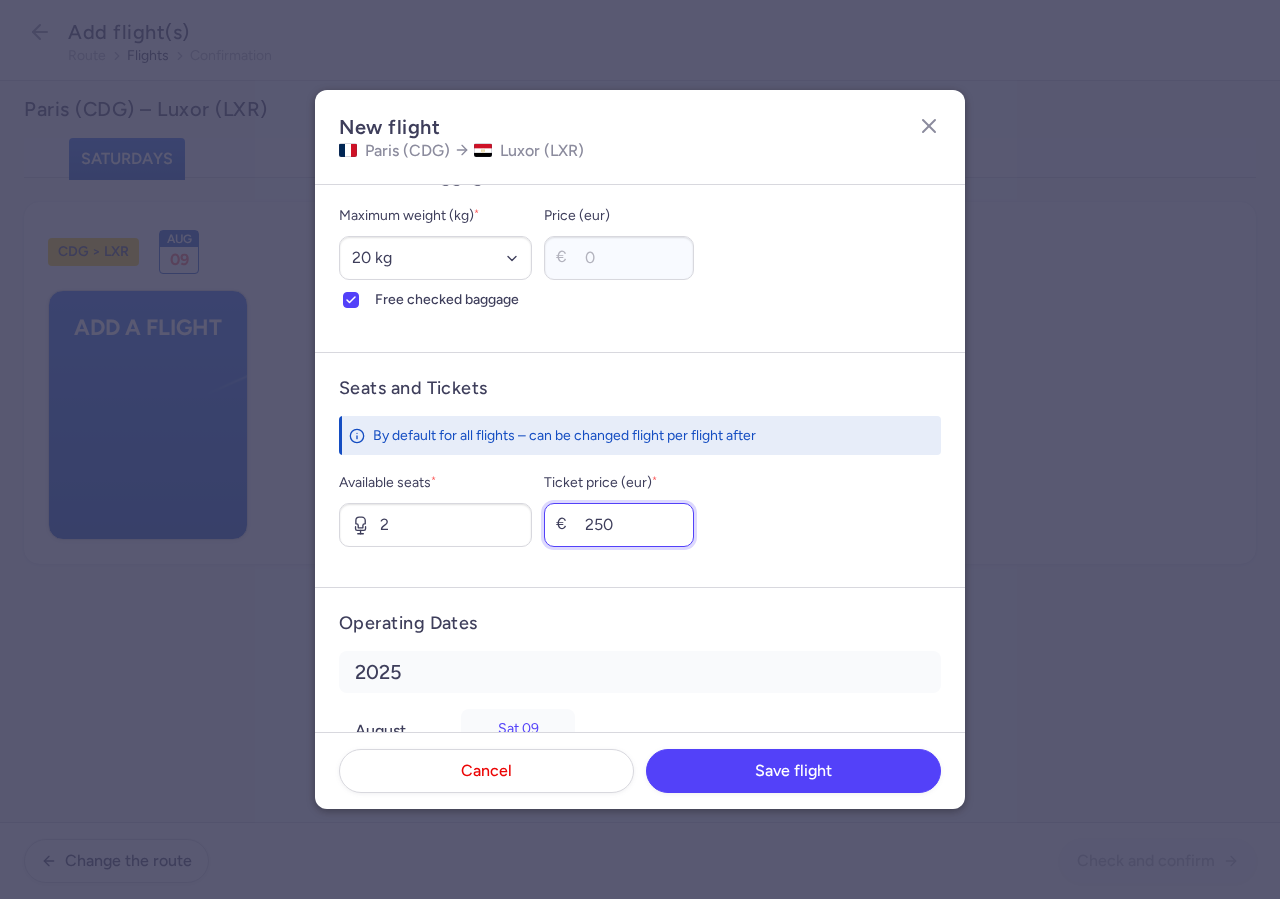 scroll, scrollTop: 653, scrollLeft: 0, axis: vertical 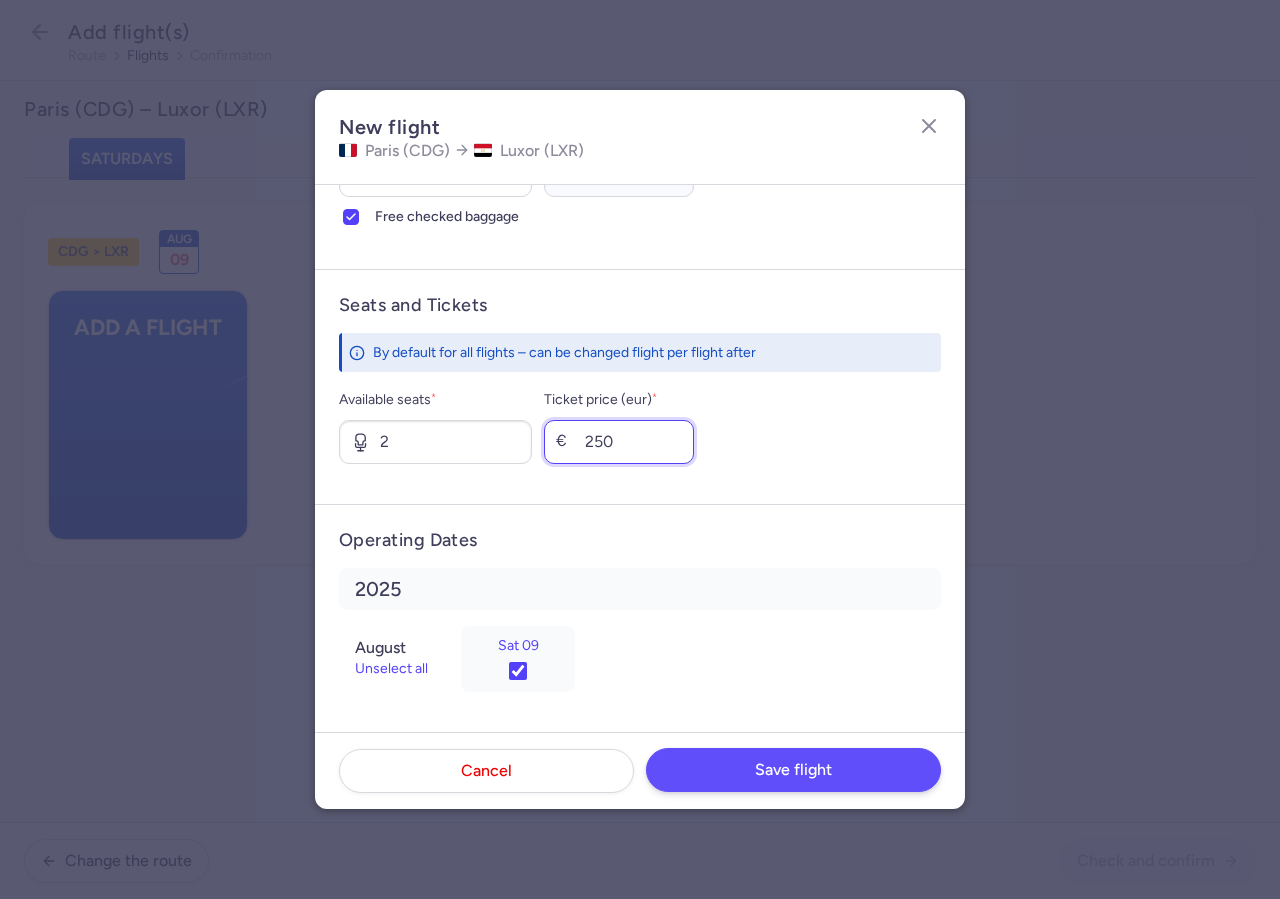 type on "250" 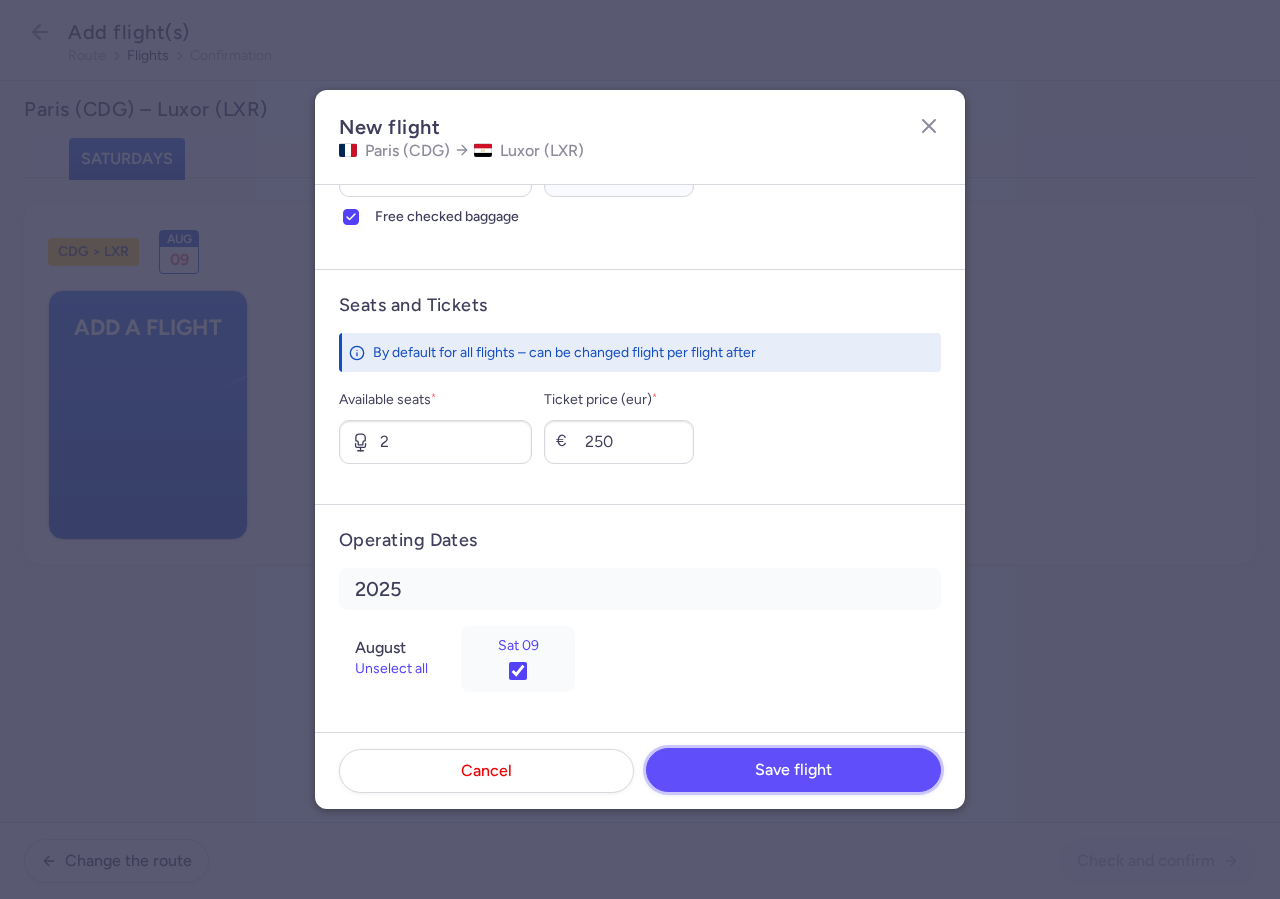 click on "Save flight" at bounding box center [793, 770] 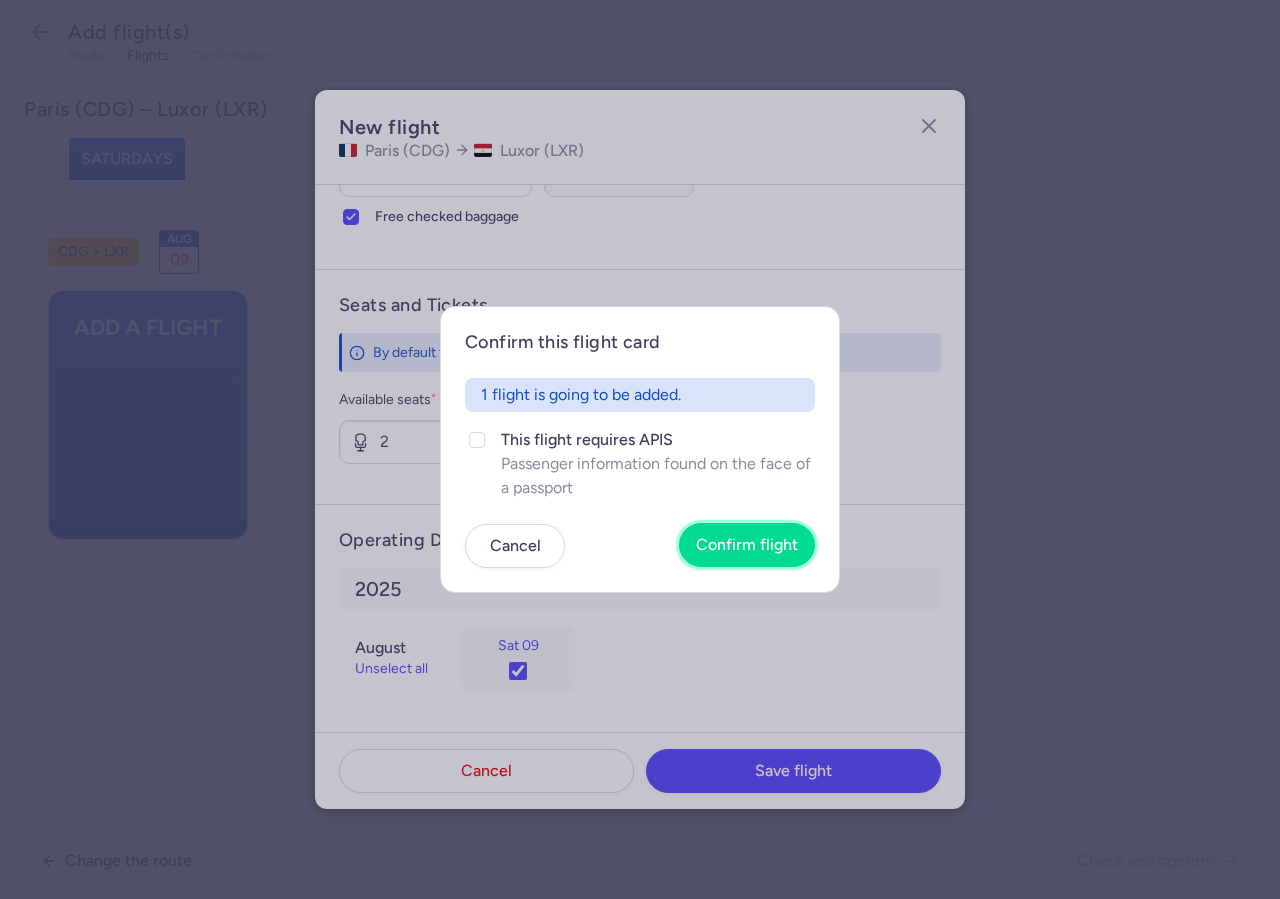 click on "Confirm flight" at bounding box center [747, 545] 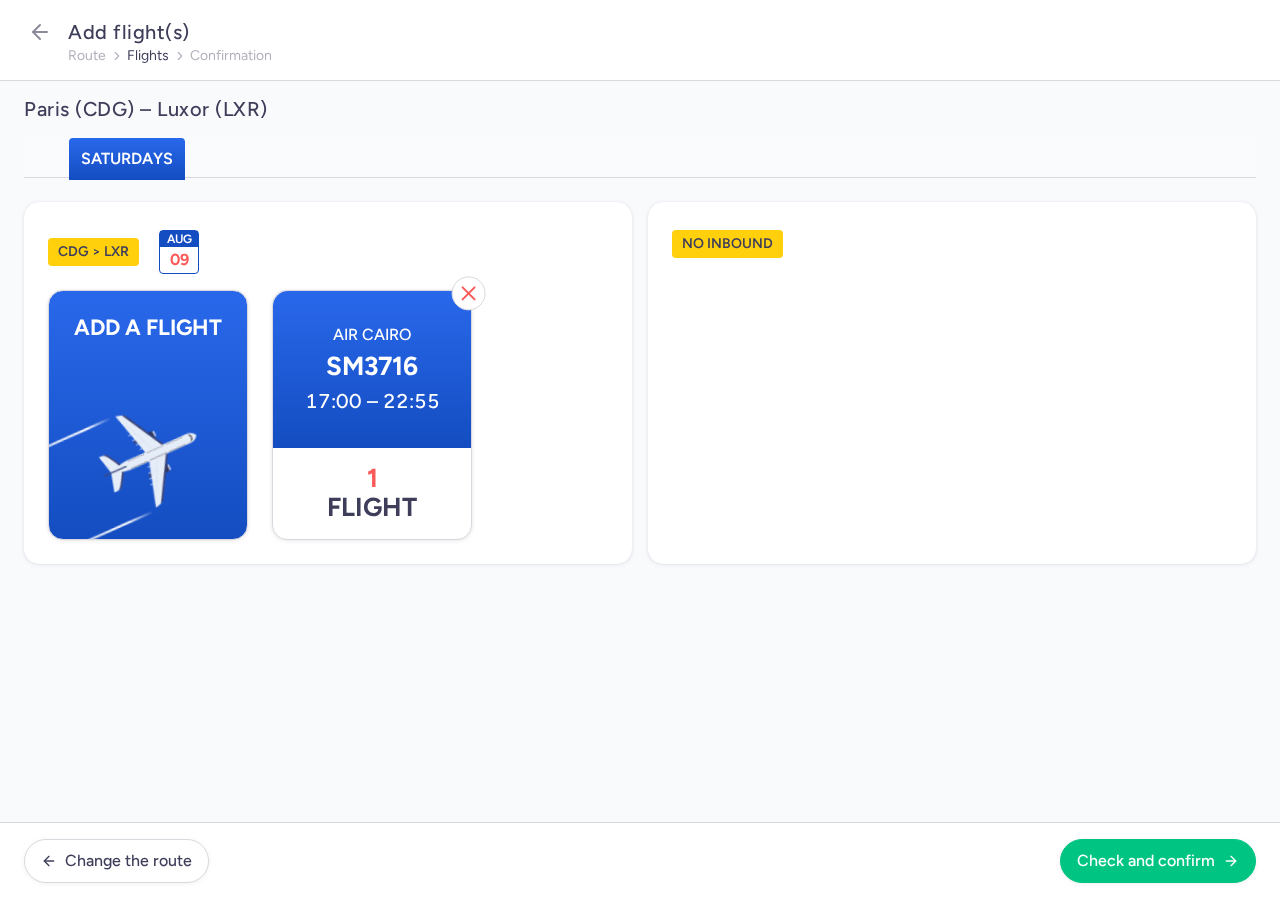 scroll, scrollTop: 653, scrollLeft: 0, axis: vertical 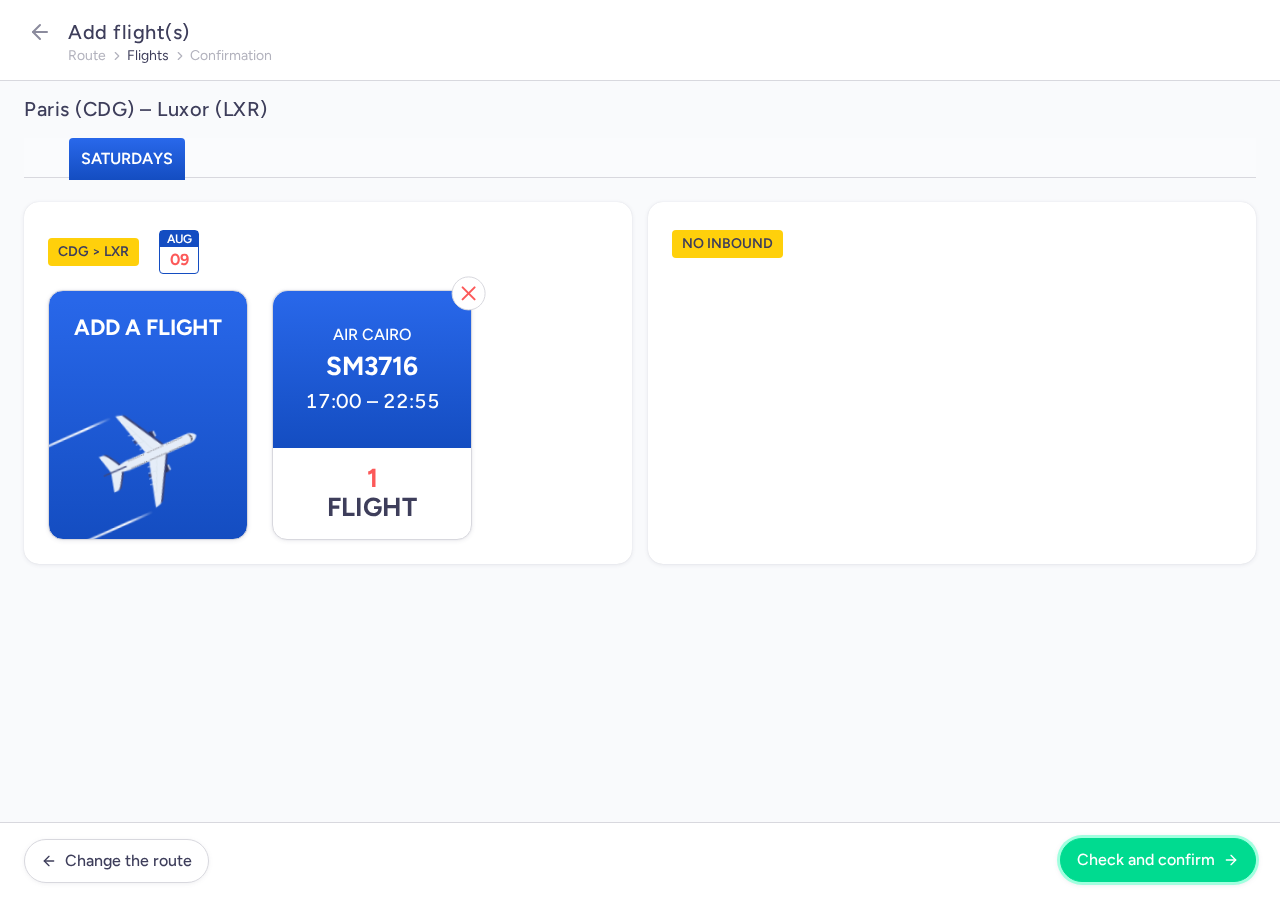 click on "Check and confirm" at bounding box center [1146, 860] 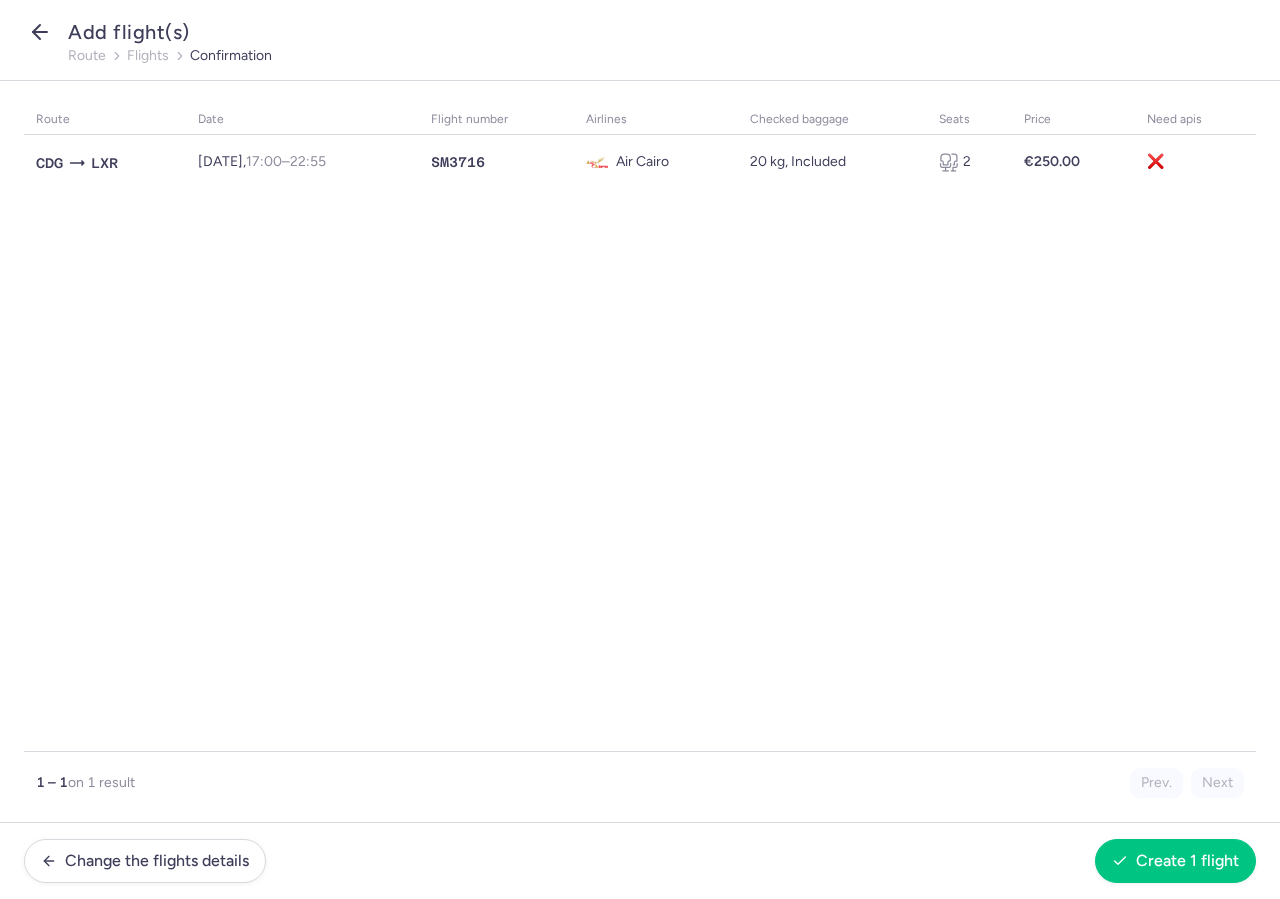 click 